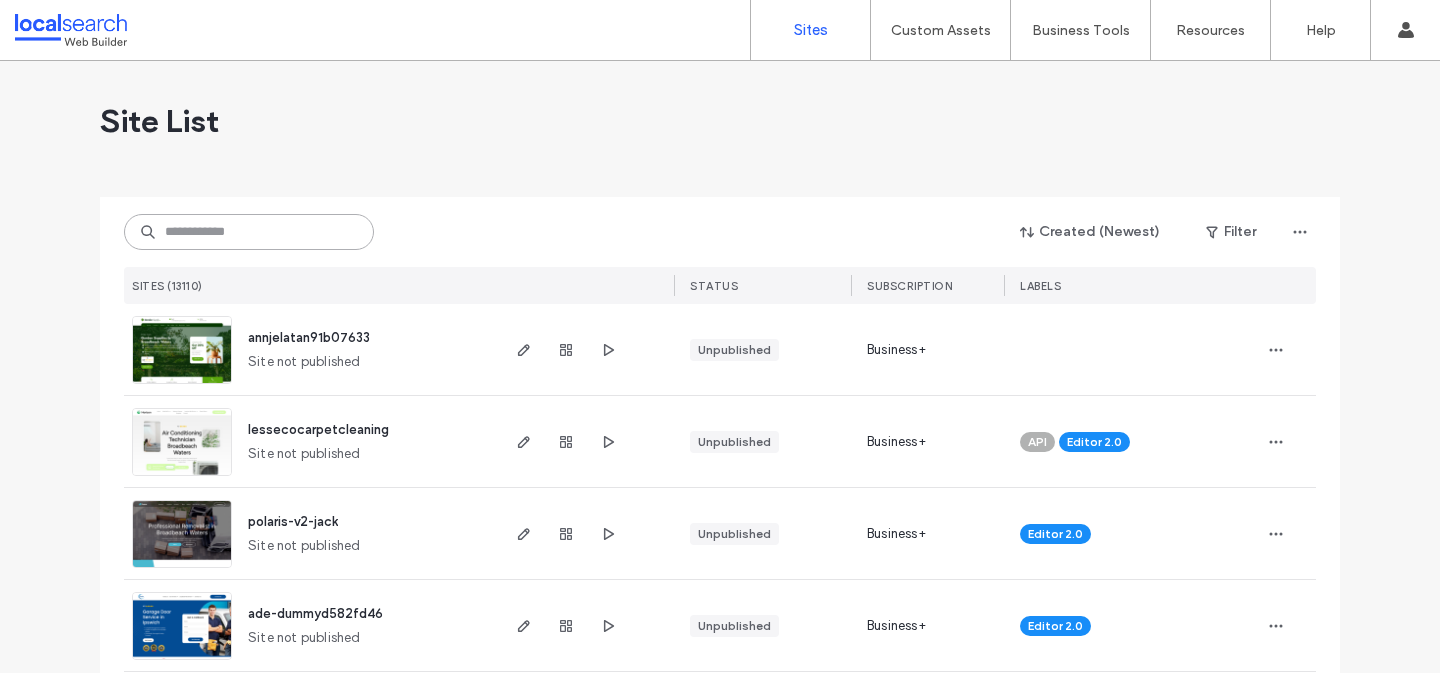 click at bounding box center (249, 232) 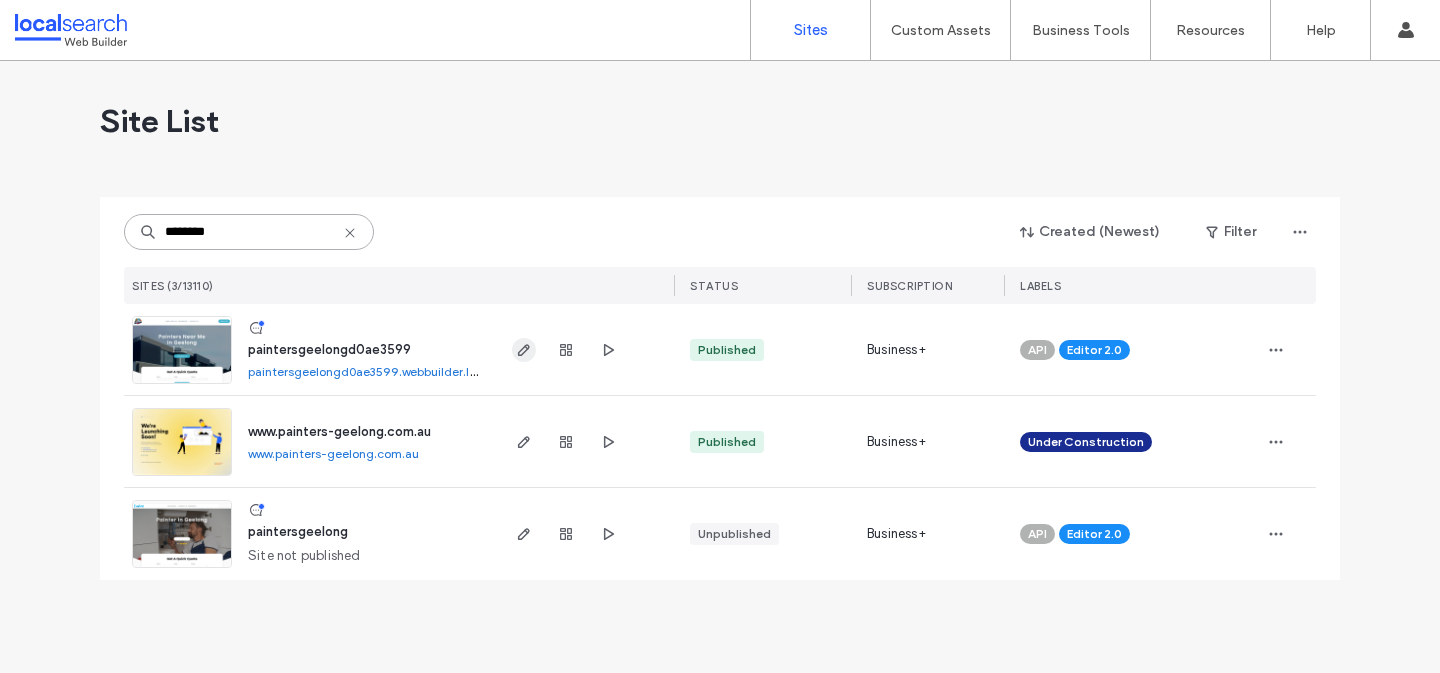 type on "********" 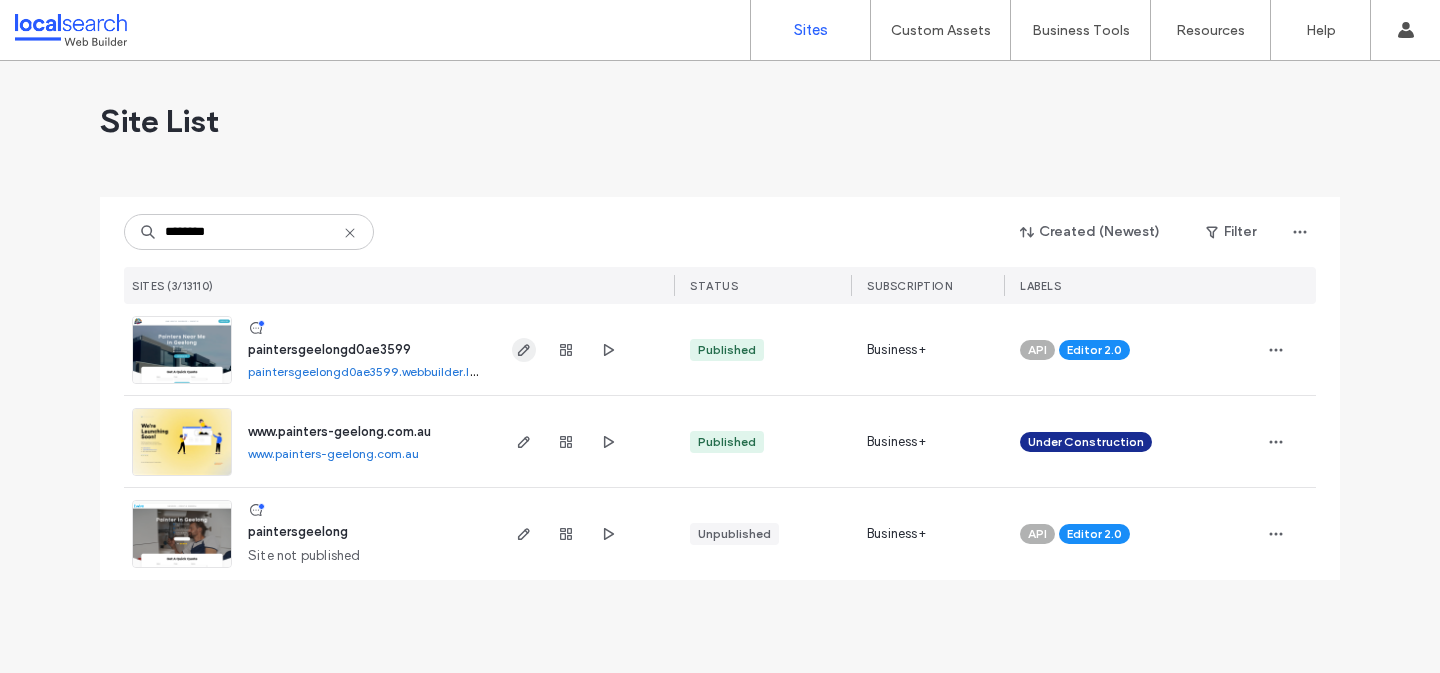 click 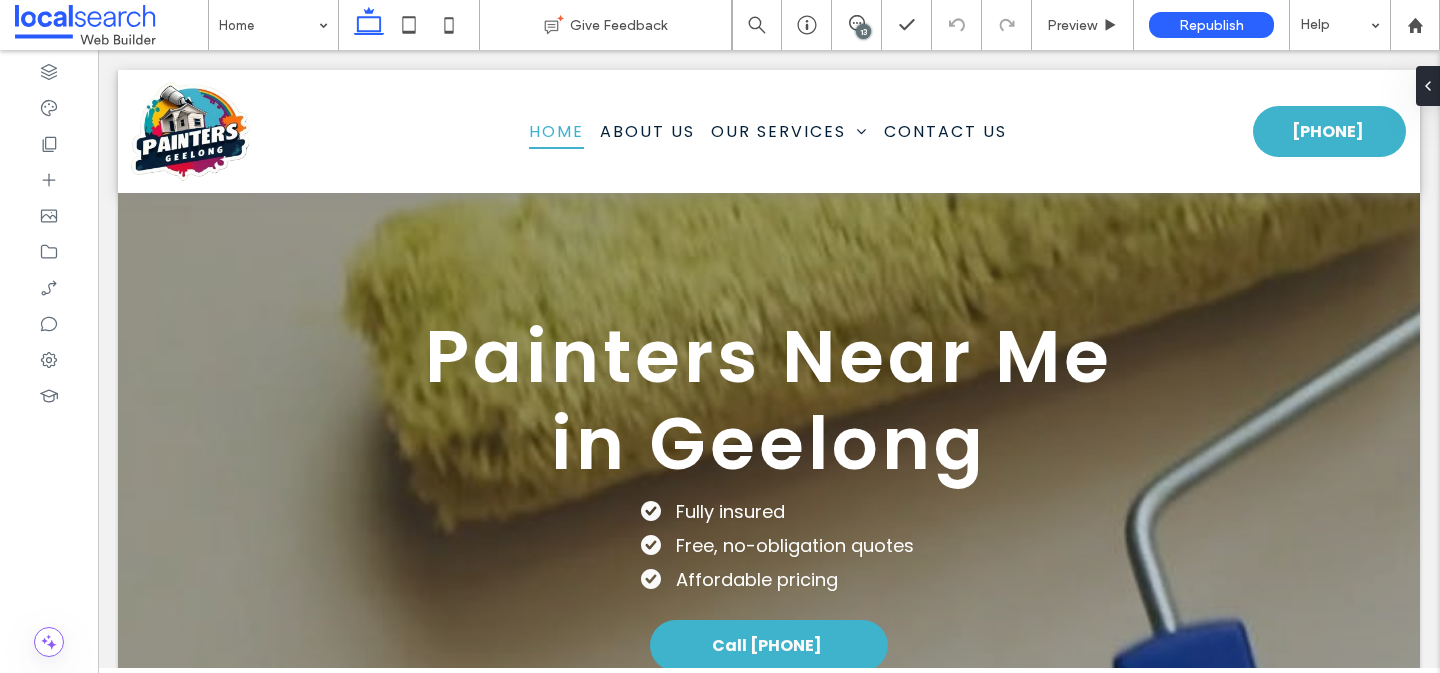 scroll, scrollTop: 0, scrollLeft: 0, axis: both 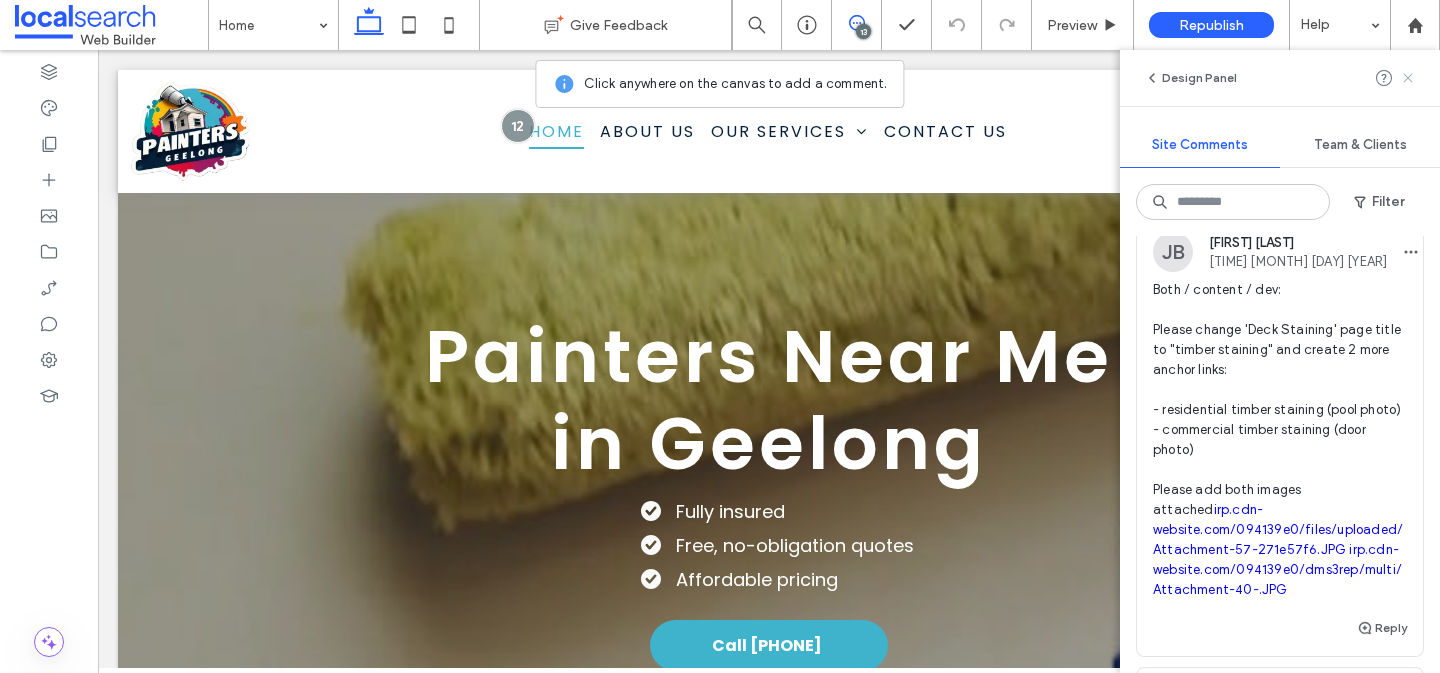 click 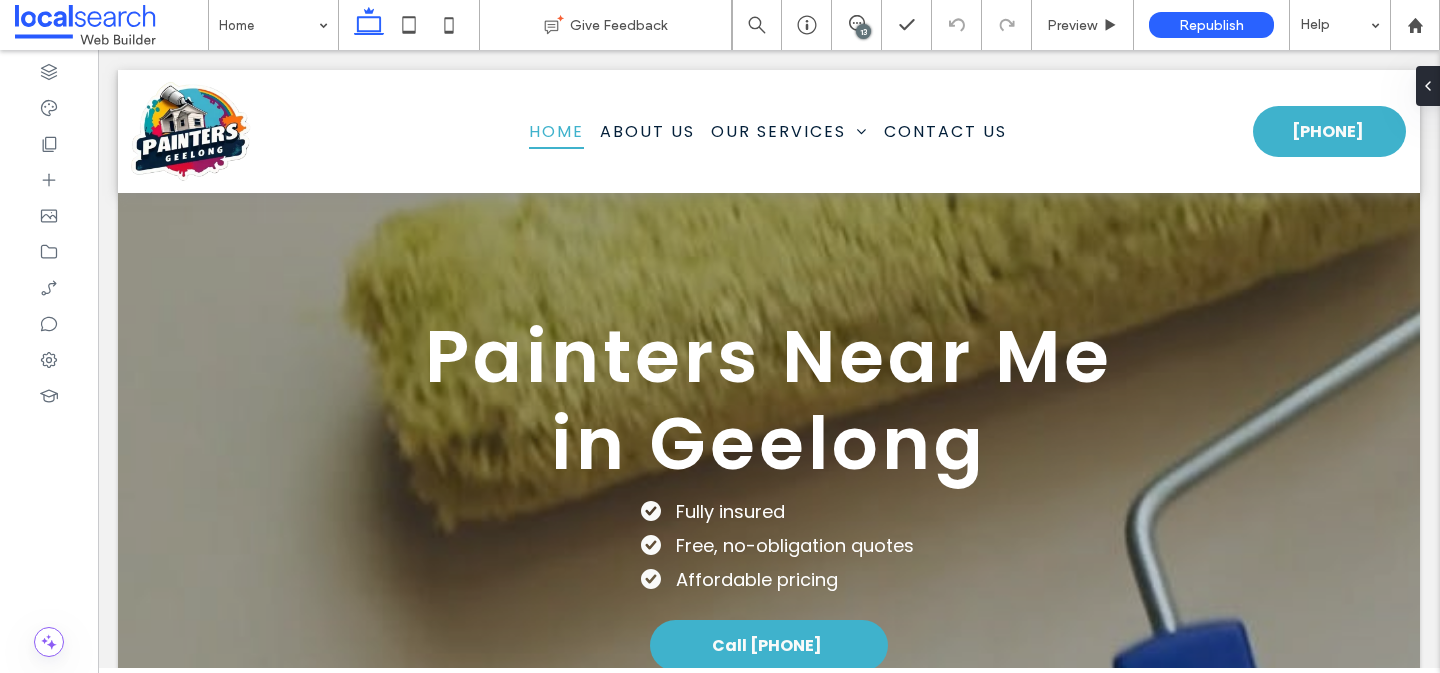 scroll, scrollTop: 0, scrollLeft: 0, axis: both 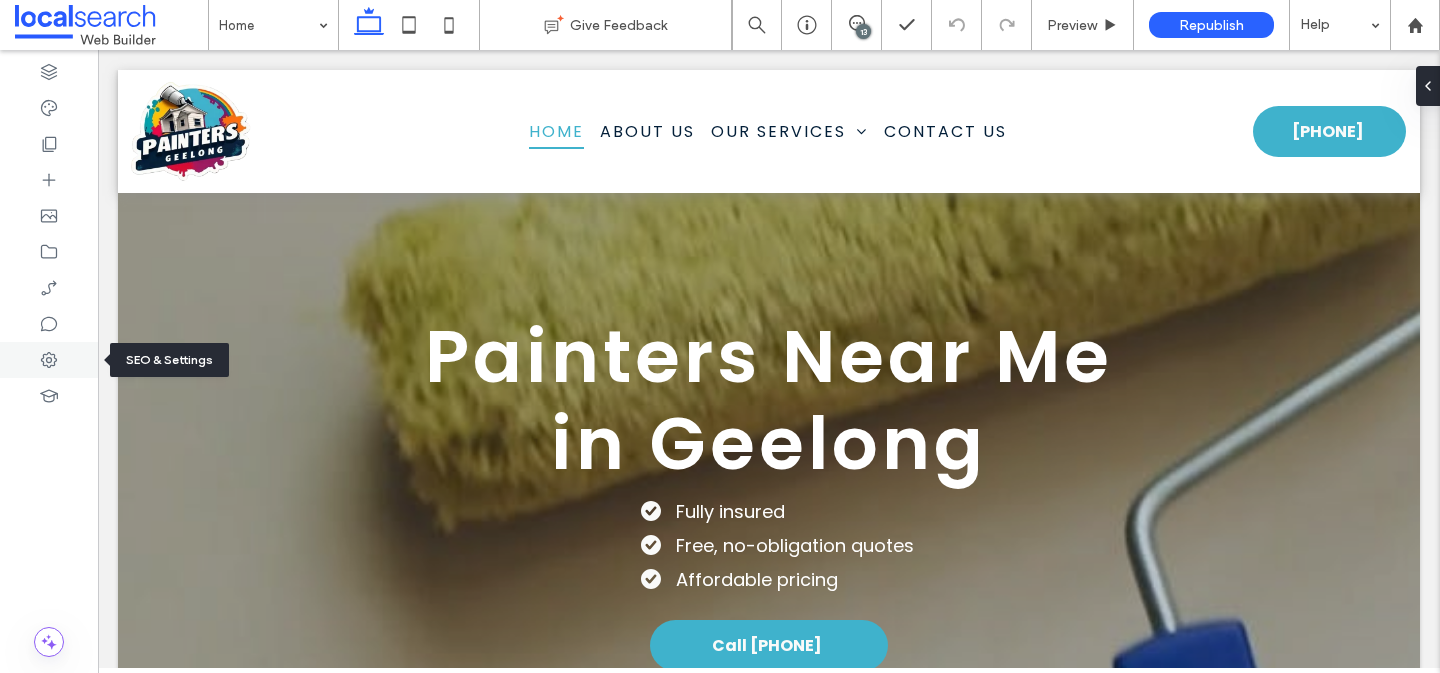 click 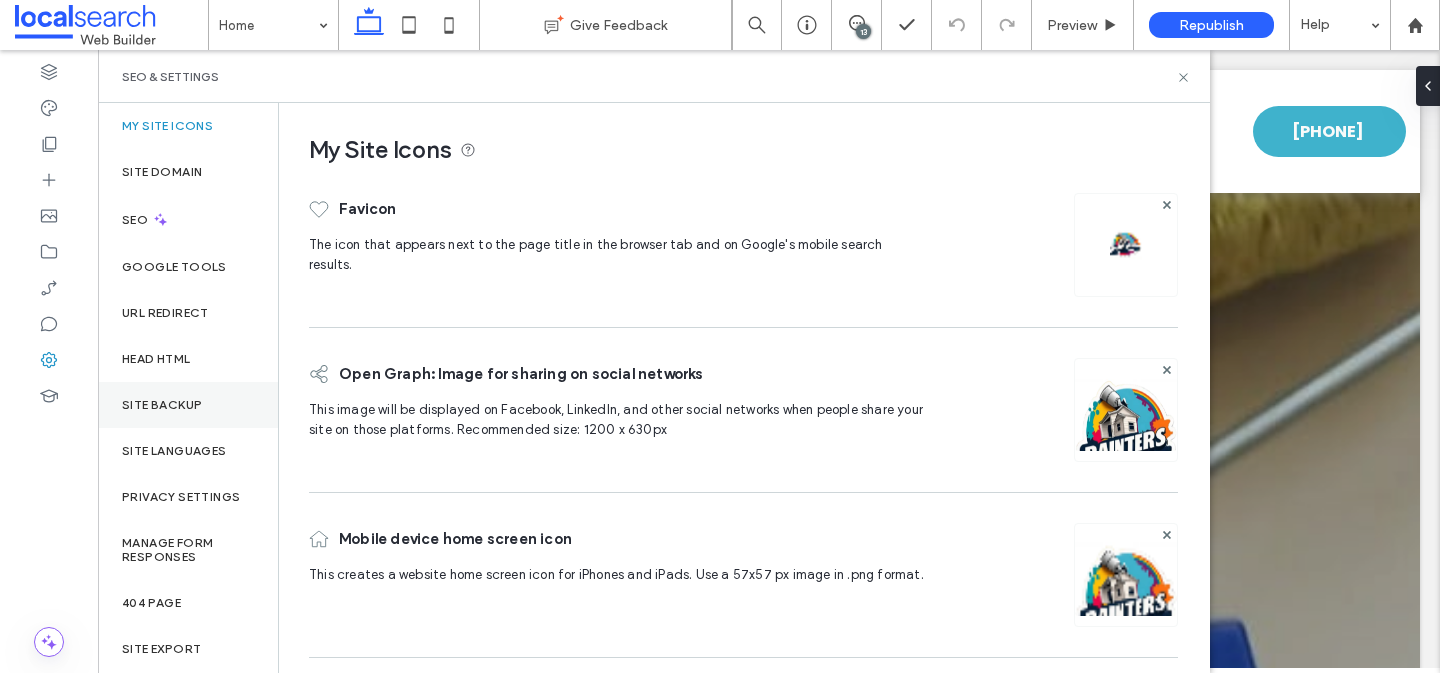click on "Site Backup" at bounding box center [162, 405] 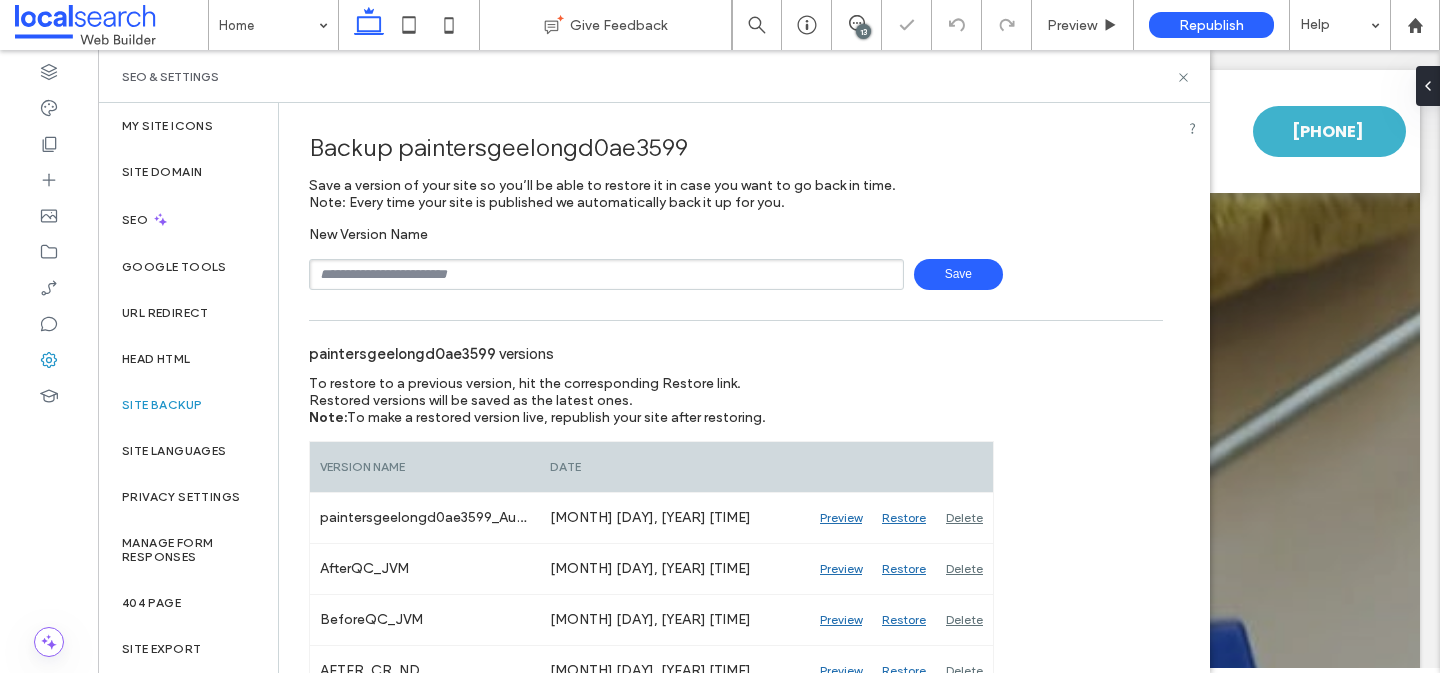 click at bounding box center (606, 274) 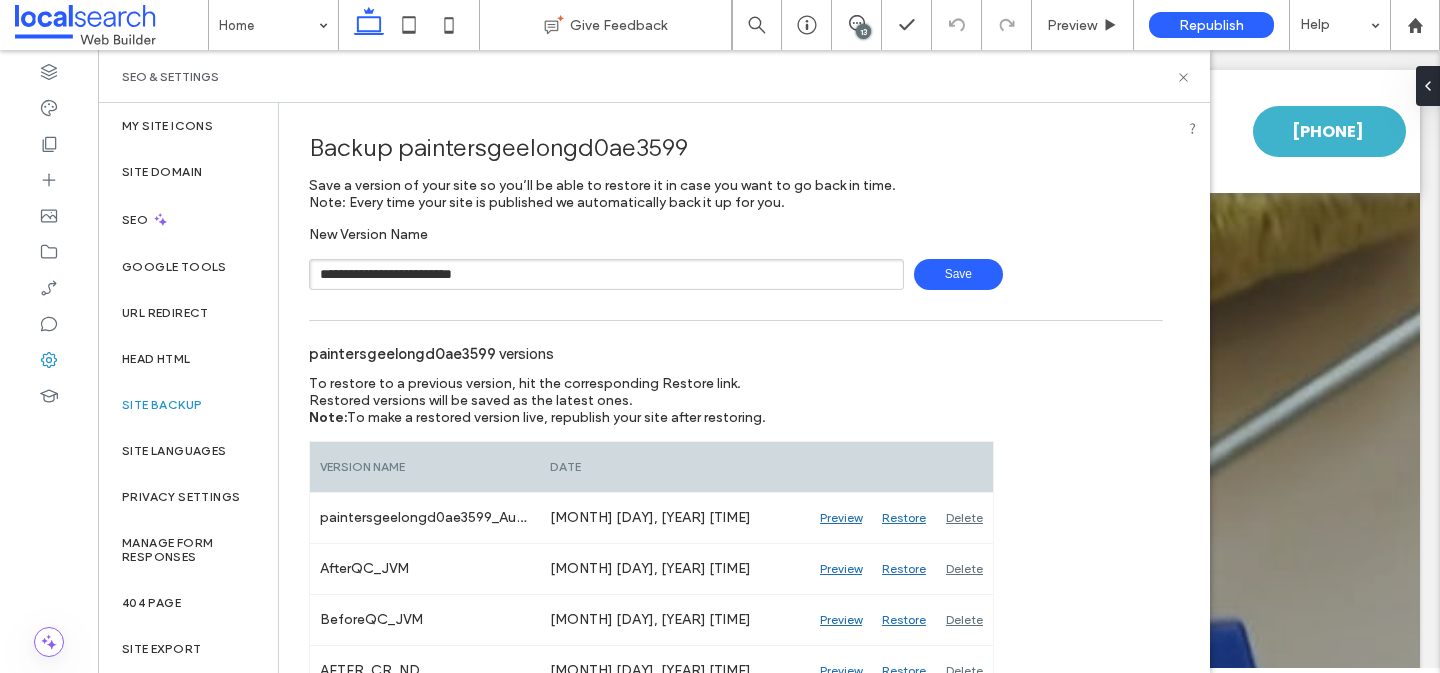 type on "**********" 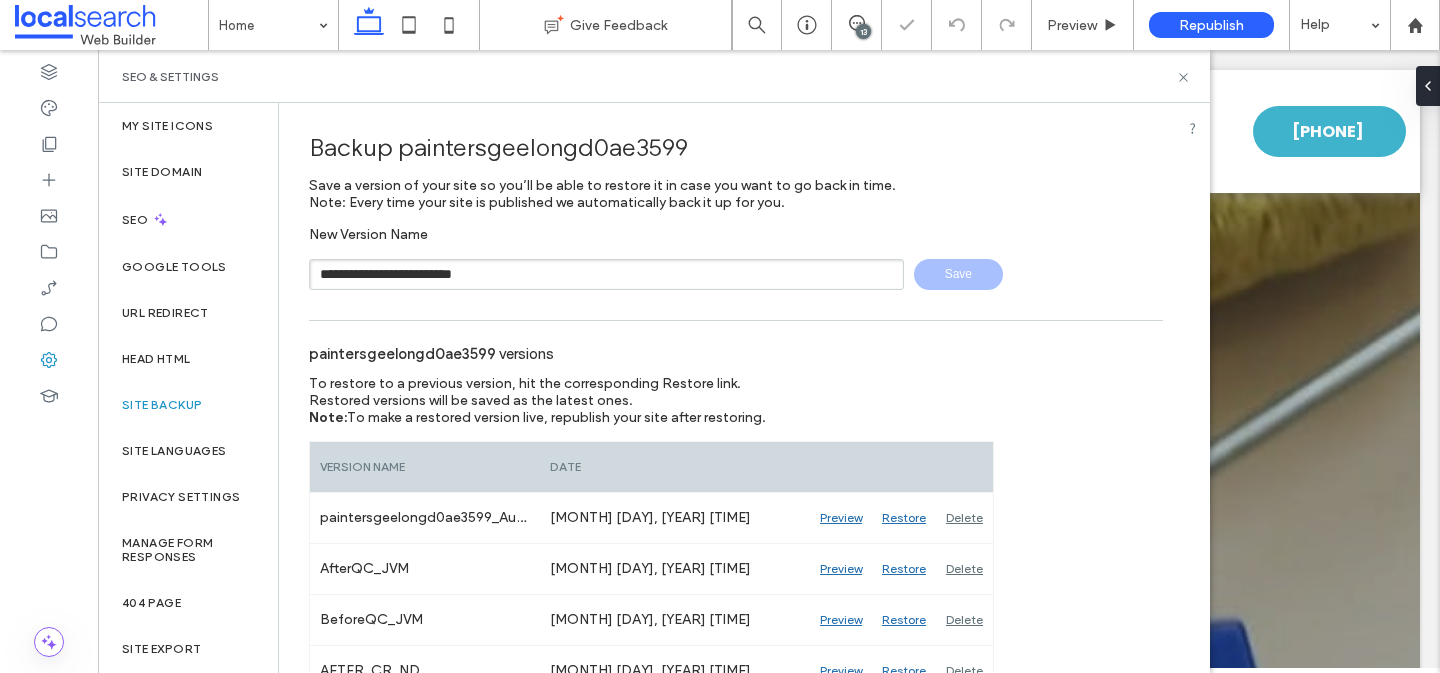 type 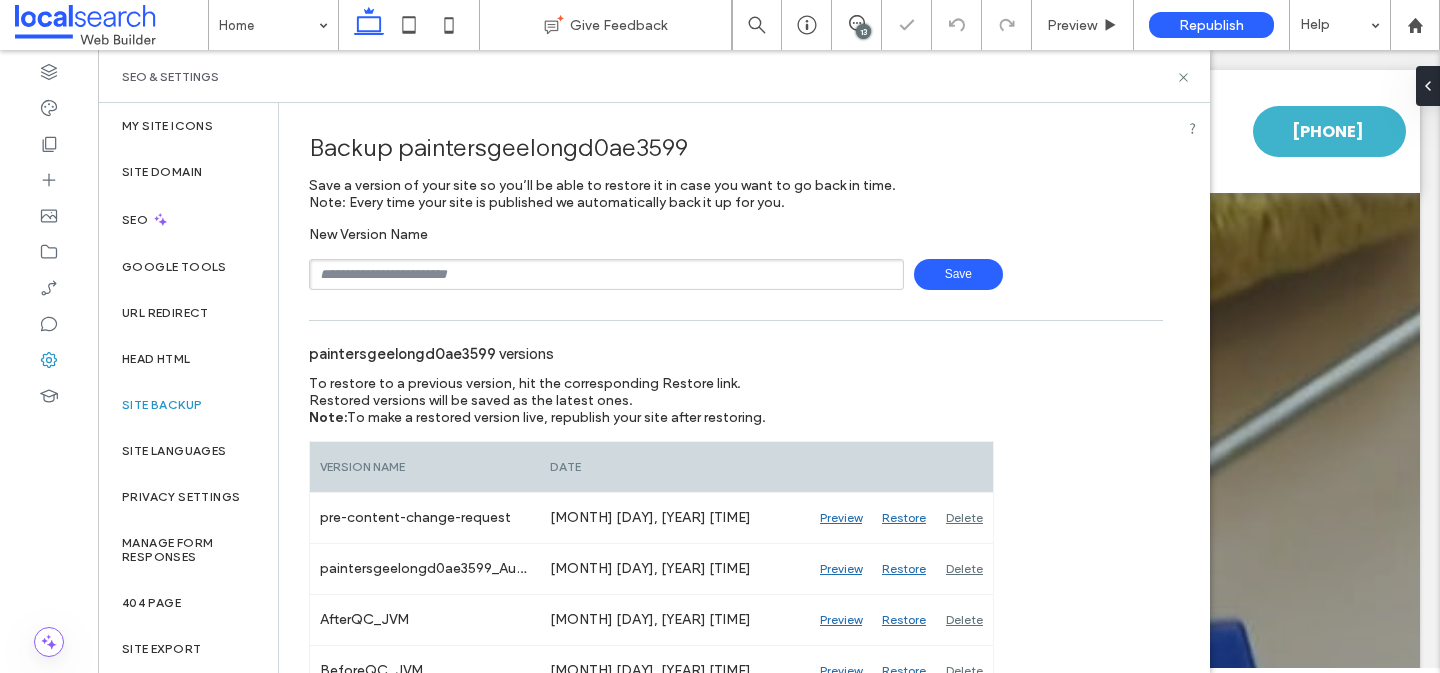 click on "SEO & Settings" at bounding box center (654, 77) 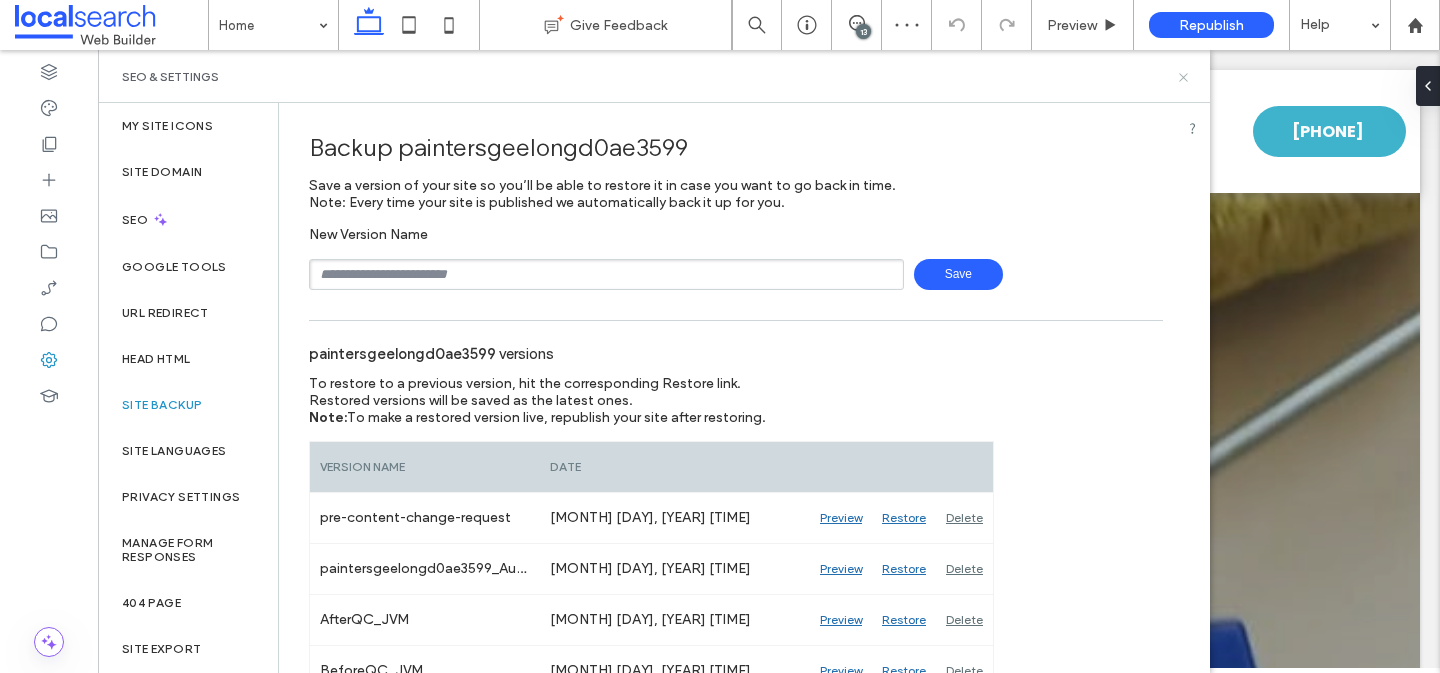 click 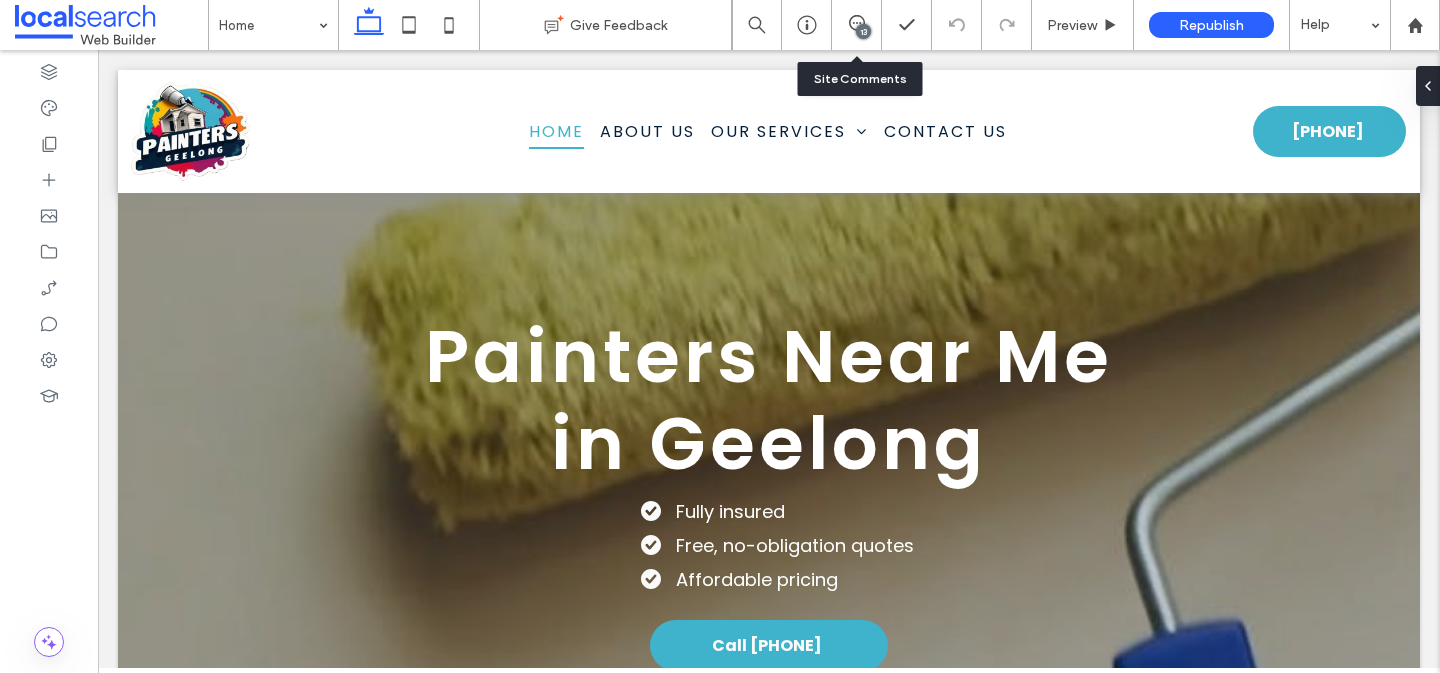 click on "13" at bounding box center (857, 25) 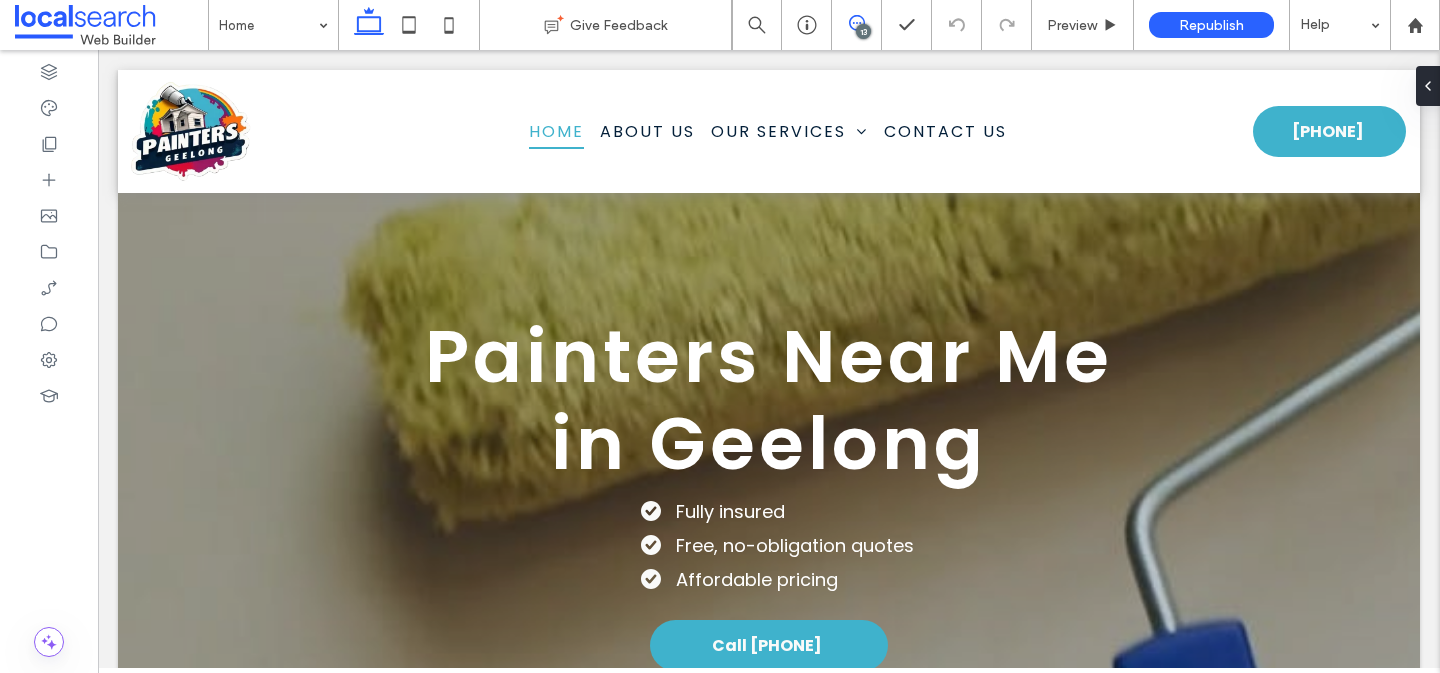 click 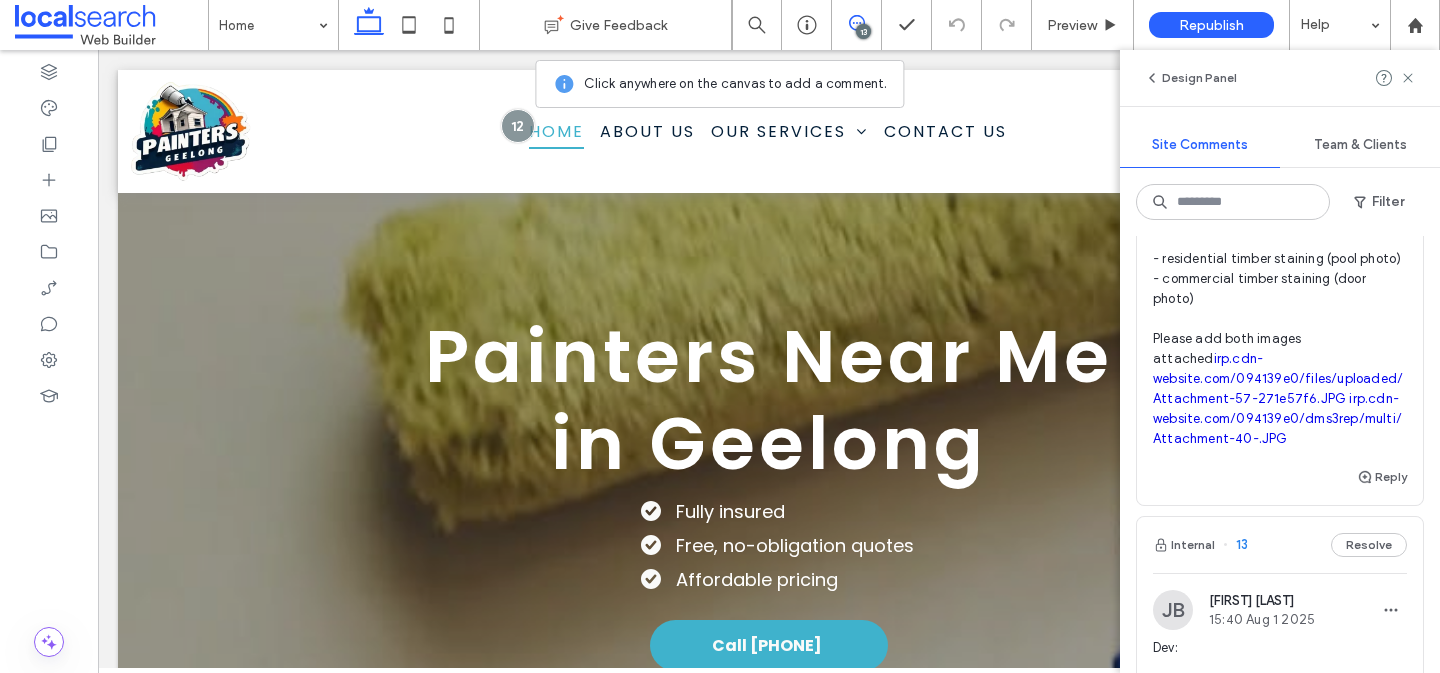 scroll, scrollTop: 0, scrollLeft: 0, axis: both 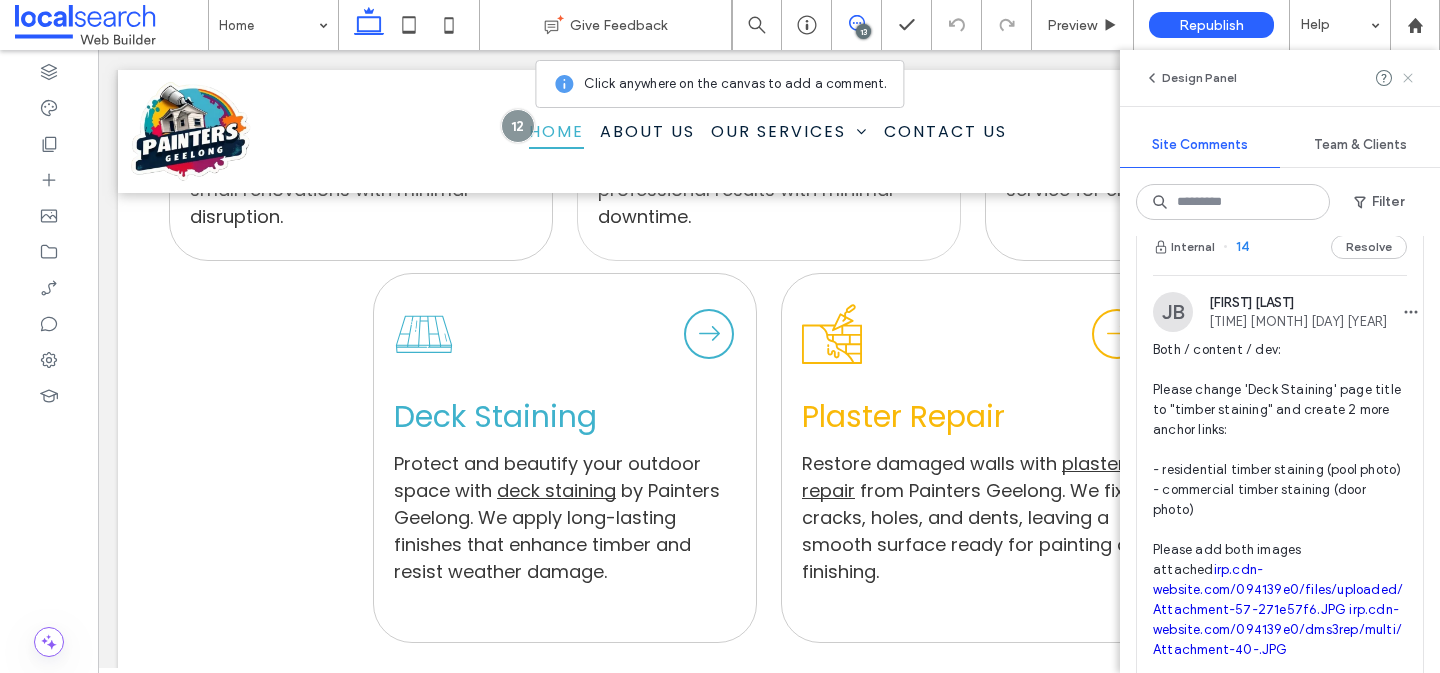 click 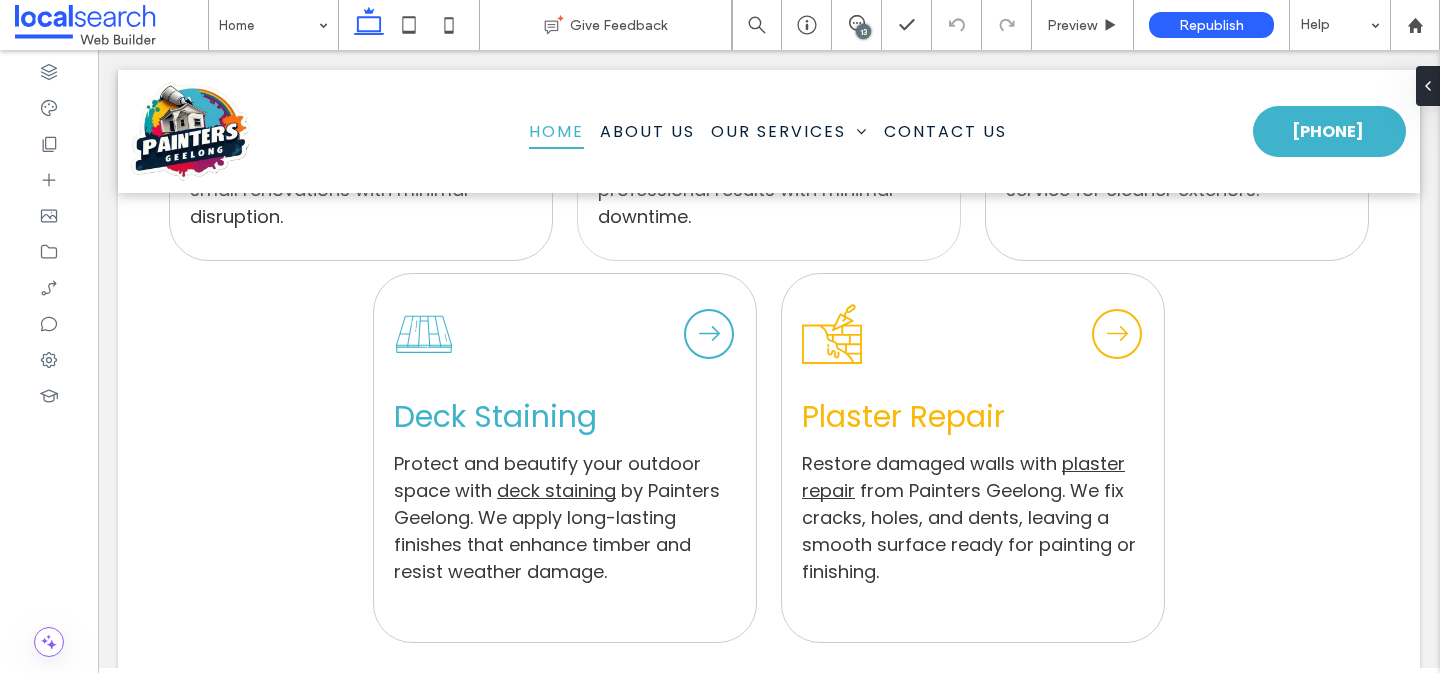 scroll, scrollTop: 0, scrollLeft: 0, axis: both 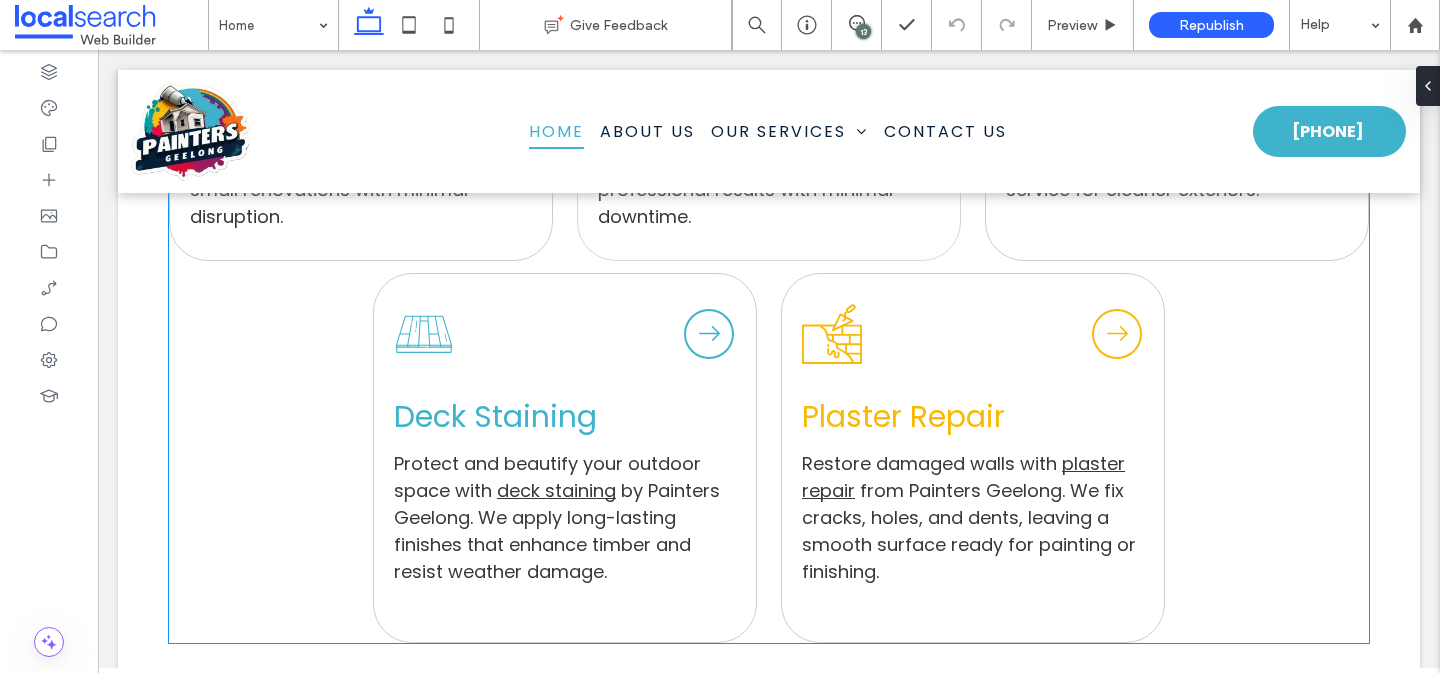click on "Deck Staining" at bounding box center (495, 416) 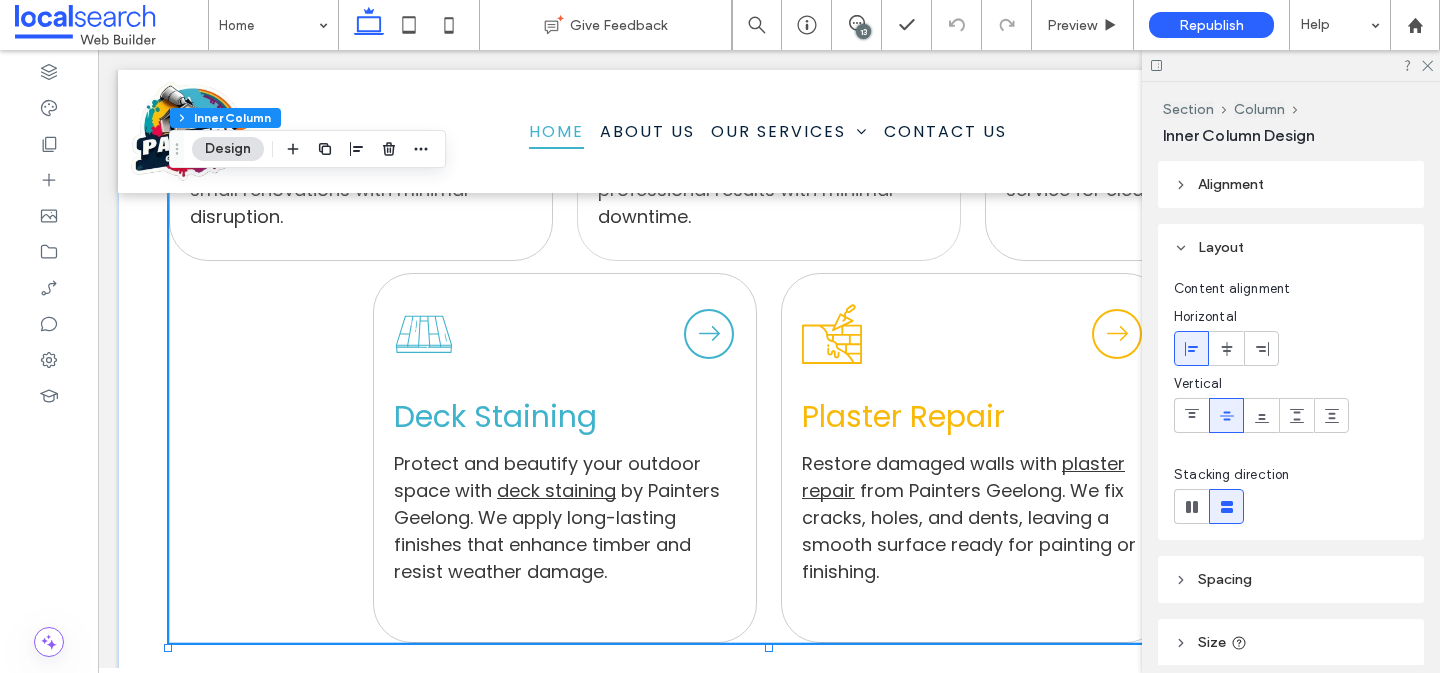 click on "Deck Staining" at bounding box center (495, 416) 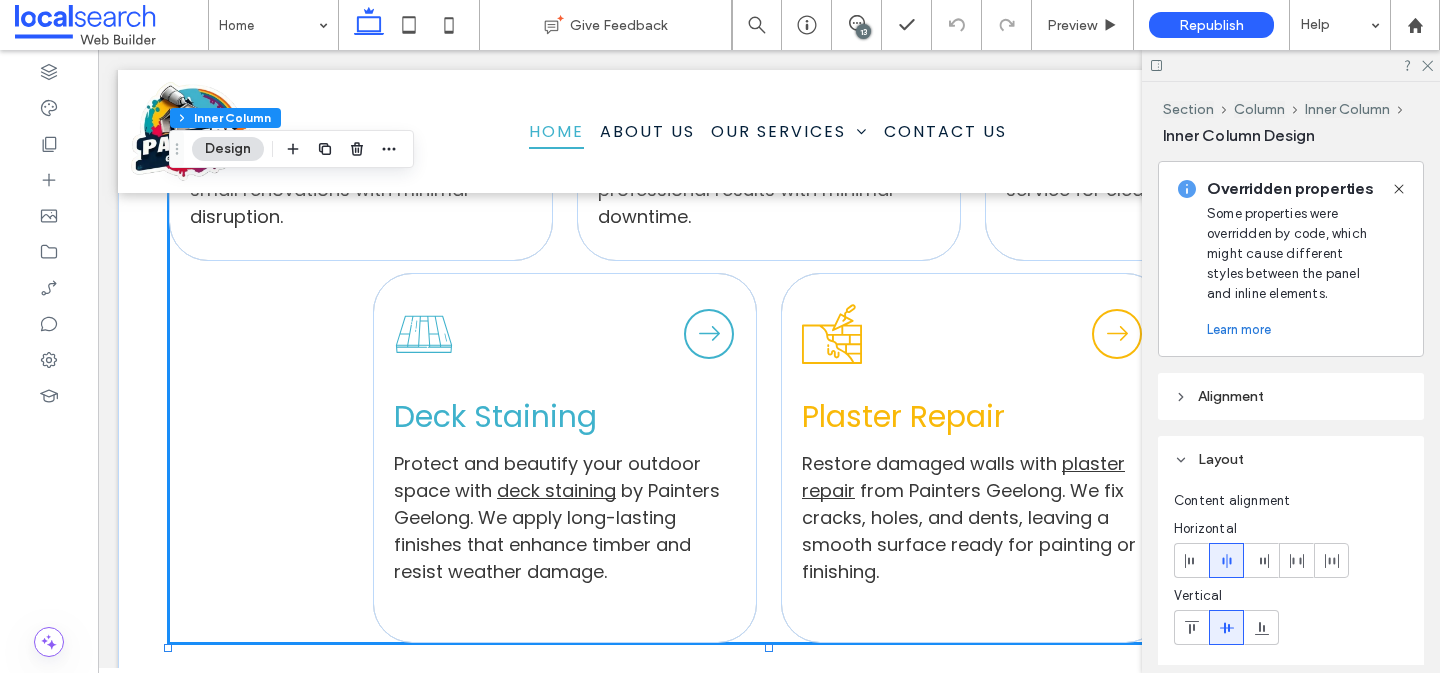 click on "Deck Staining" at bounding box center [495, 416] 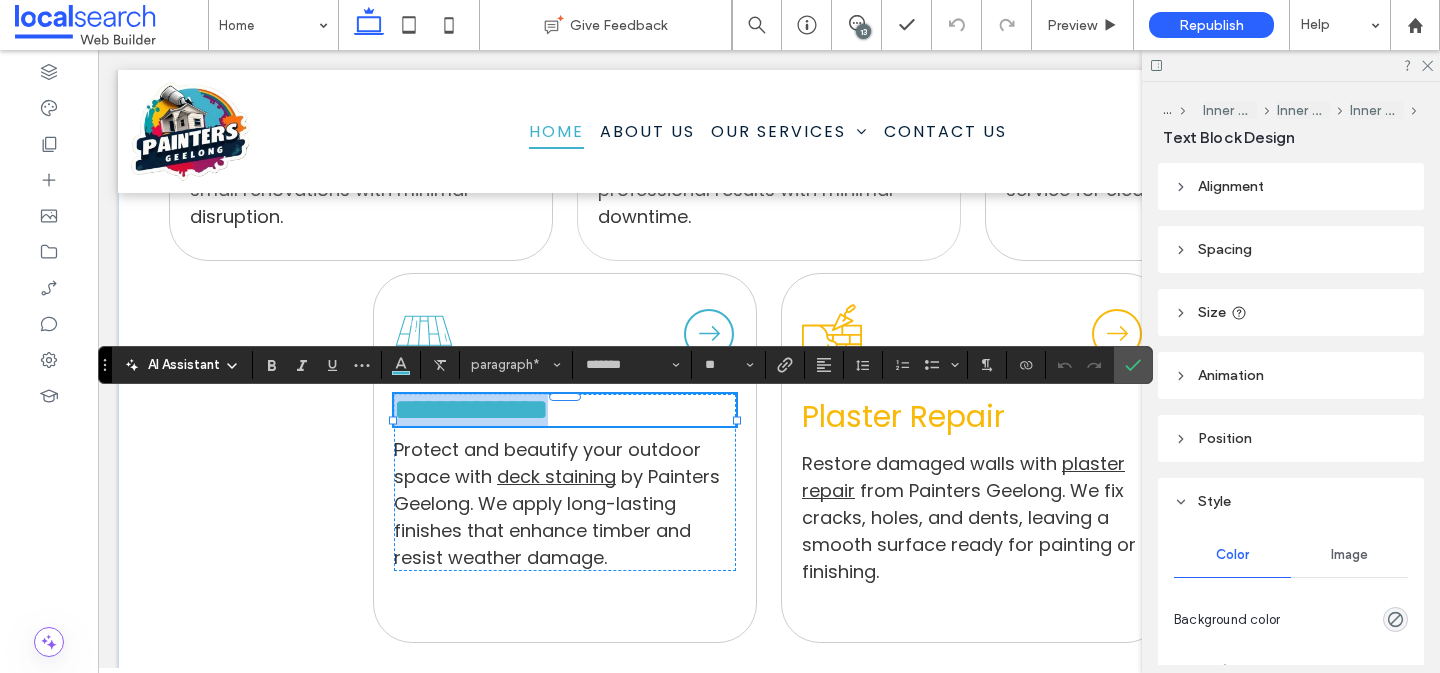 click on "**********" at bounding box center (471, 409) 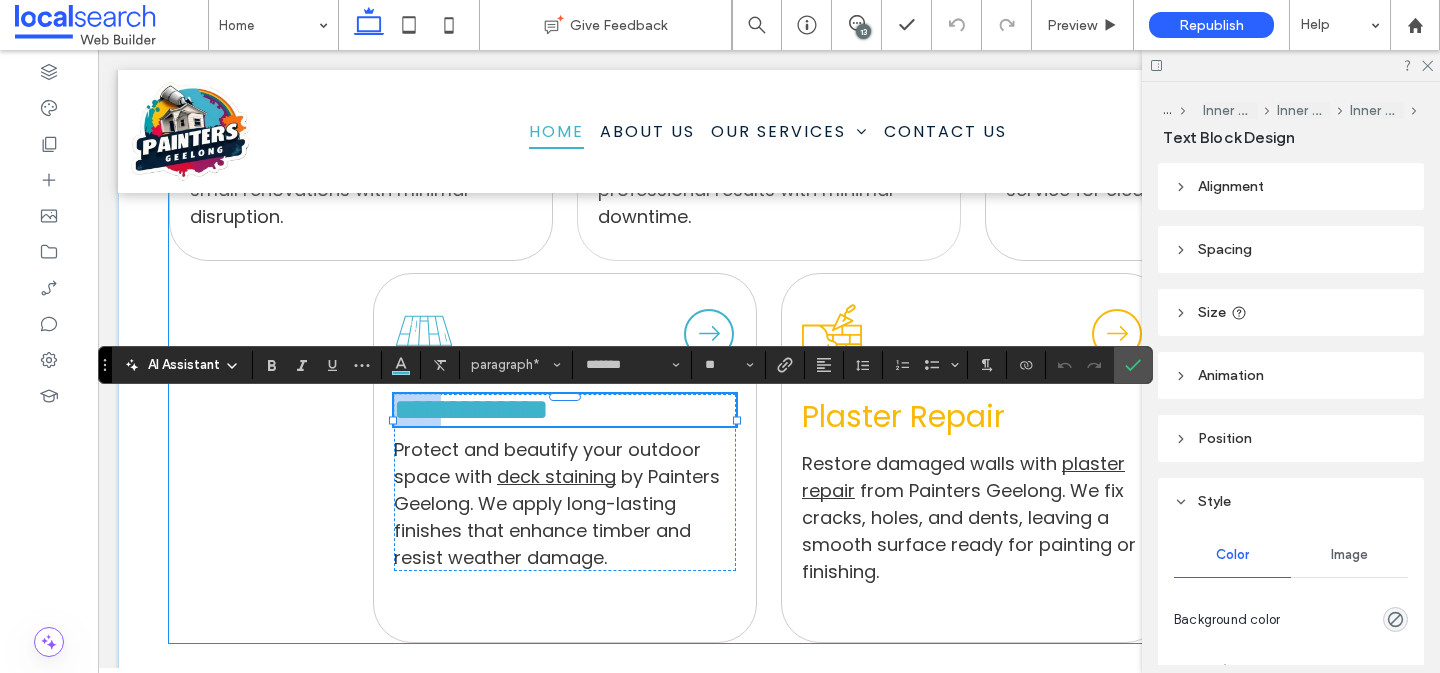 drag, startPoint x: 470, startPoint y: 421, endPoint x: 347, endPoint y: 423, distance: 123.01626 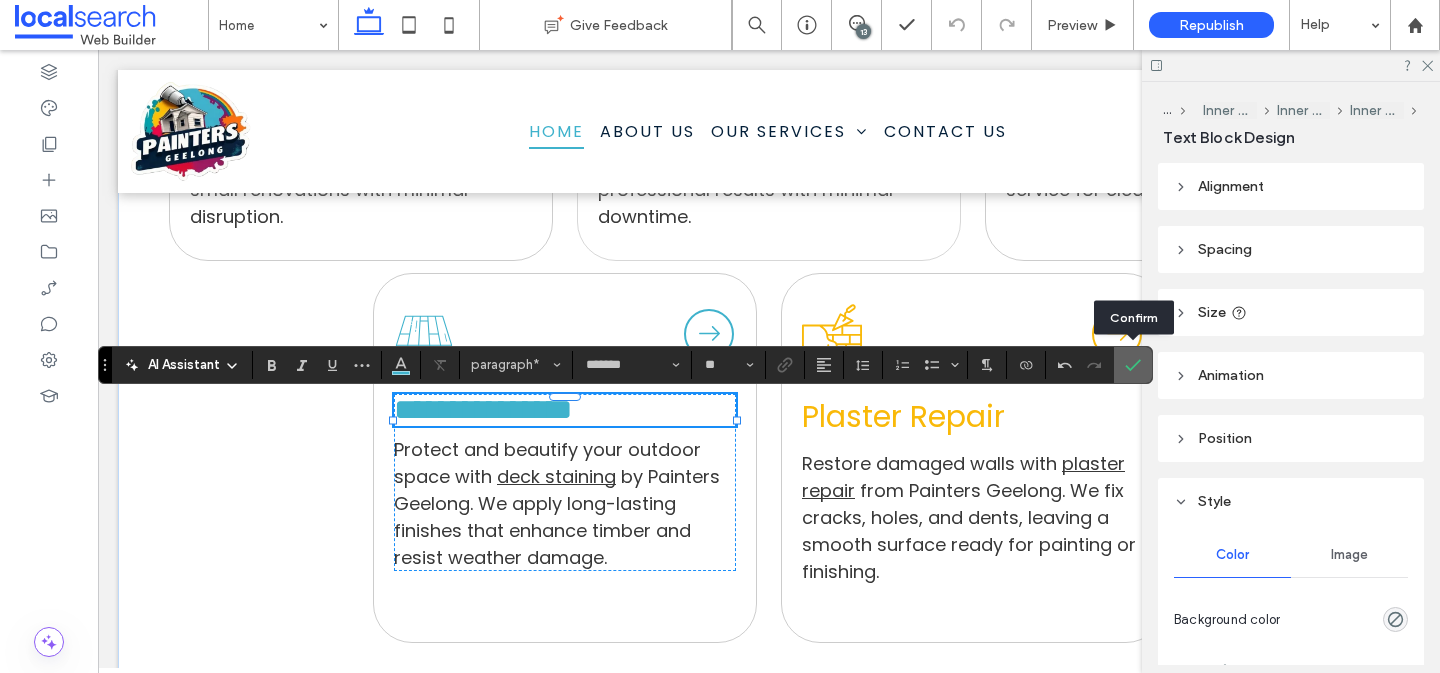 click 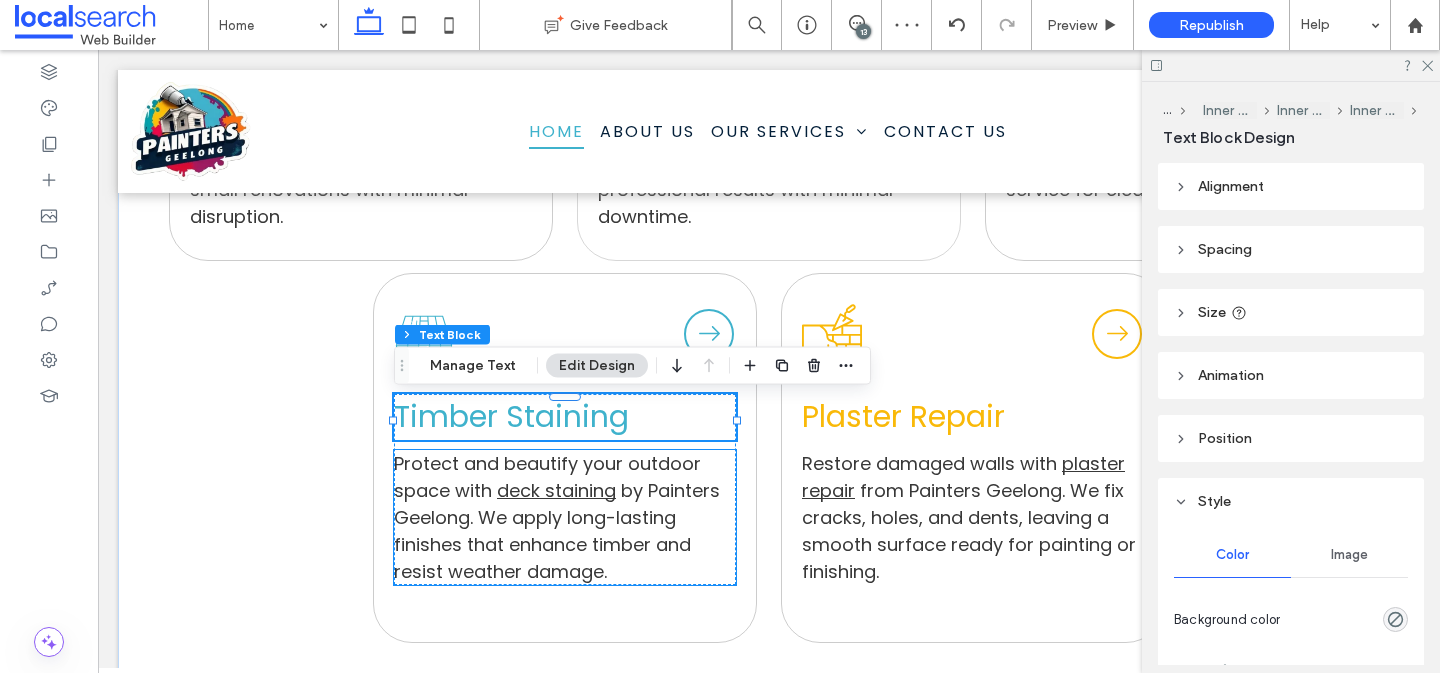 click on "by Painters Geelong. We apply long-lasting finishes that enhance timber and resist weather damage." at bounding box center [557, 531] 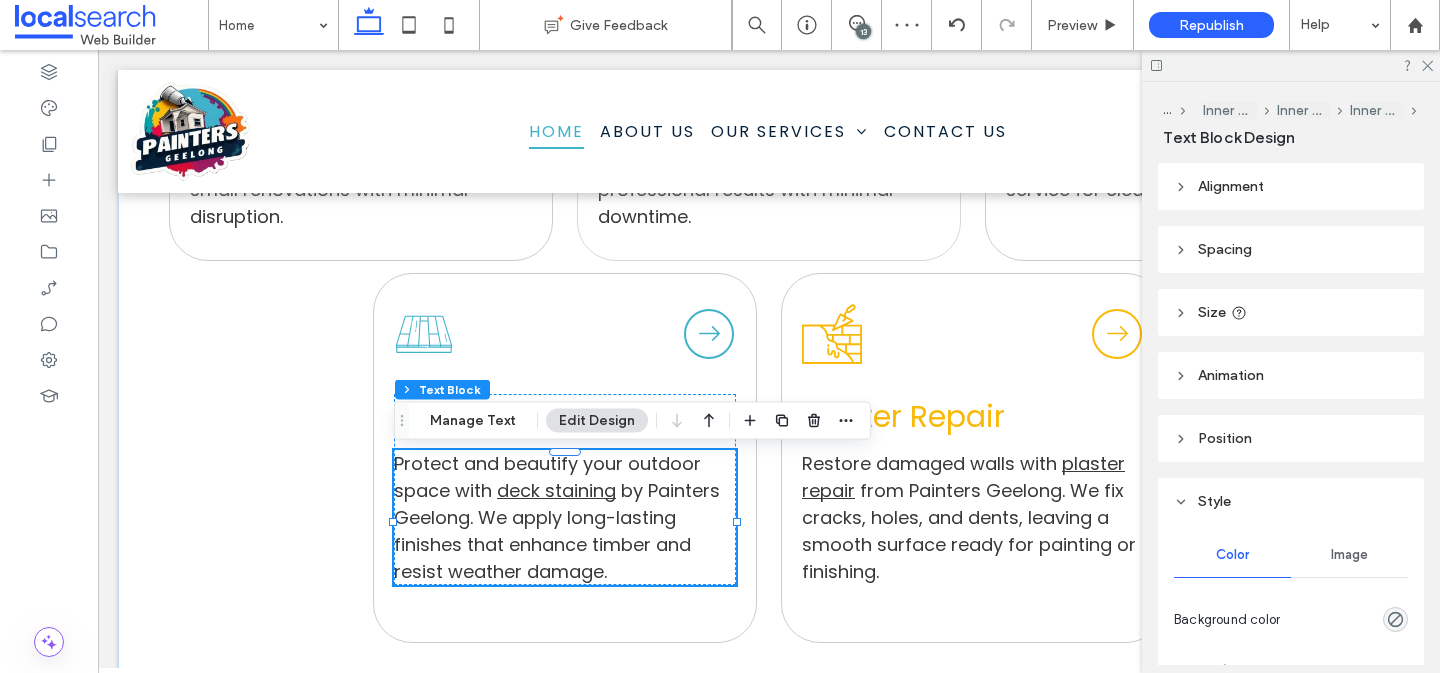 click on "Protect and beautify your outdoor space with
deck staining   by Painters Geelong. We apply long-lasting finishes that enhance timber and resist weather damage." at bounding box center (565, 517) 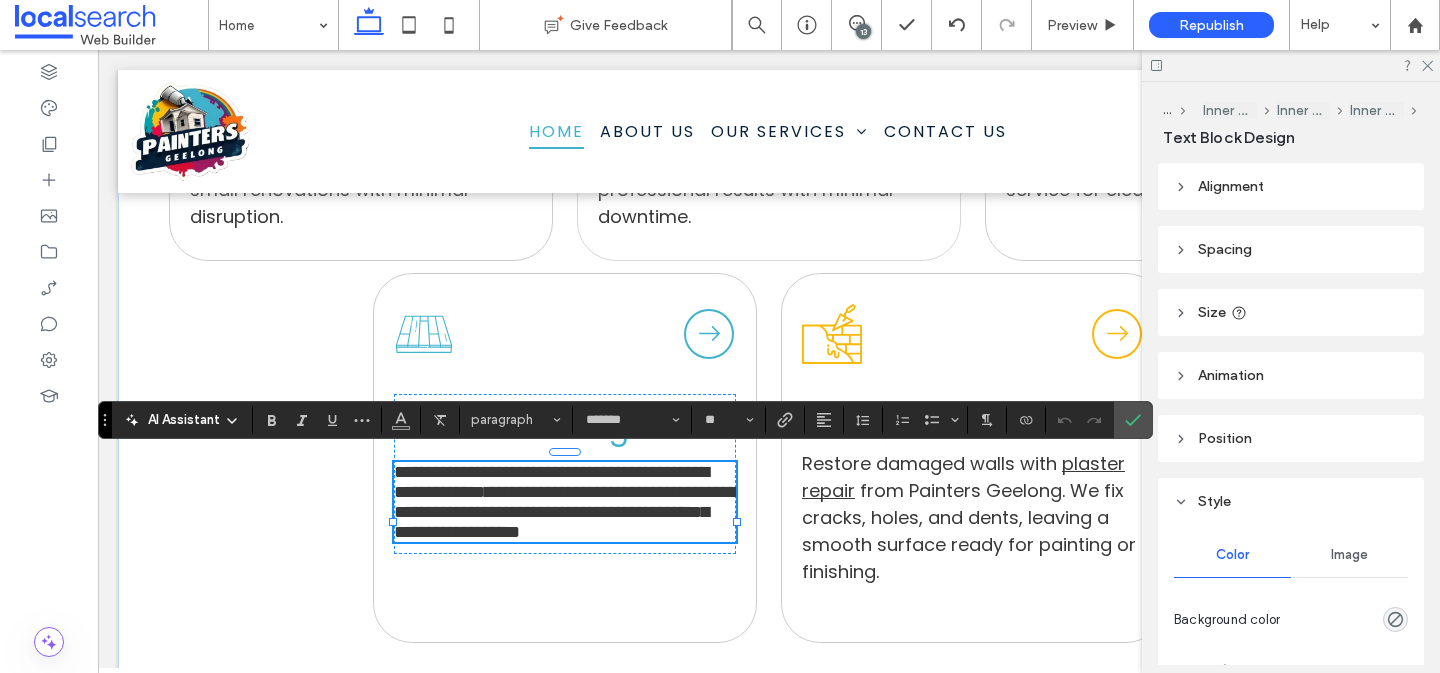 click on "**********" at bounding box center [439, 492] 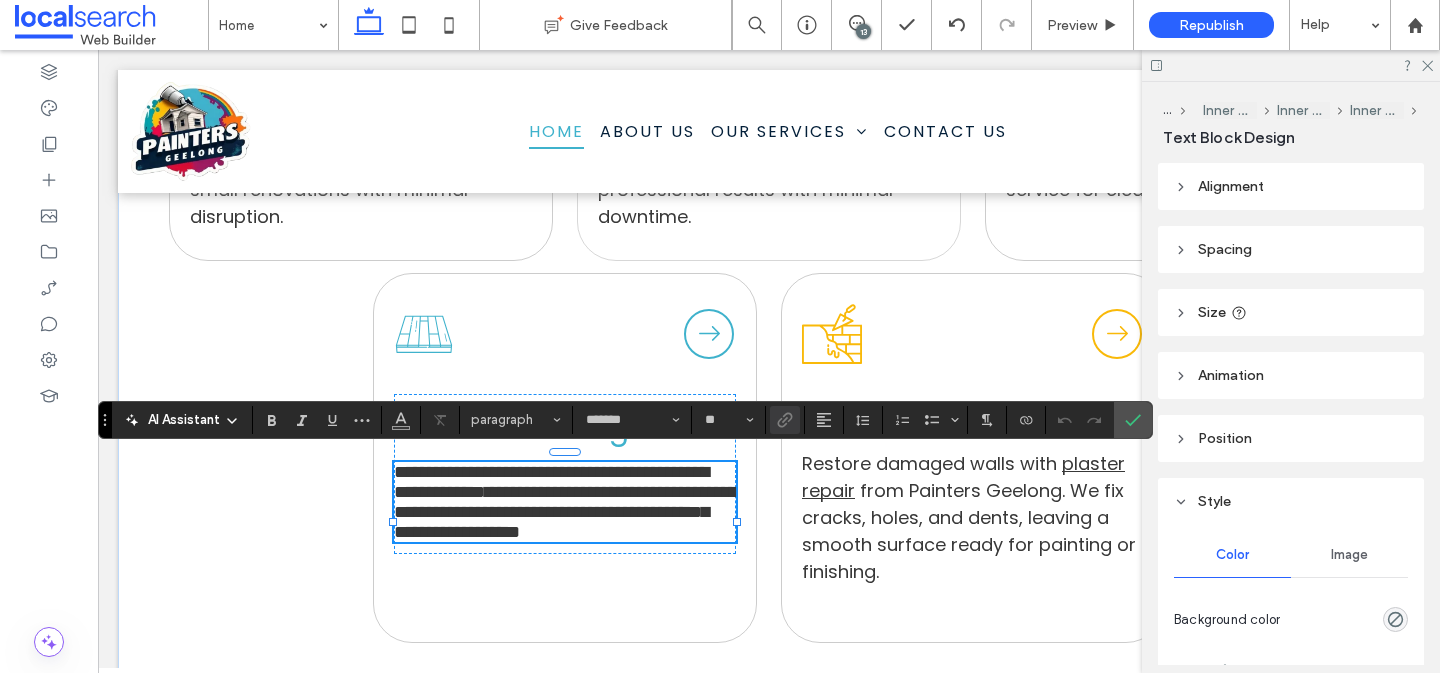 type 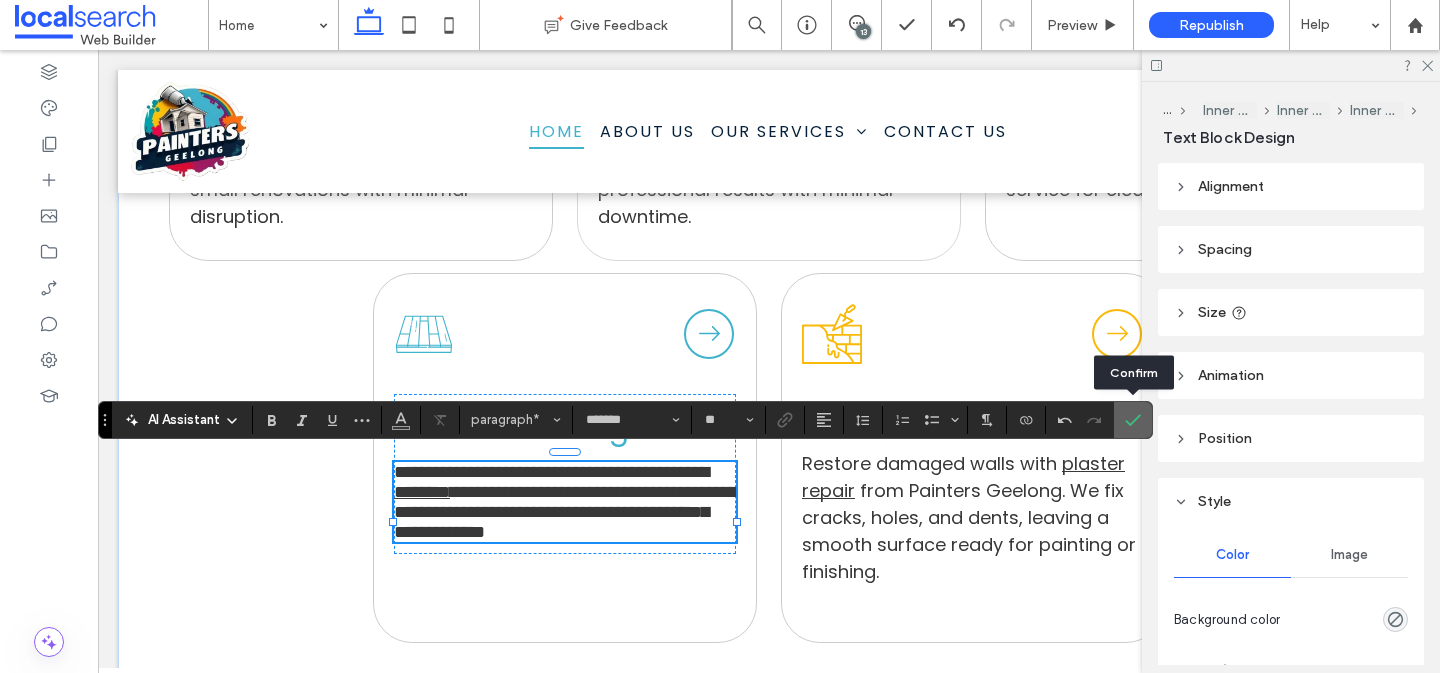 click at bounding box center (1133, 420) 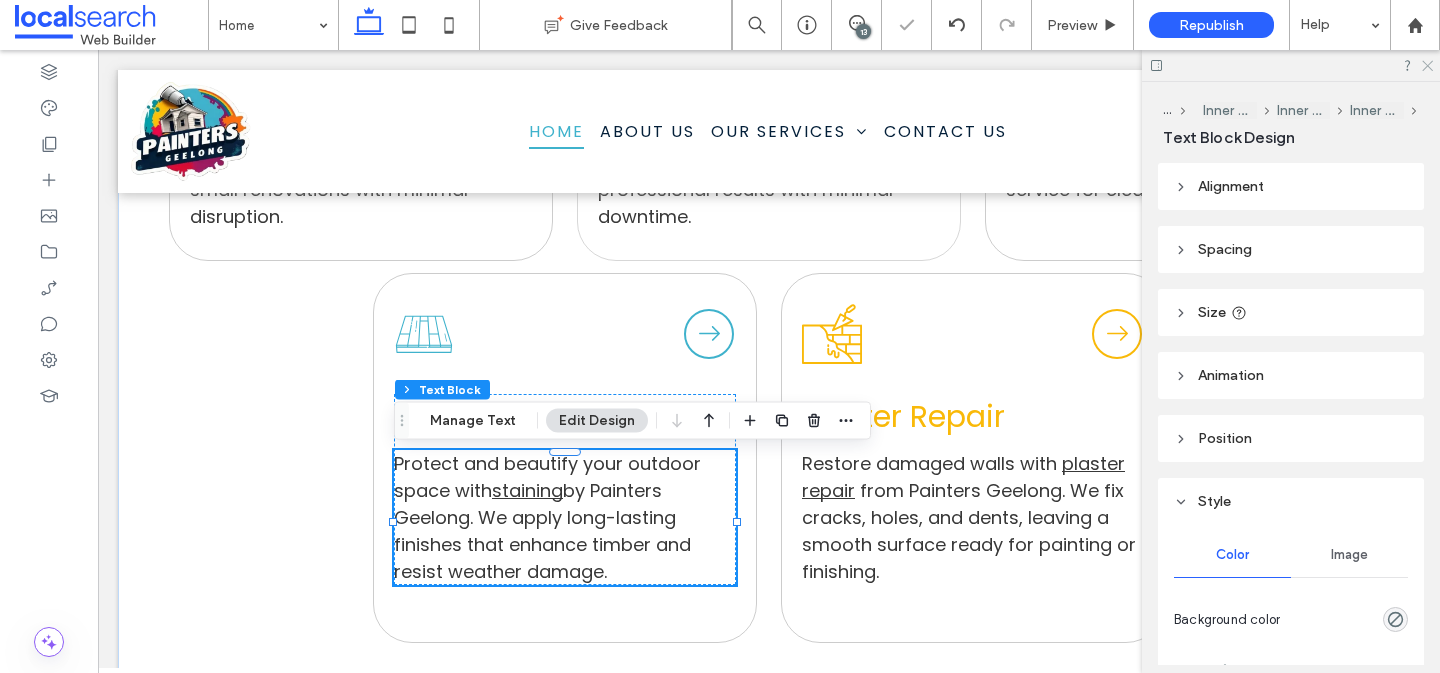 click 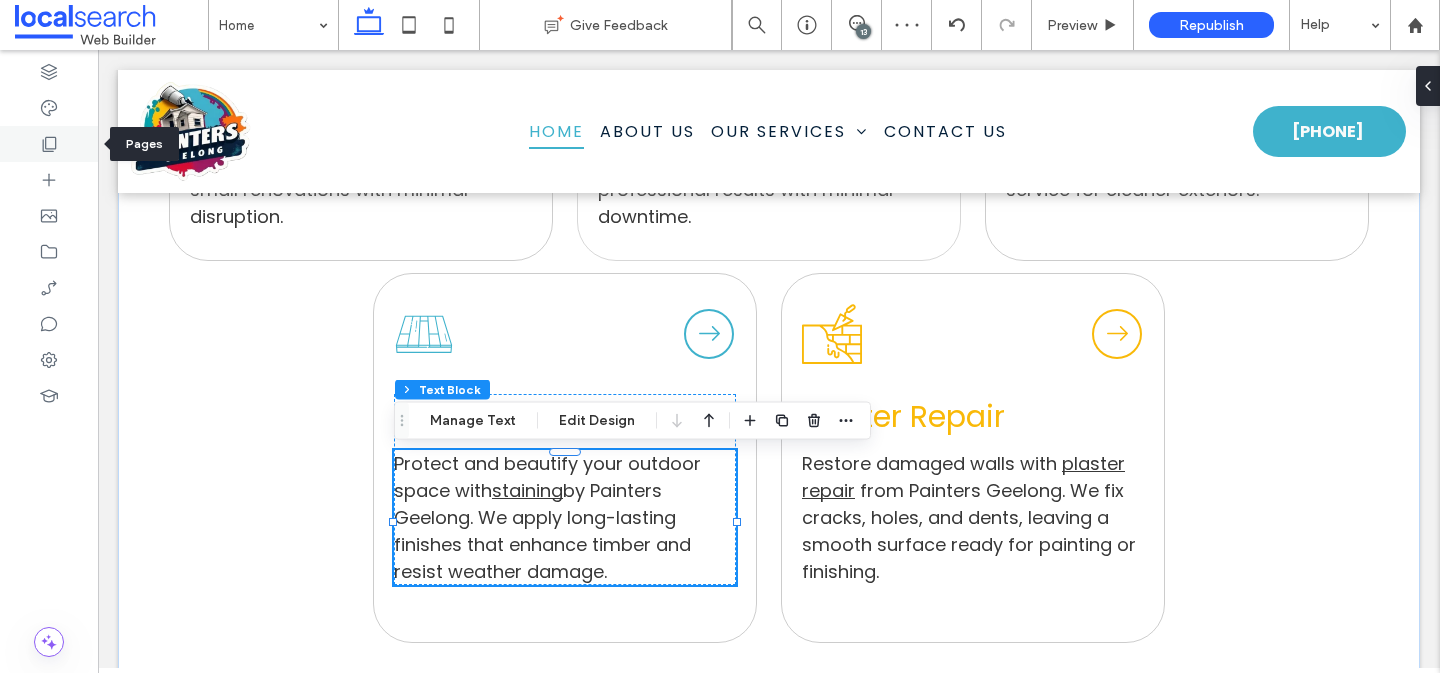 click 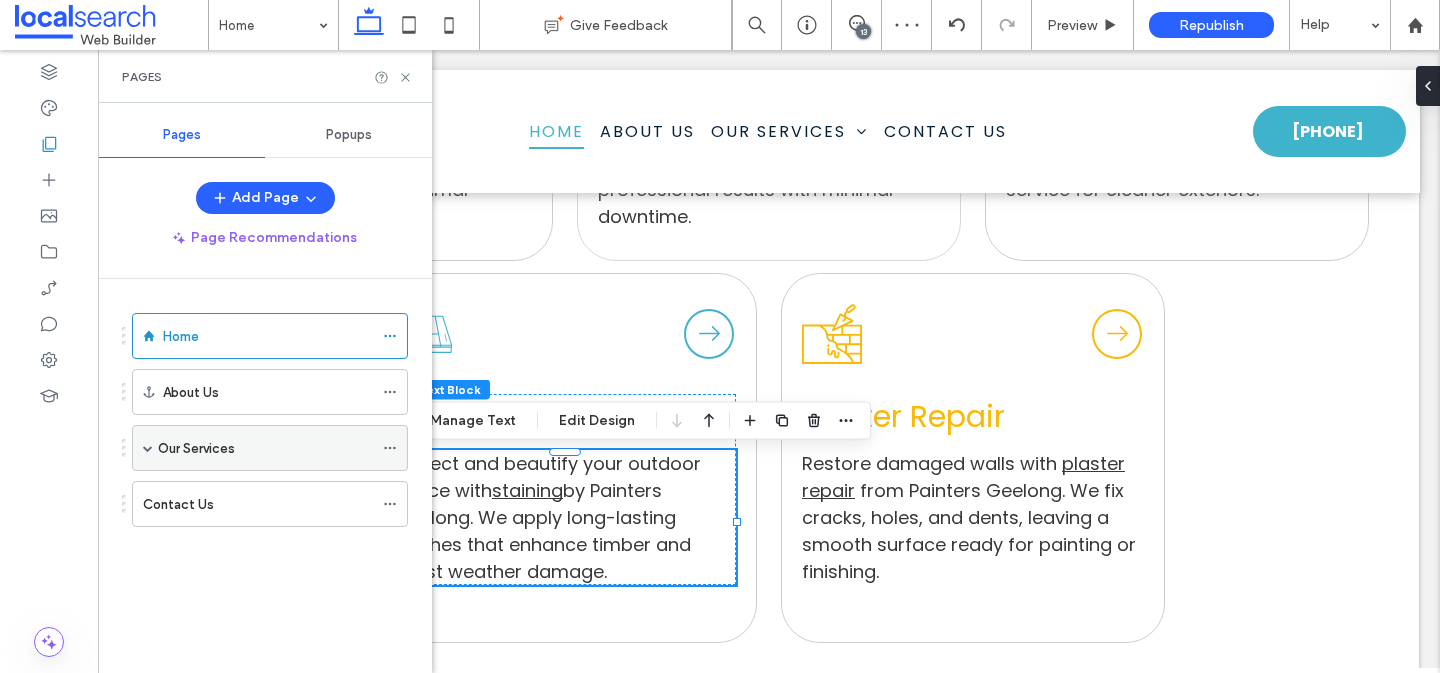 click at bounding box center (148, 448) 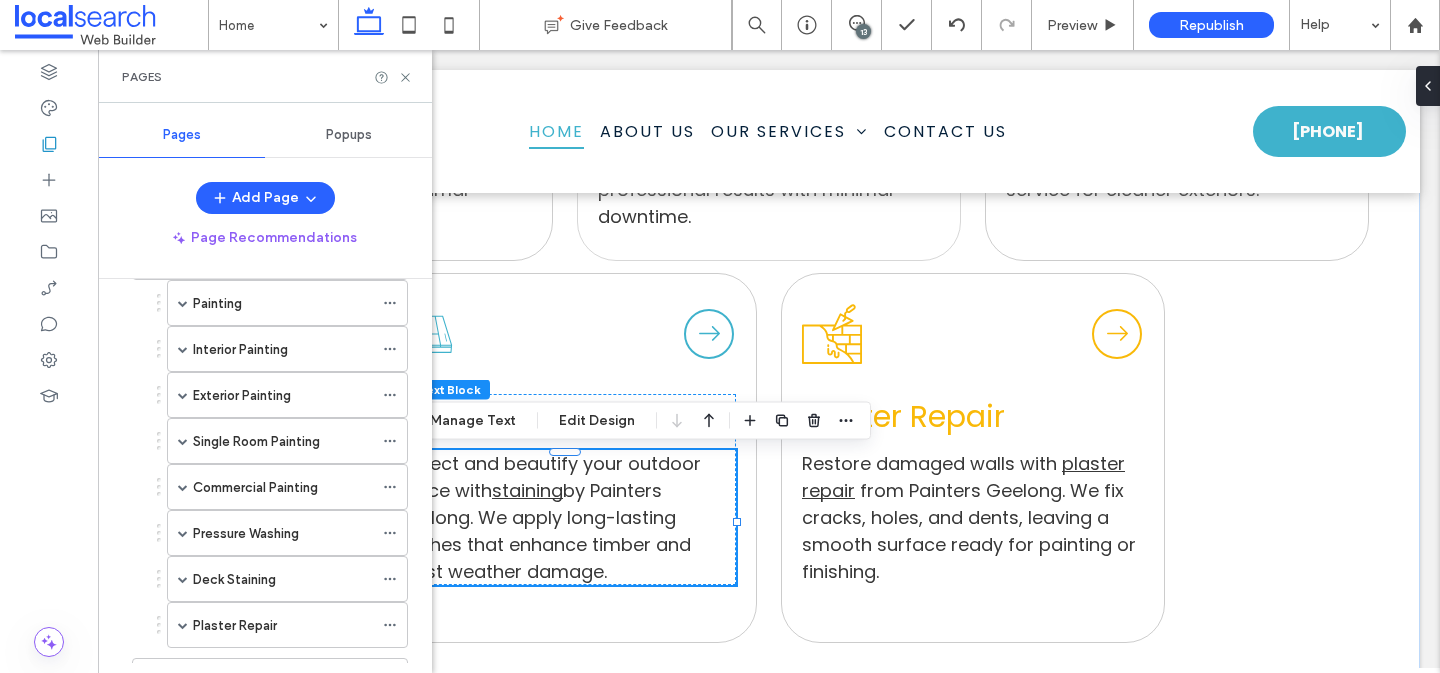 scroll, scrollTop: 250, scrollLeft: 0, axis: vertical 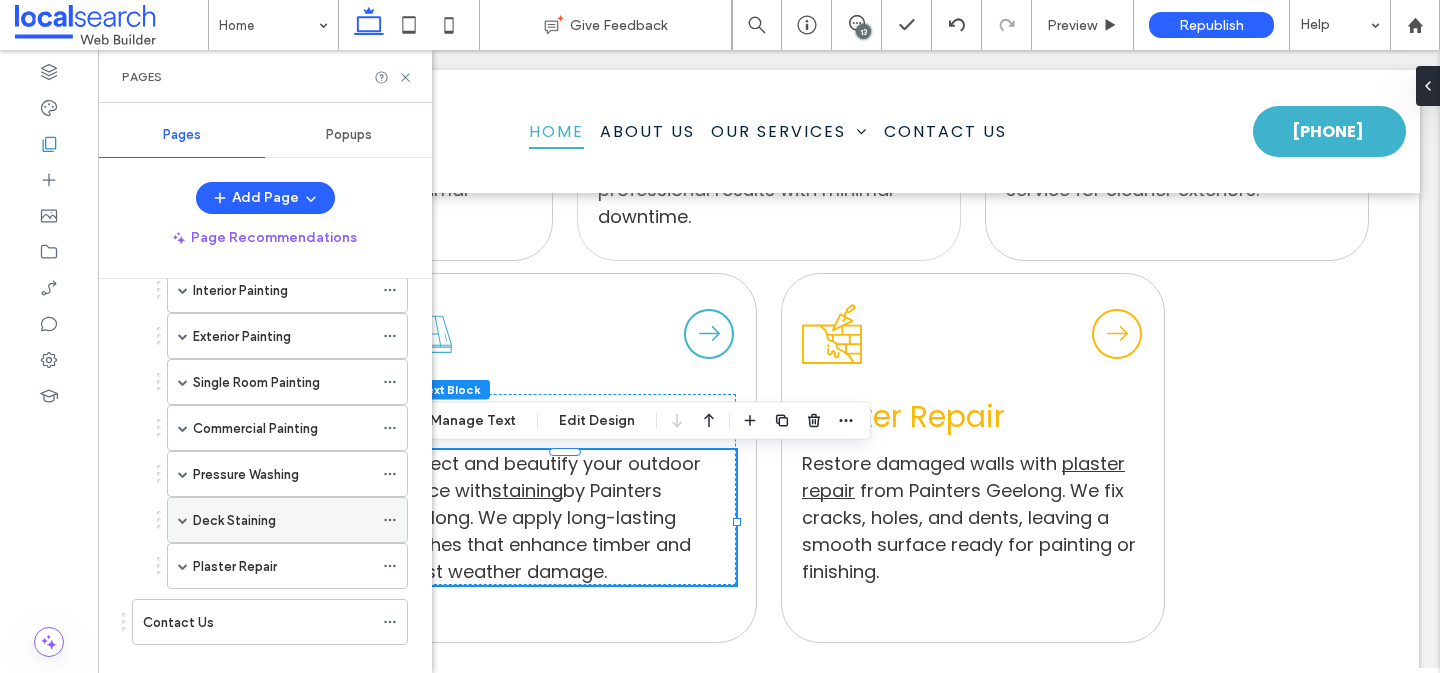 click at bounding box center (183, 520) 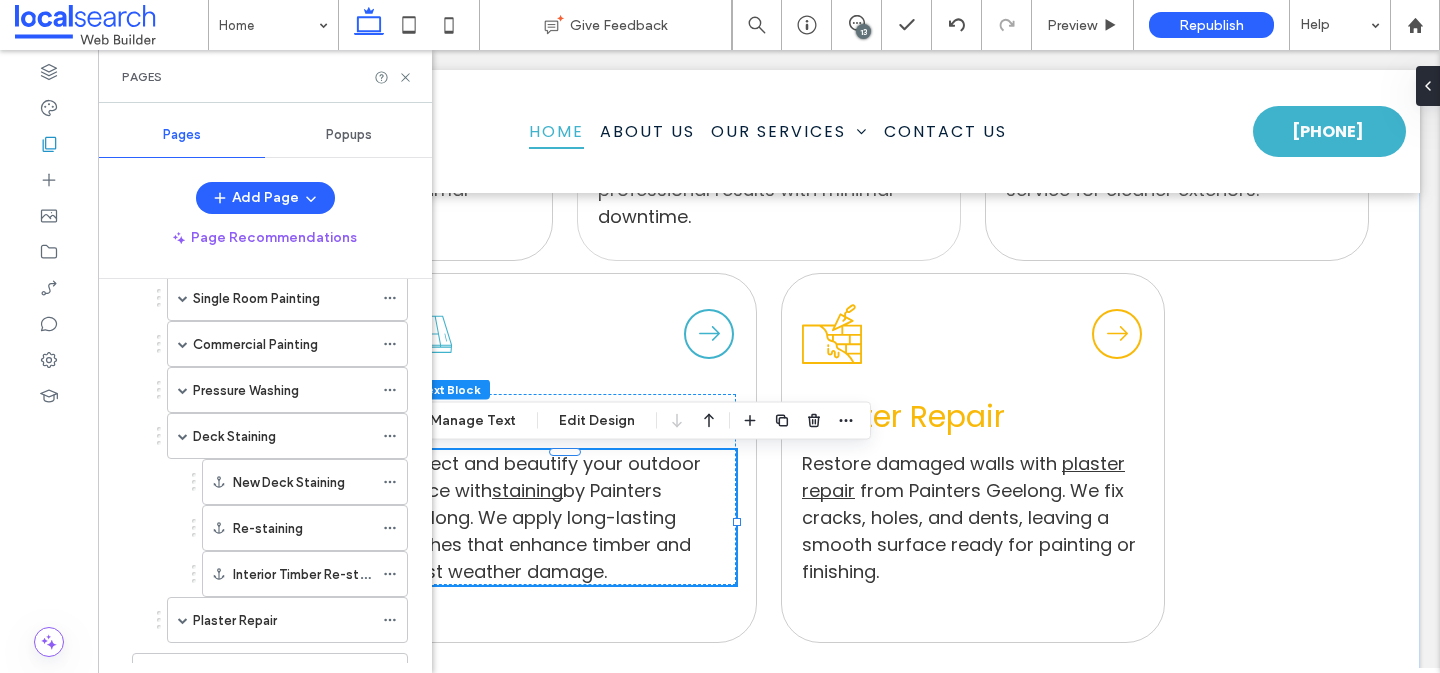 scroll, scrollTop: 372, scrollLeft: 0, axis: vertical 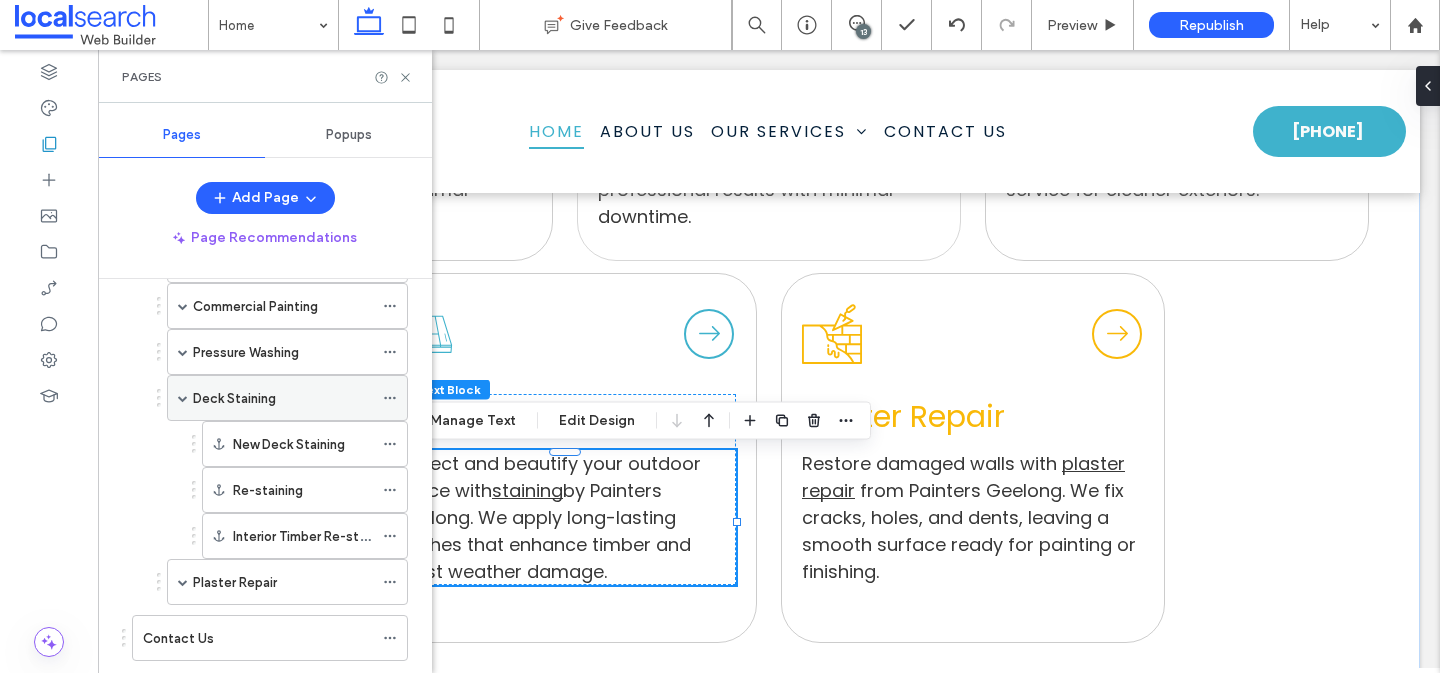 click 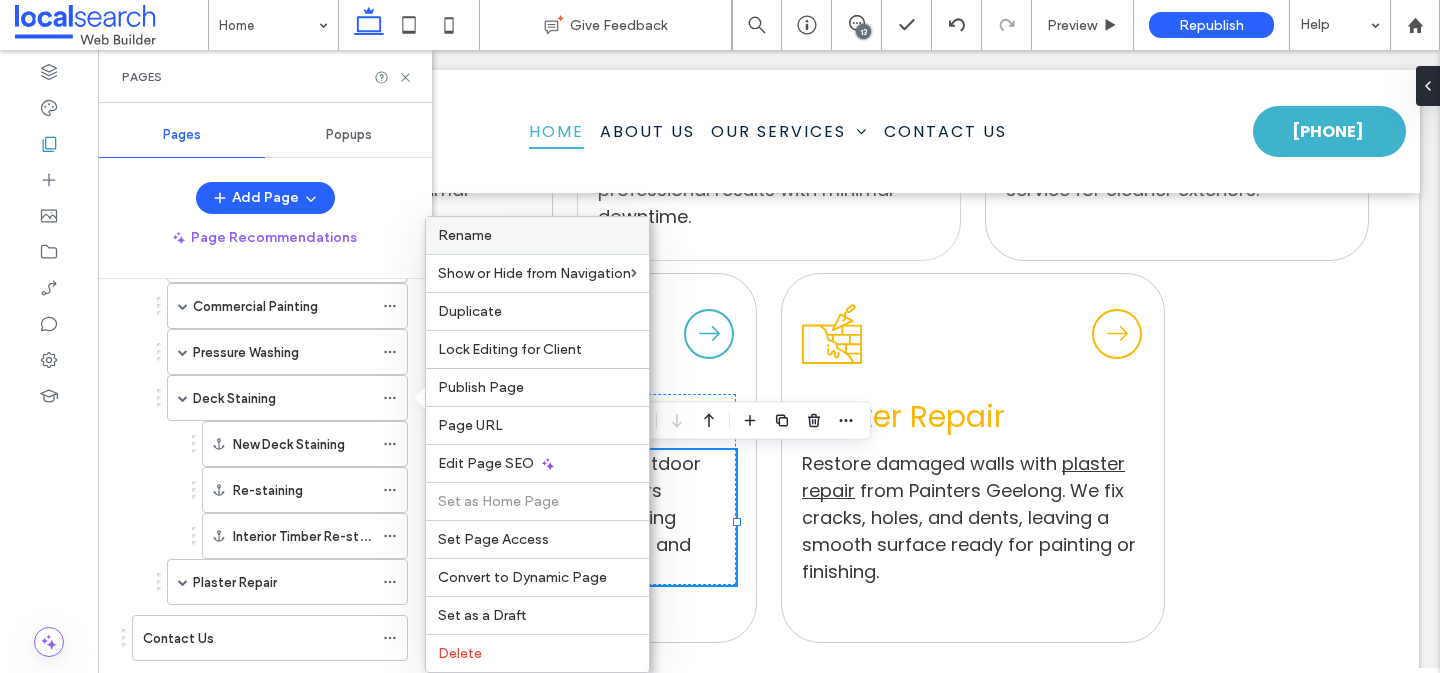 click on "Rename" at bounding box center (537, 235) 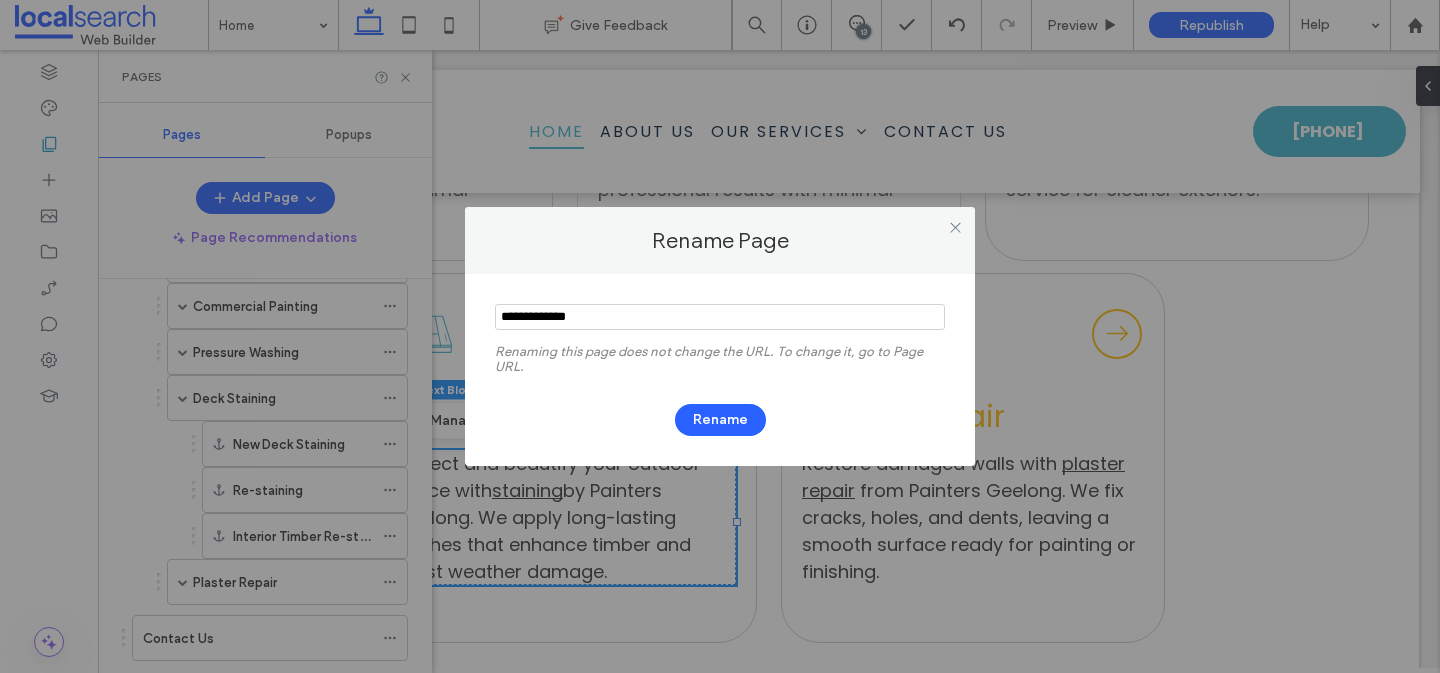 drag, startPoint x: 533, startPoint y: 320, endPoint x: 408, endPoint y: 320, distance: 125 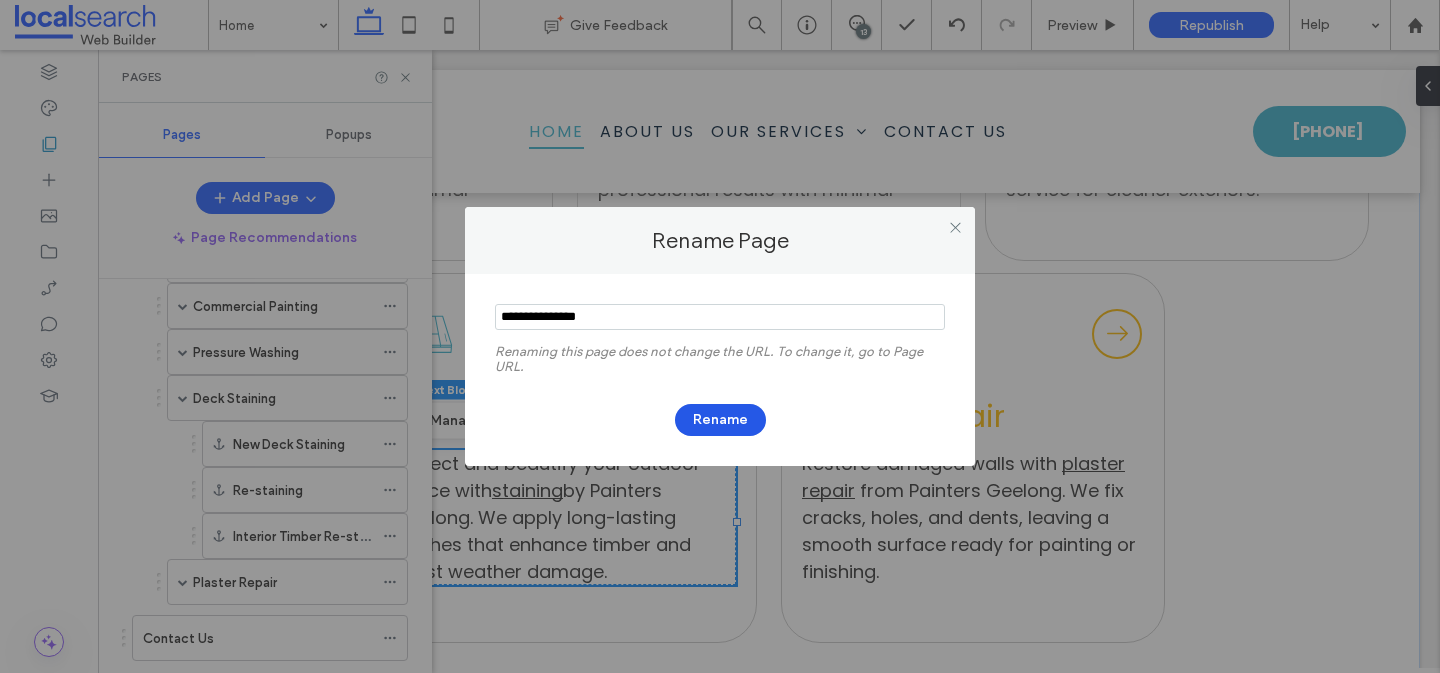 type on "**********" 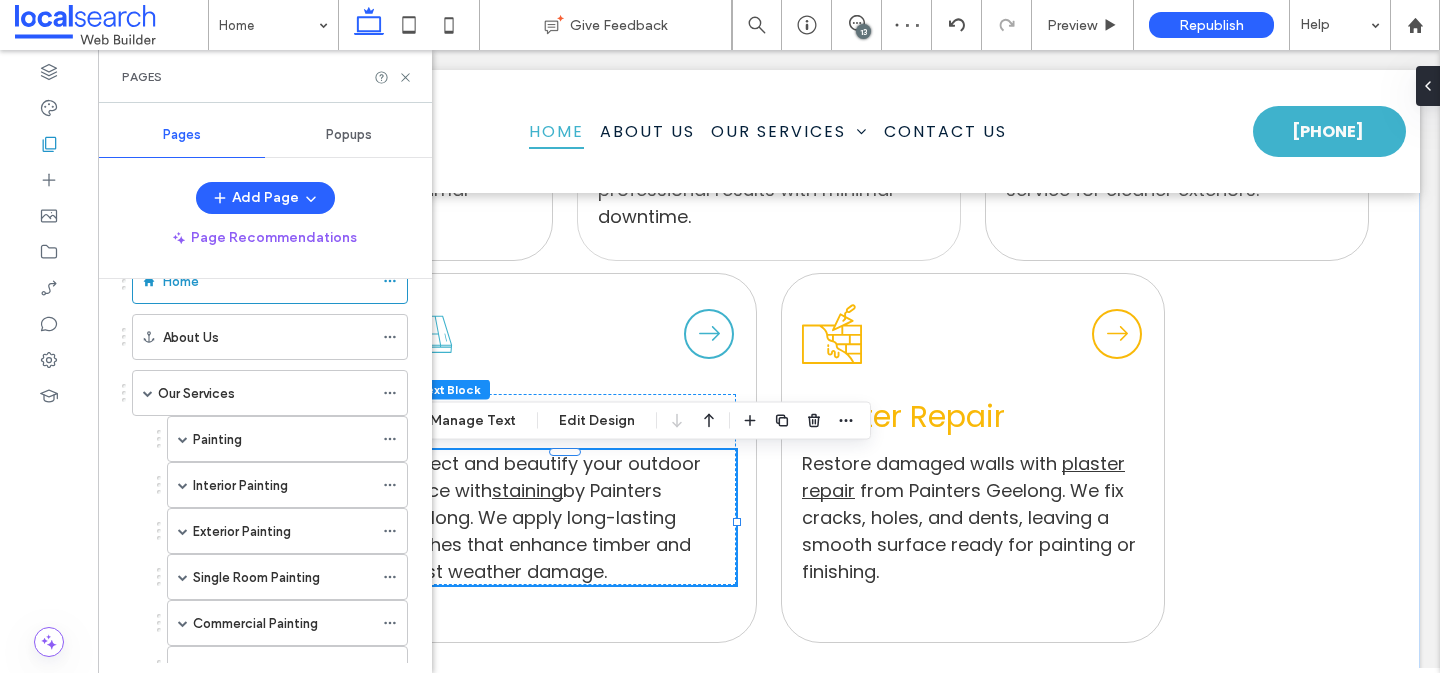 scroll, scrollTop: 52, scrollLeft: 0, axis: vertical 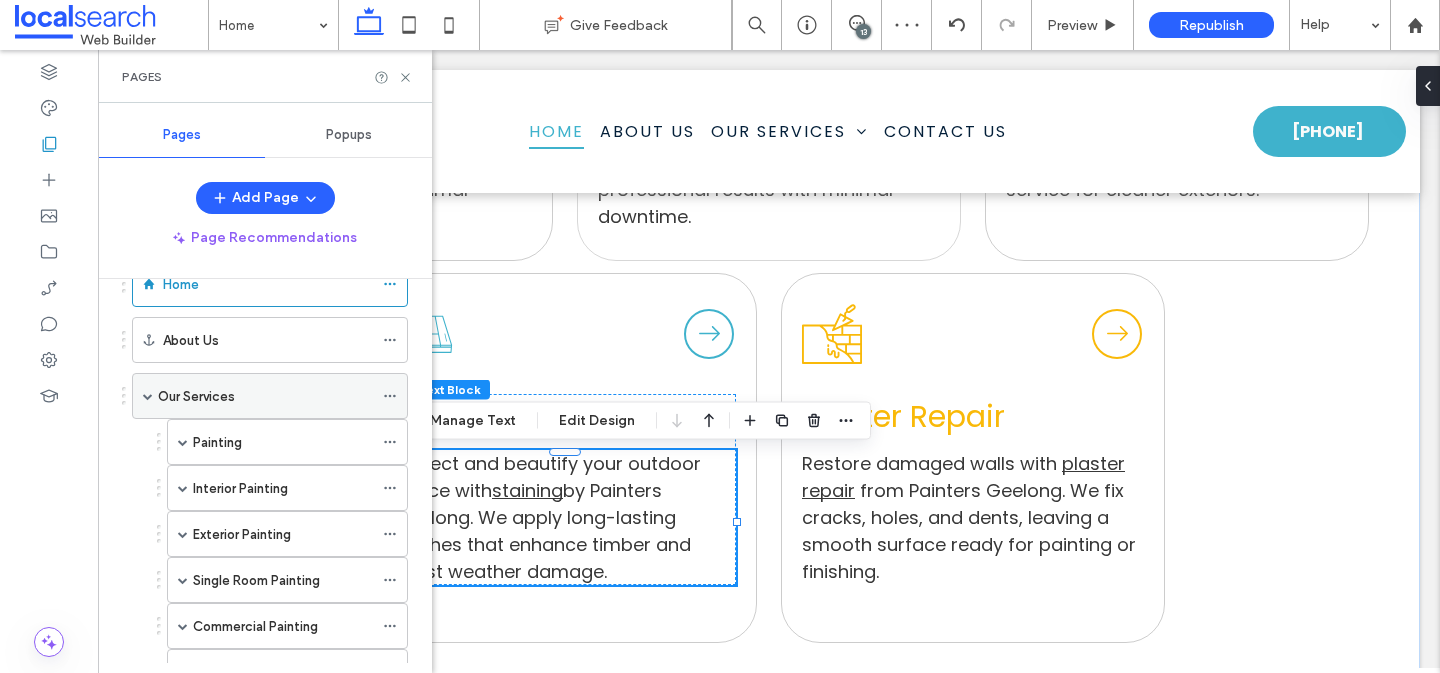 click on "Our Services" at bounding box center [196, 396] 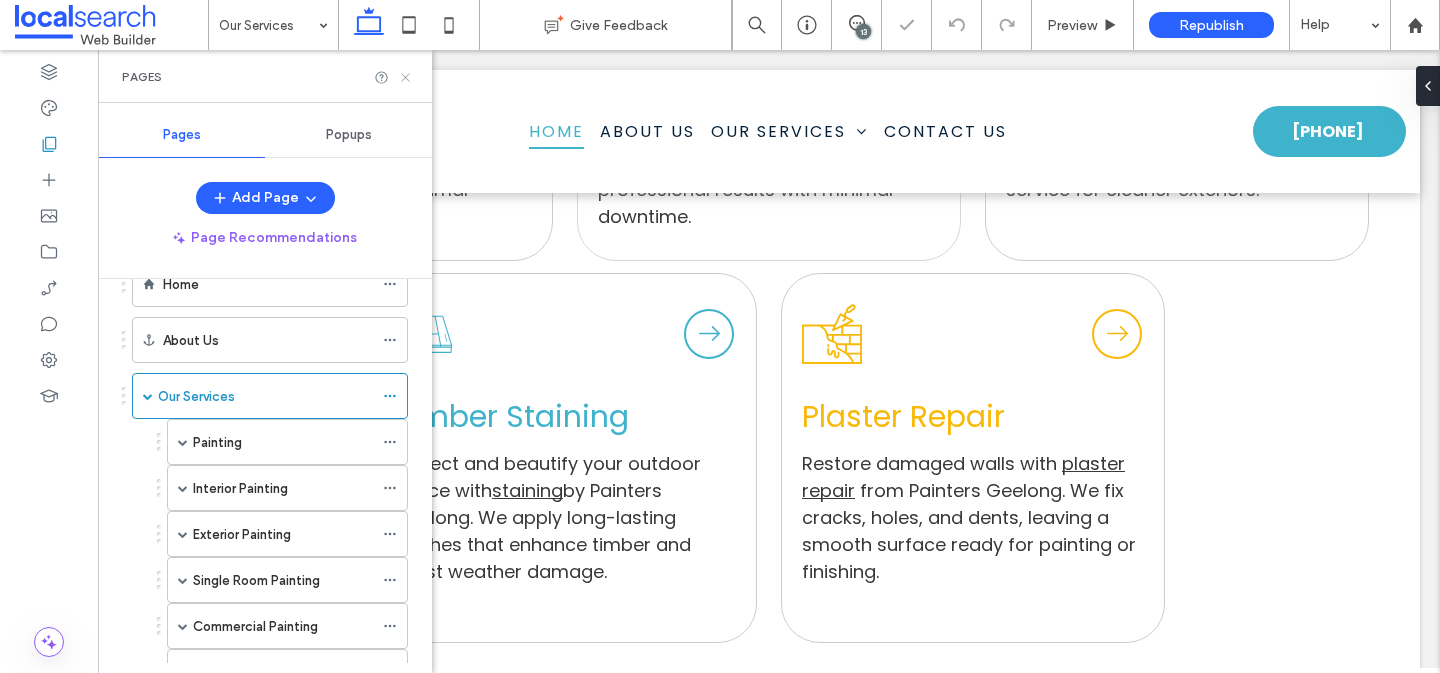 click 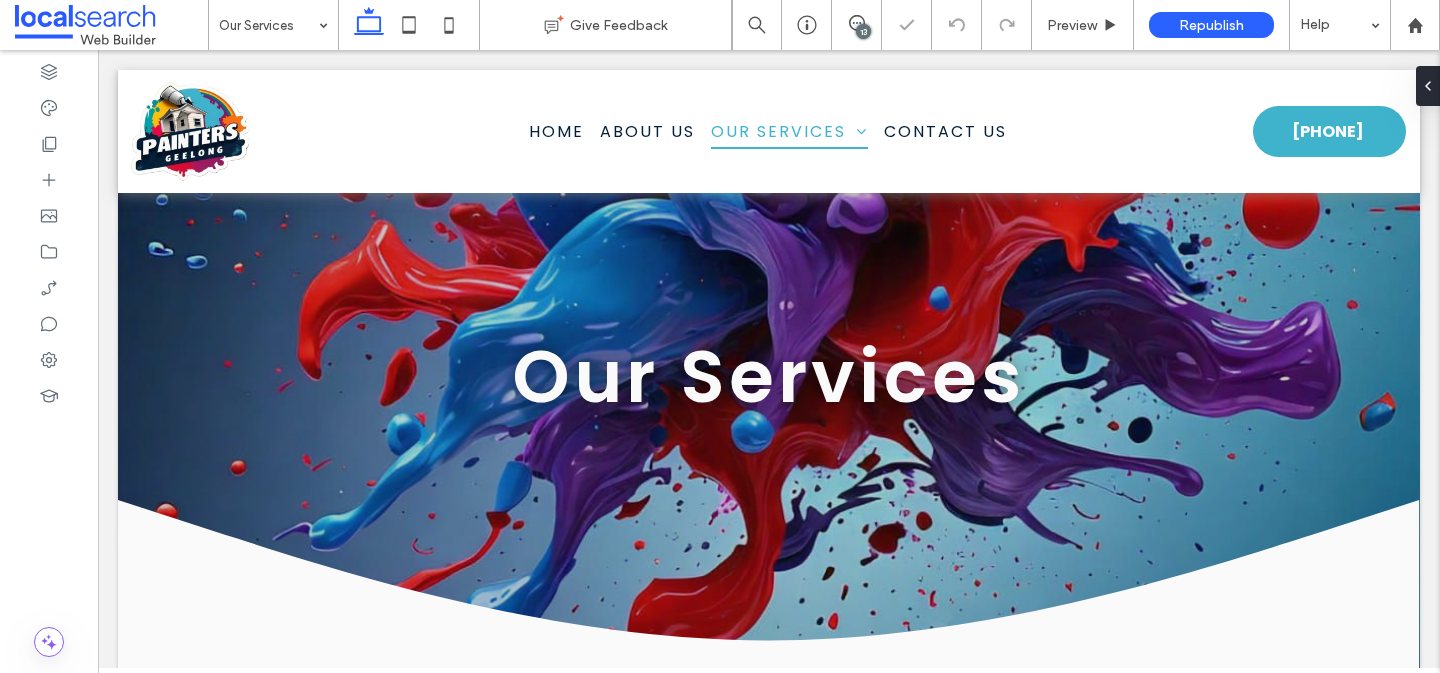 scroll, scrollTop: 1667, scrollLeft: 0, axis: vertical 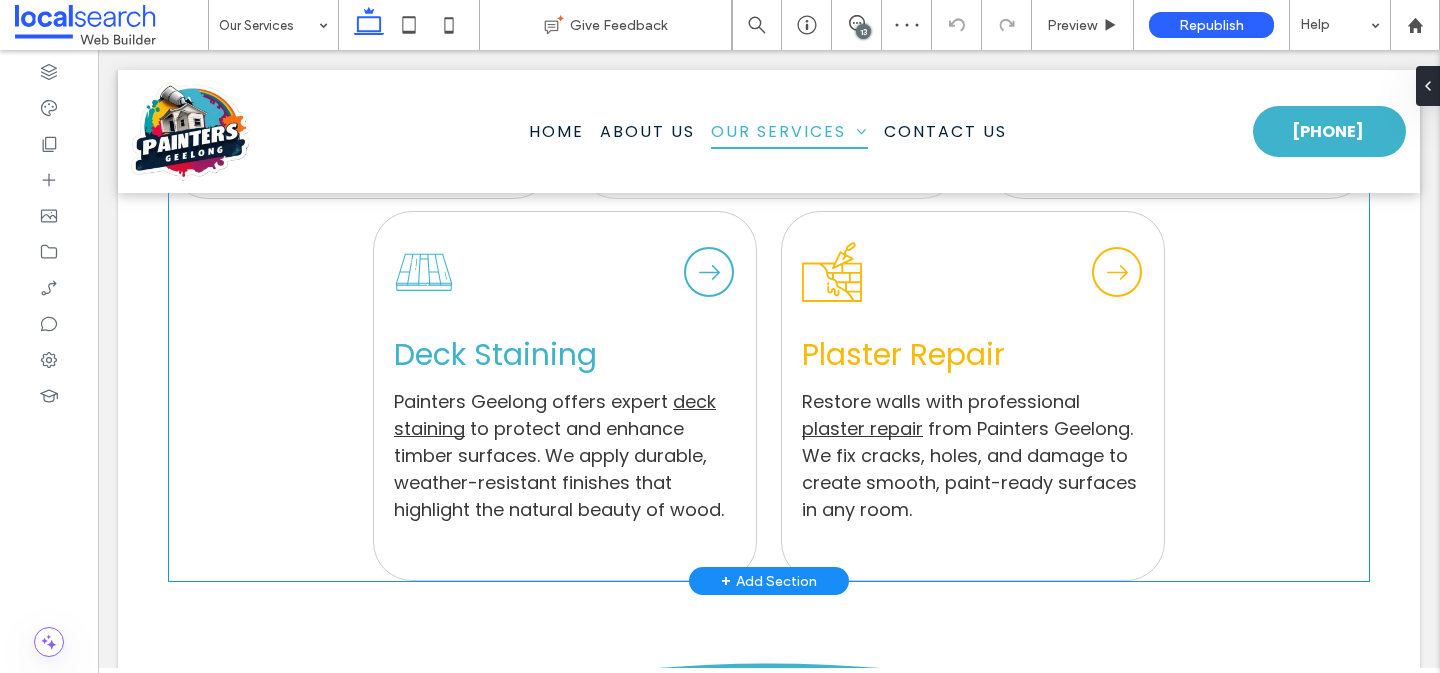 click on "Deck Staining" at bounding box center (495, 354) 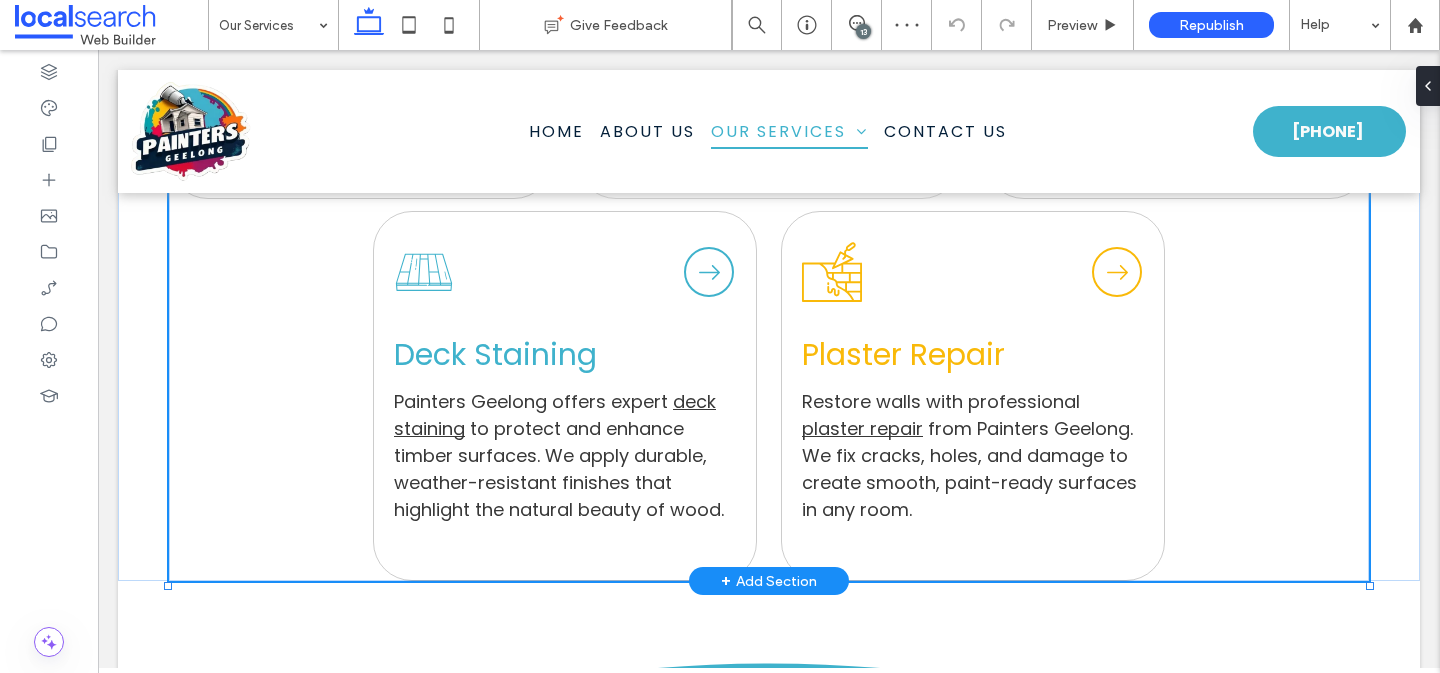 click on "Deck Staining" at bounding box center [495, 354] 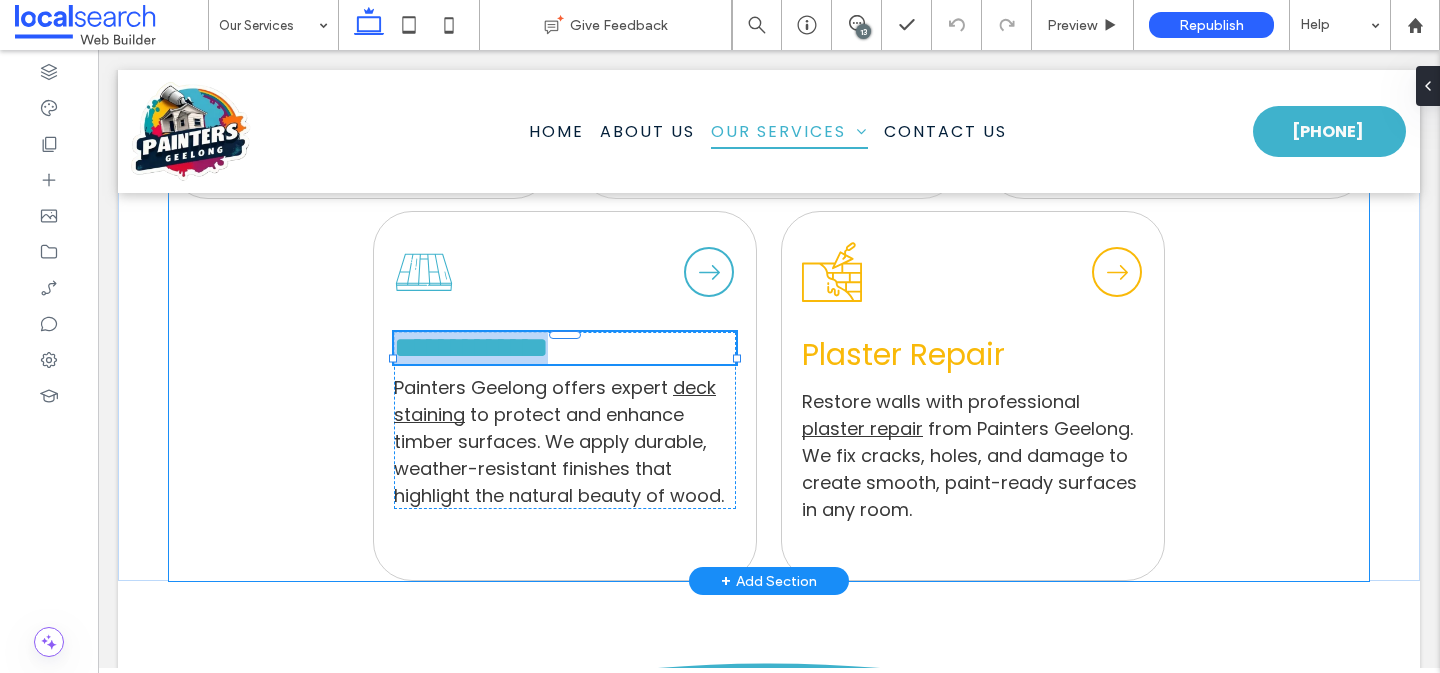 type on "*******" 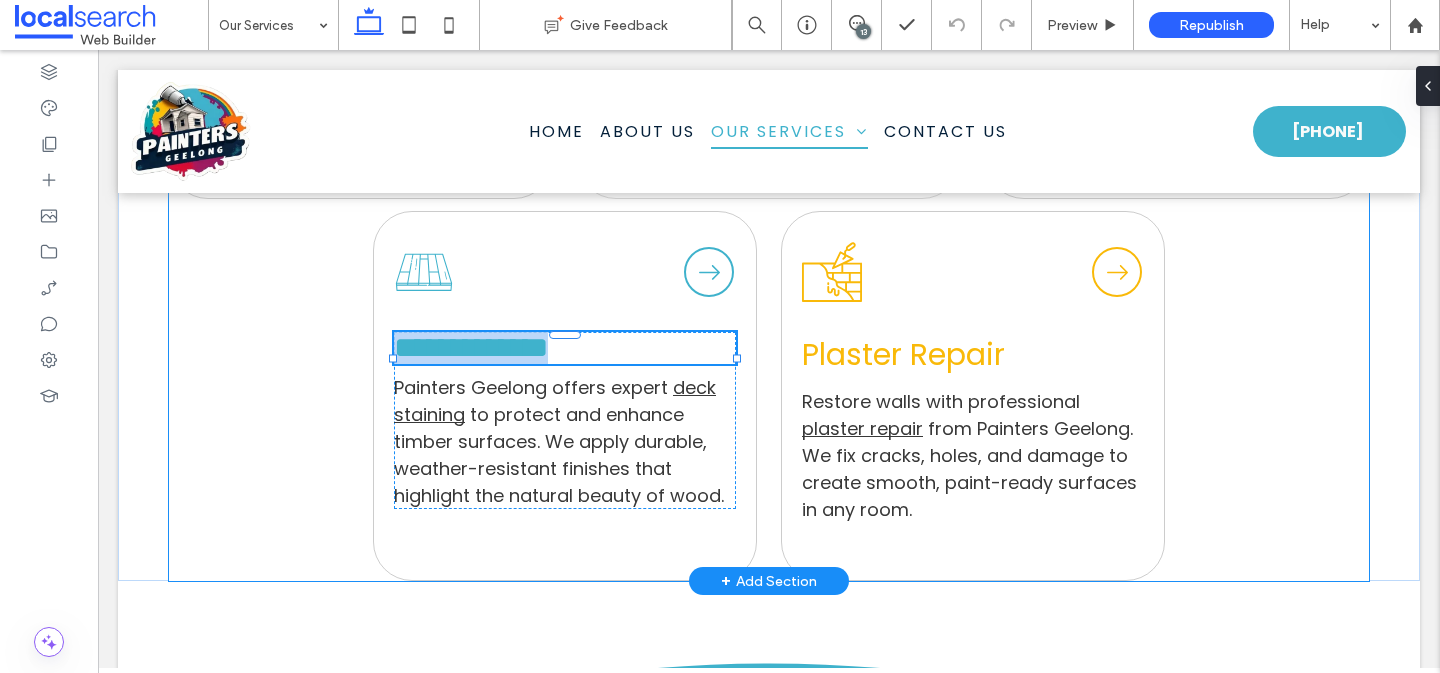 type on "**" 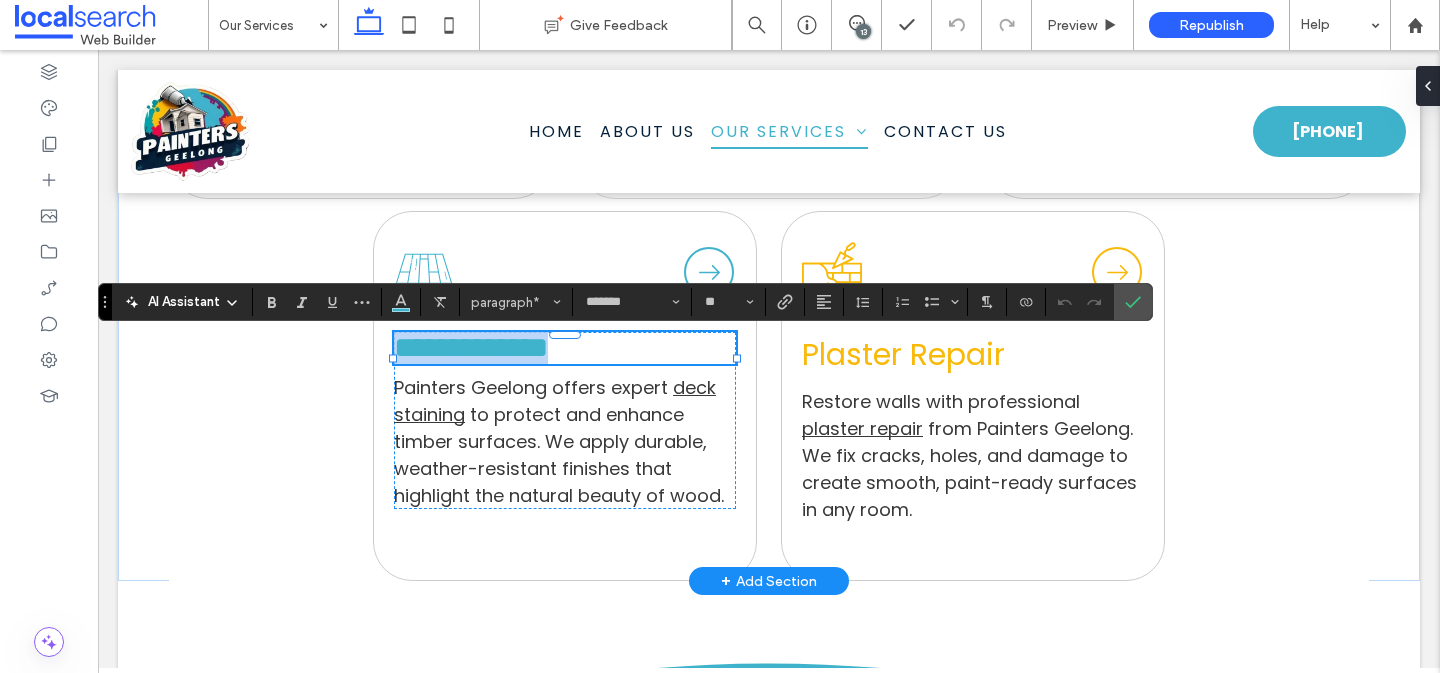 click on "**********" at bounding box center [471, 347] 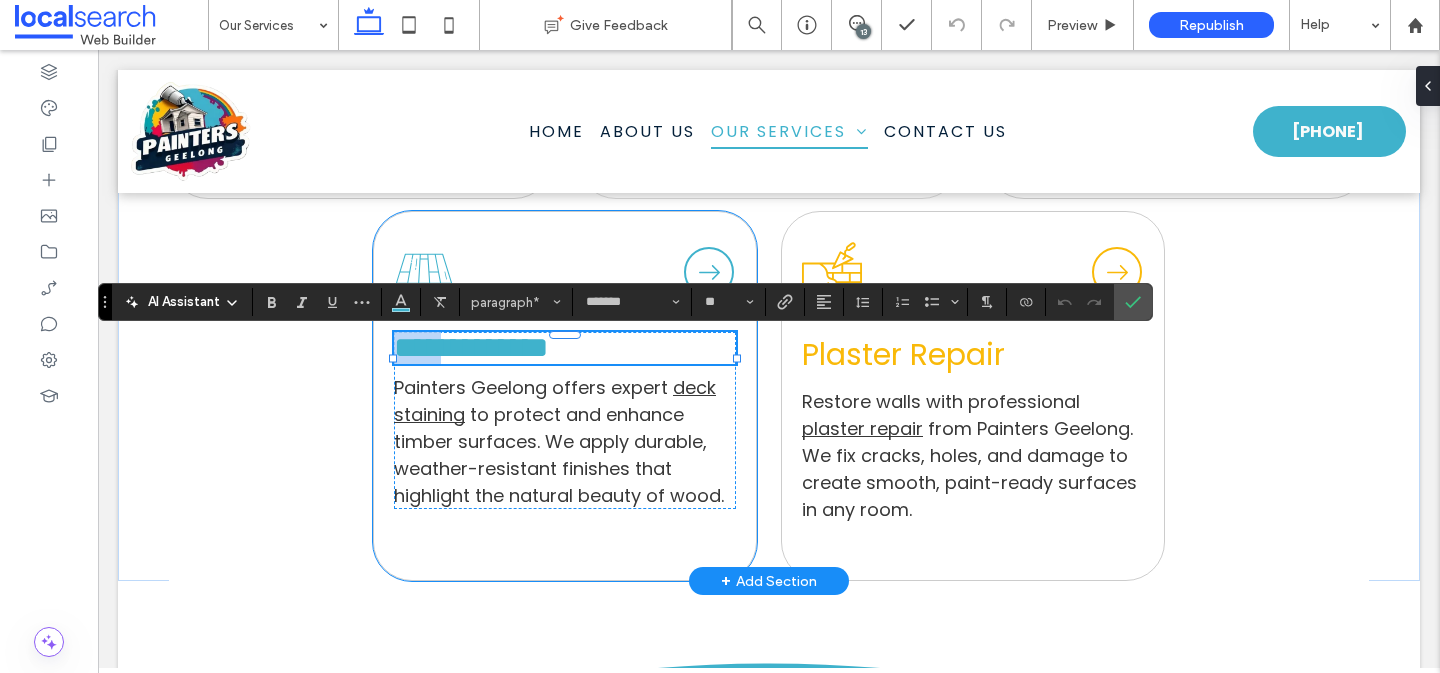 drag, startPoint x: 467, startPoint y: 357, endPoint x: 374, endPoint y: 365, distance: 93.34345 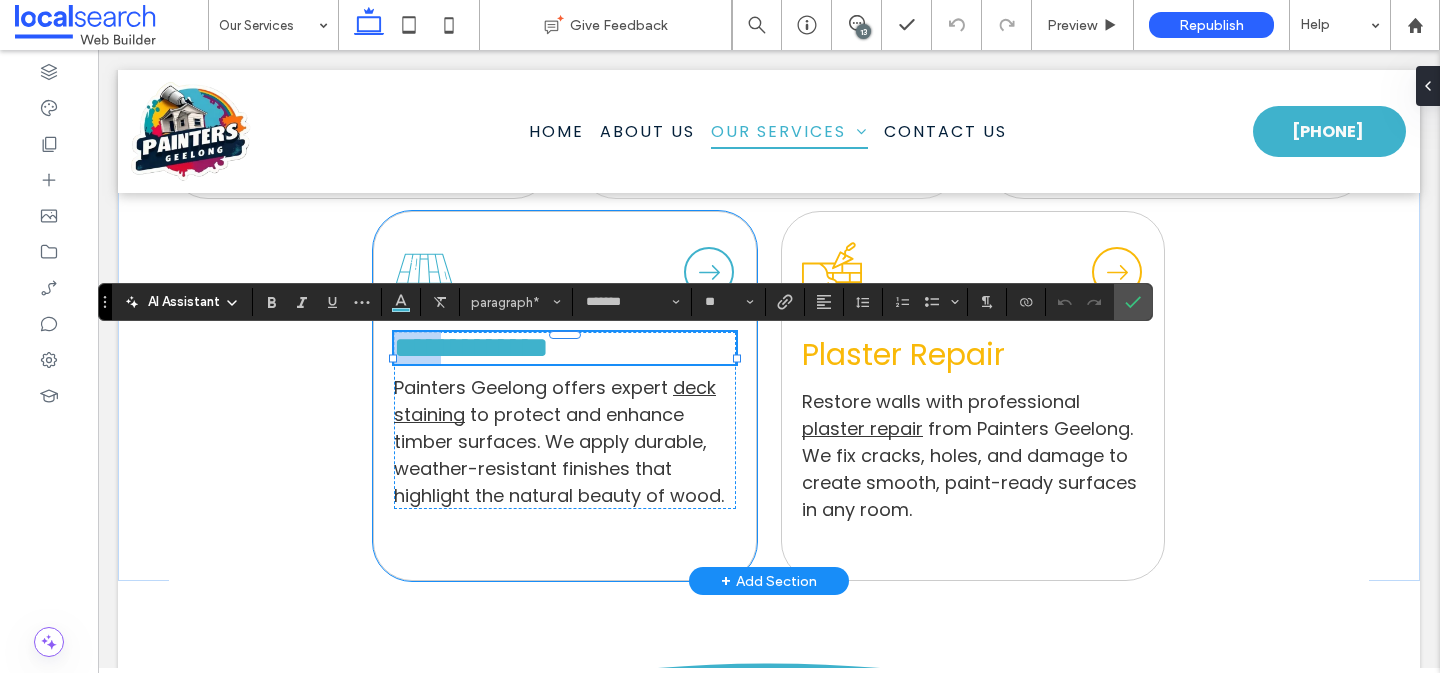 click on "Painters Geelong offers expert
deck staining   to protect and enhance timber surfaces. We apply durable, weather-resistant finishes that highlight the natural beauty of wood." at bounding box center [565, 396] 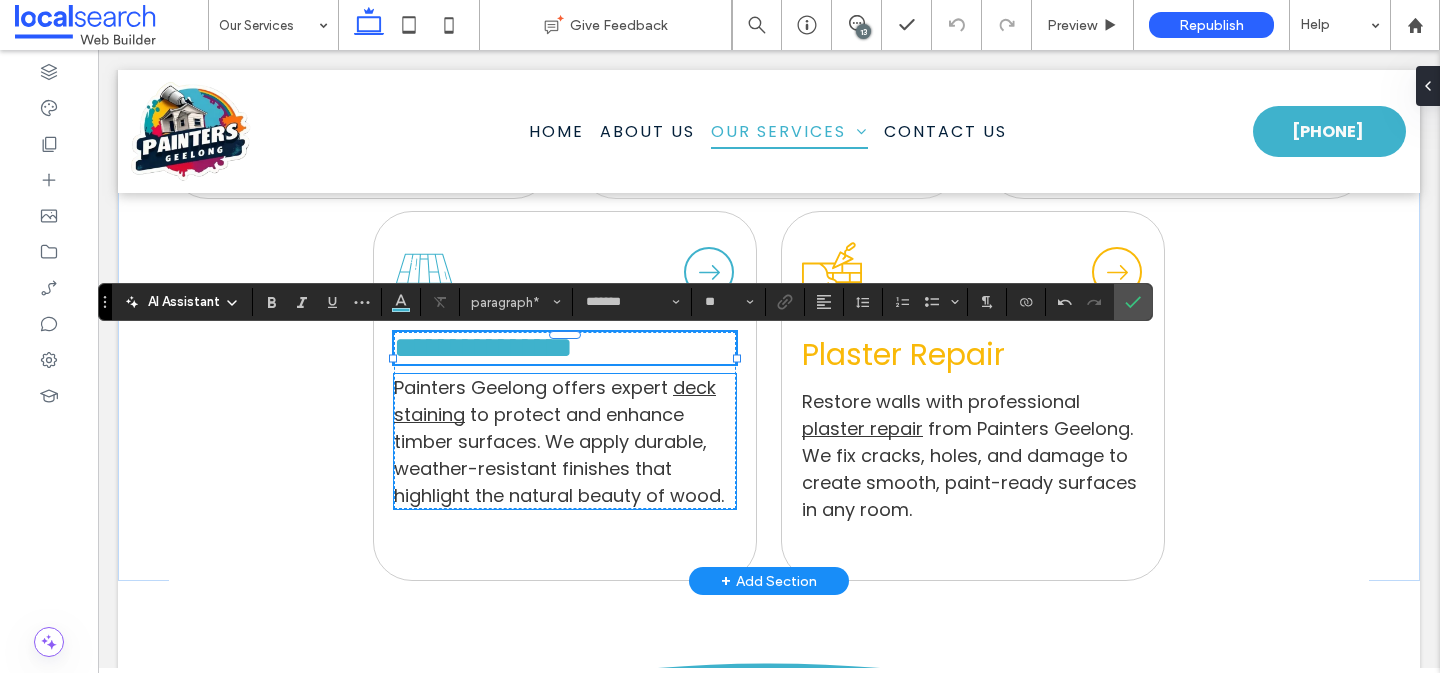 click on "Painters Geelong offers expert
deck staining   to protect and enhance timber surfaces. We apply durable, weather-resistant finishes that highlight the natural beauty of wood." at bounding box center [565, 441] 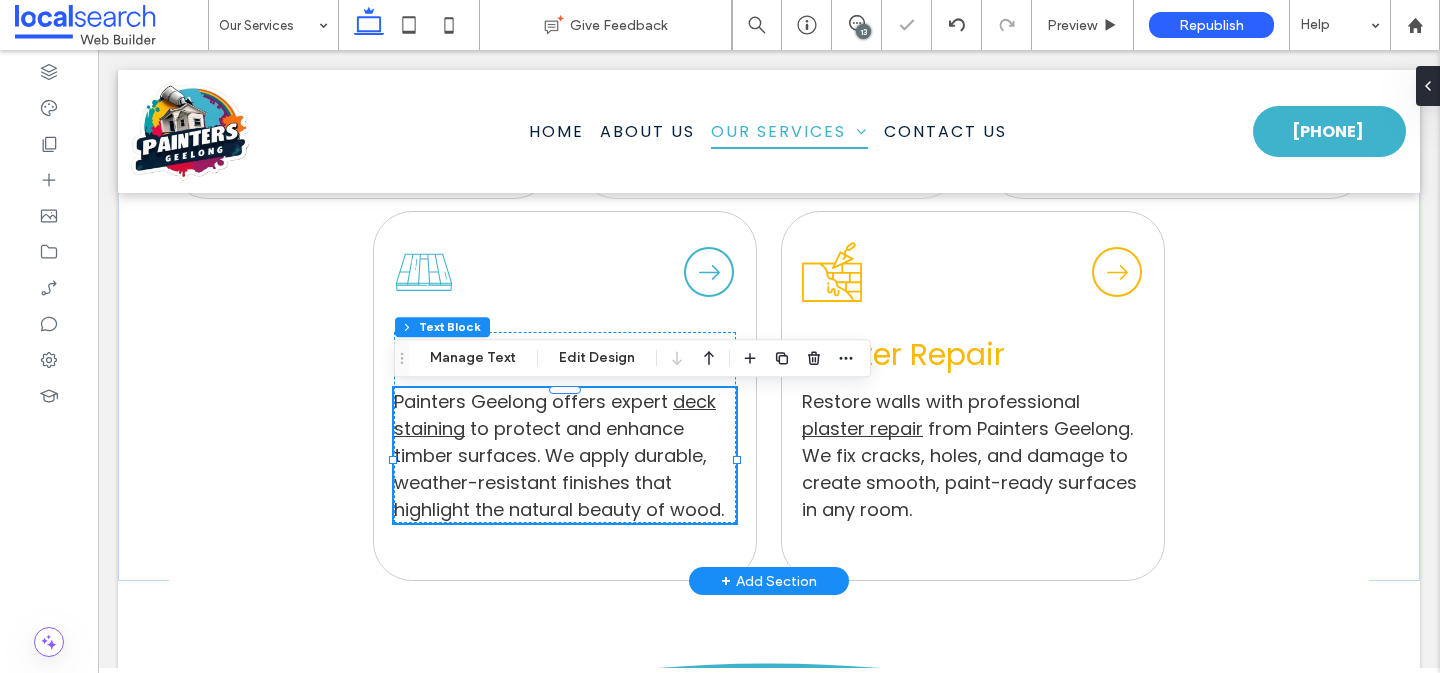 click on "to protect and enhance timber surfaces. We apply durable, weather-resistant finishes that highlight the natural beauty of wood." at bounding box center (559, 469) 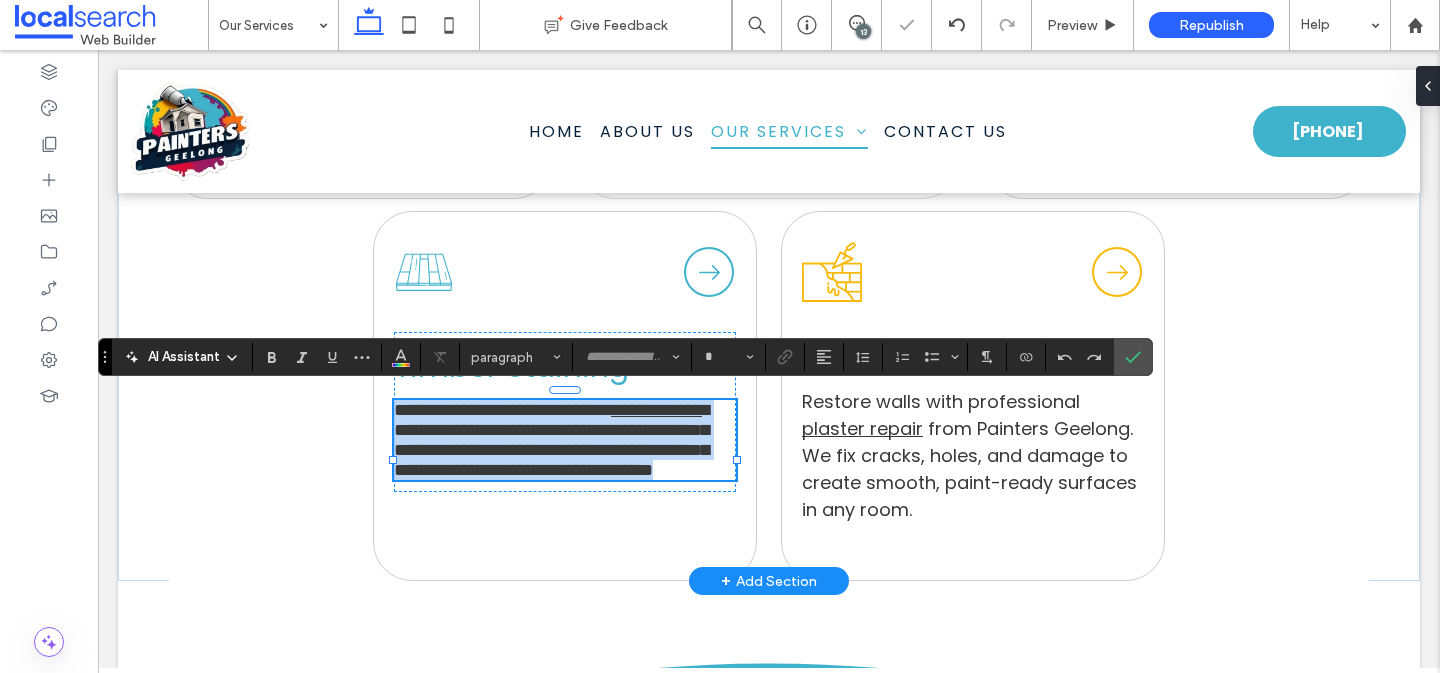 type on "*******" 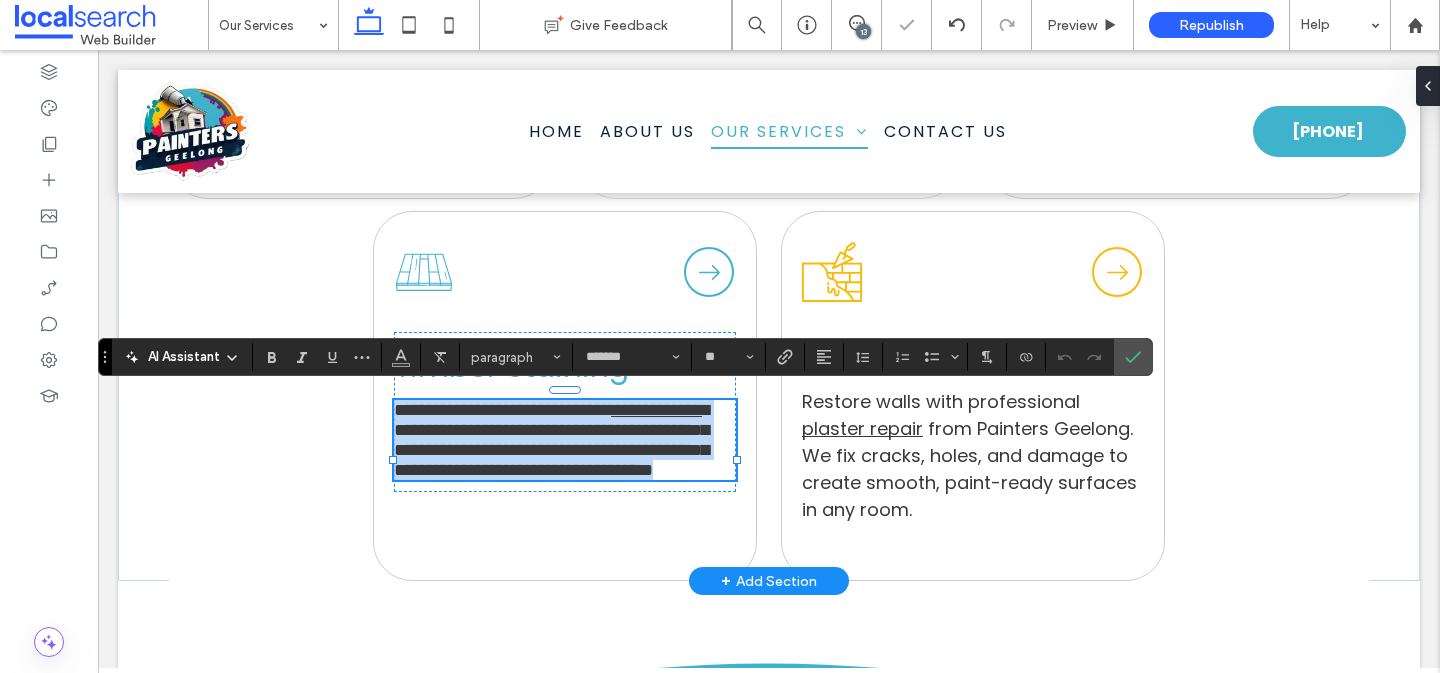 click on "**********" at bounding box center (551, 440) 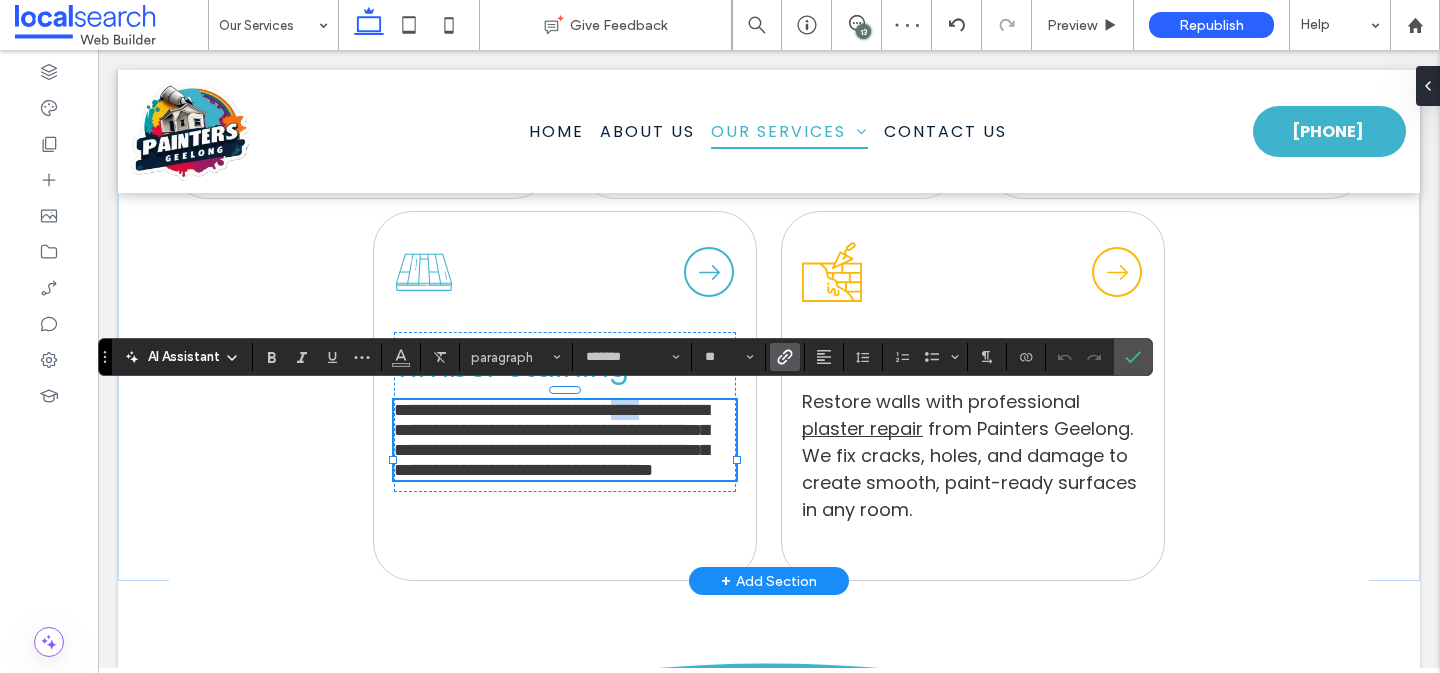 drag, startPoint x: 712, startPoint y: 405, endPoint x: 670, endPoint y: 406, distance: 42.0119 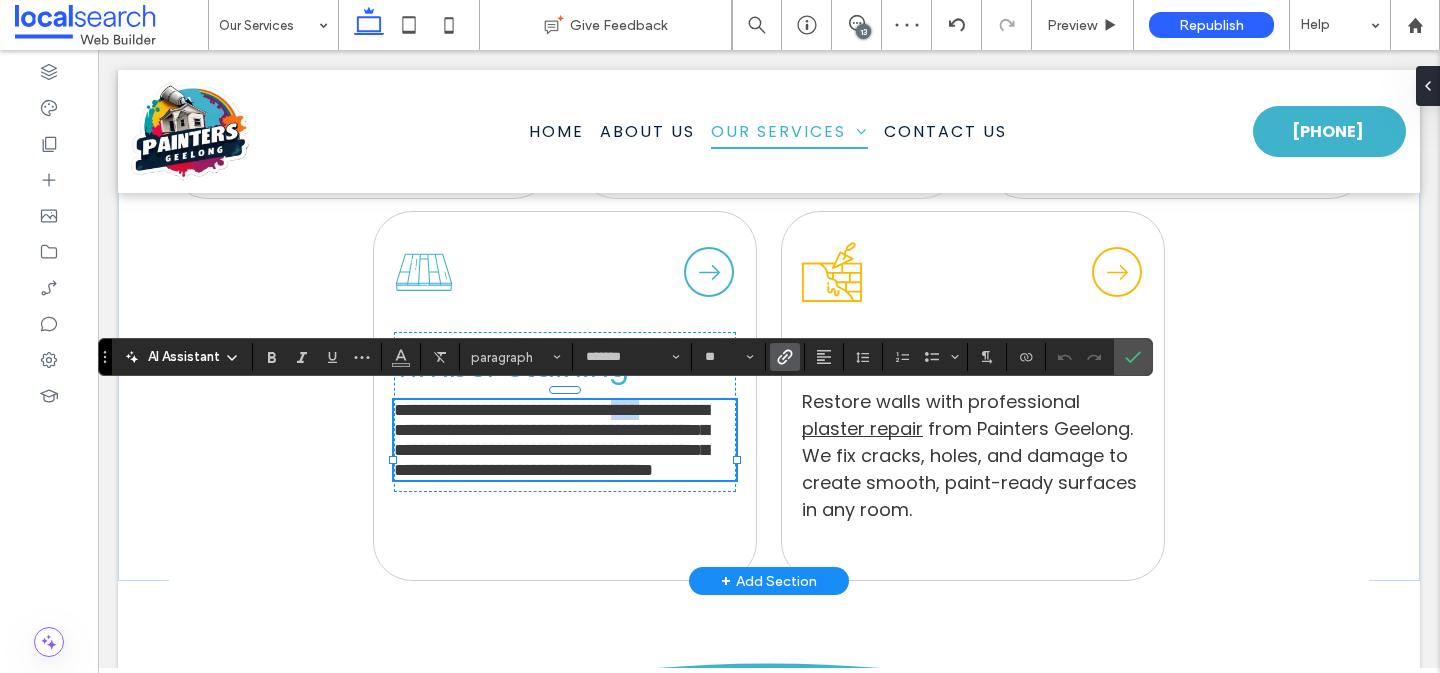 click on "**********" at bounding box center (656, 410) 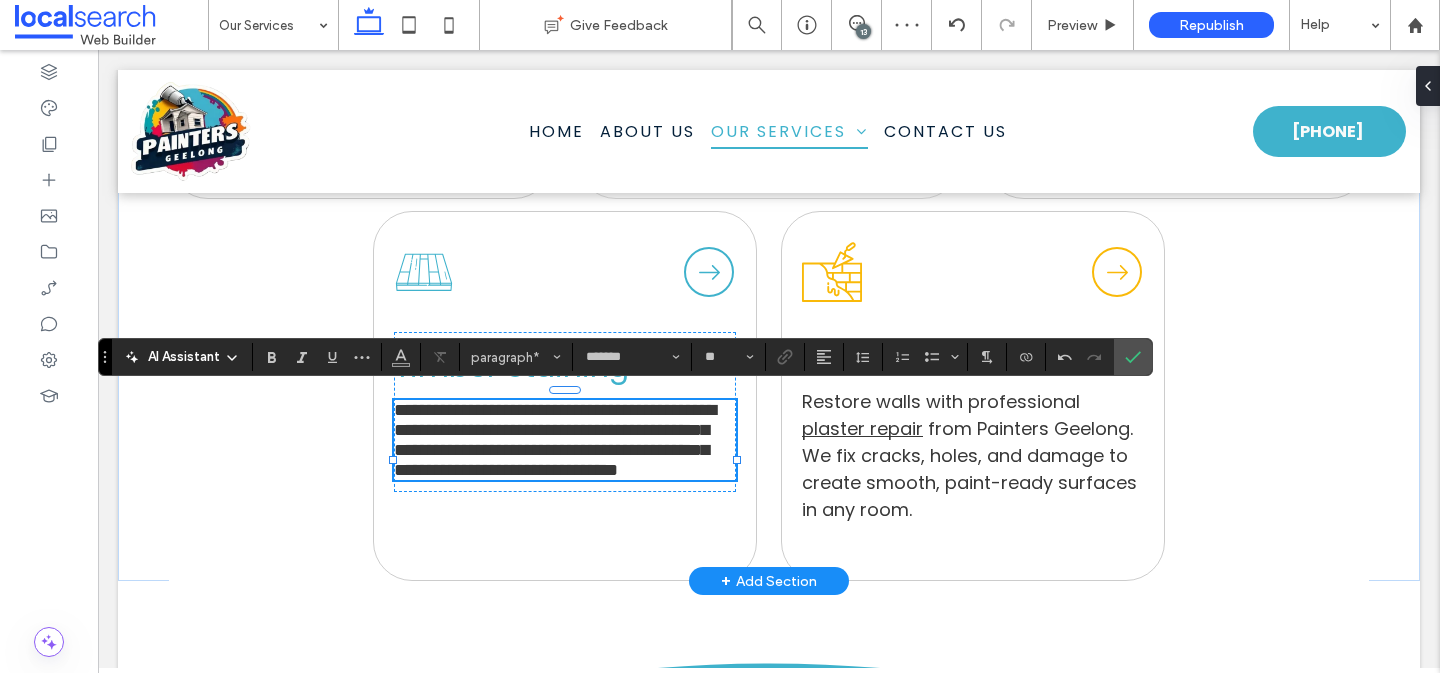 type 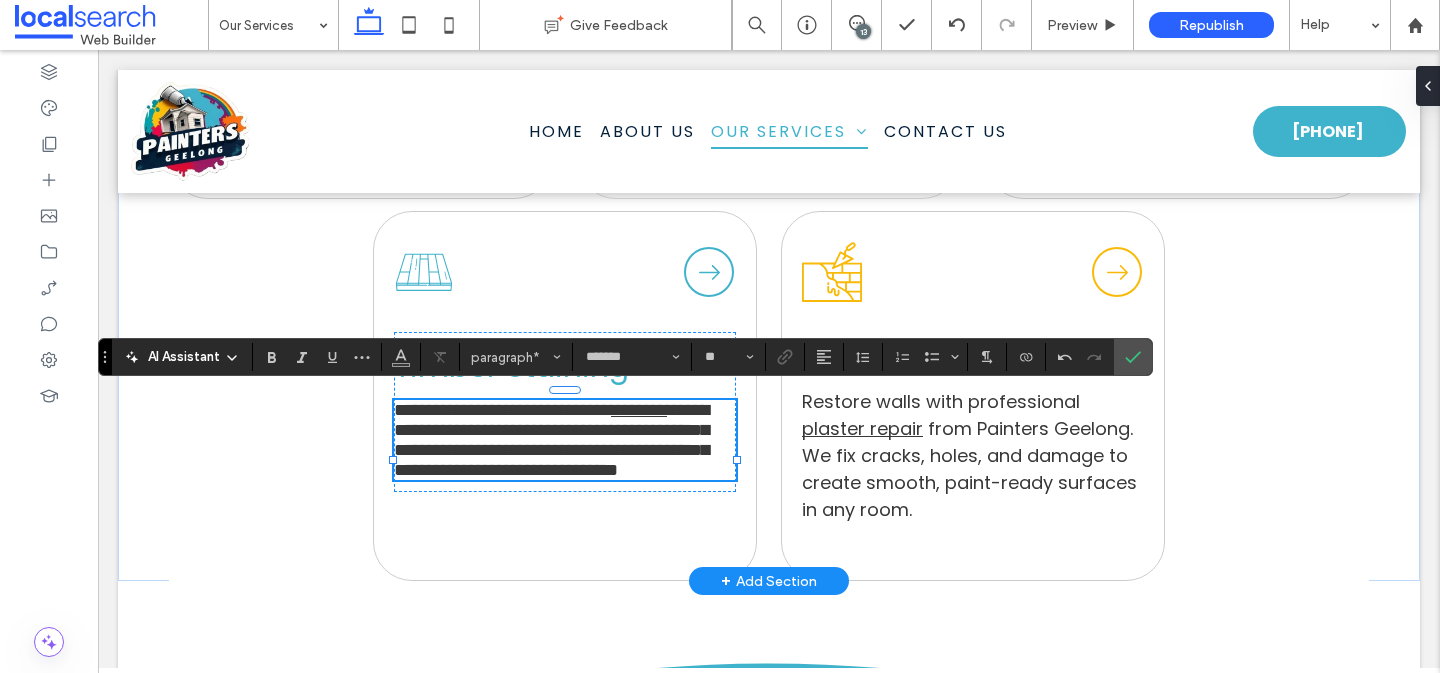 click on "**********" at bounding box center (551, 440) 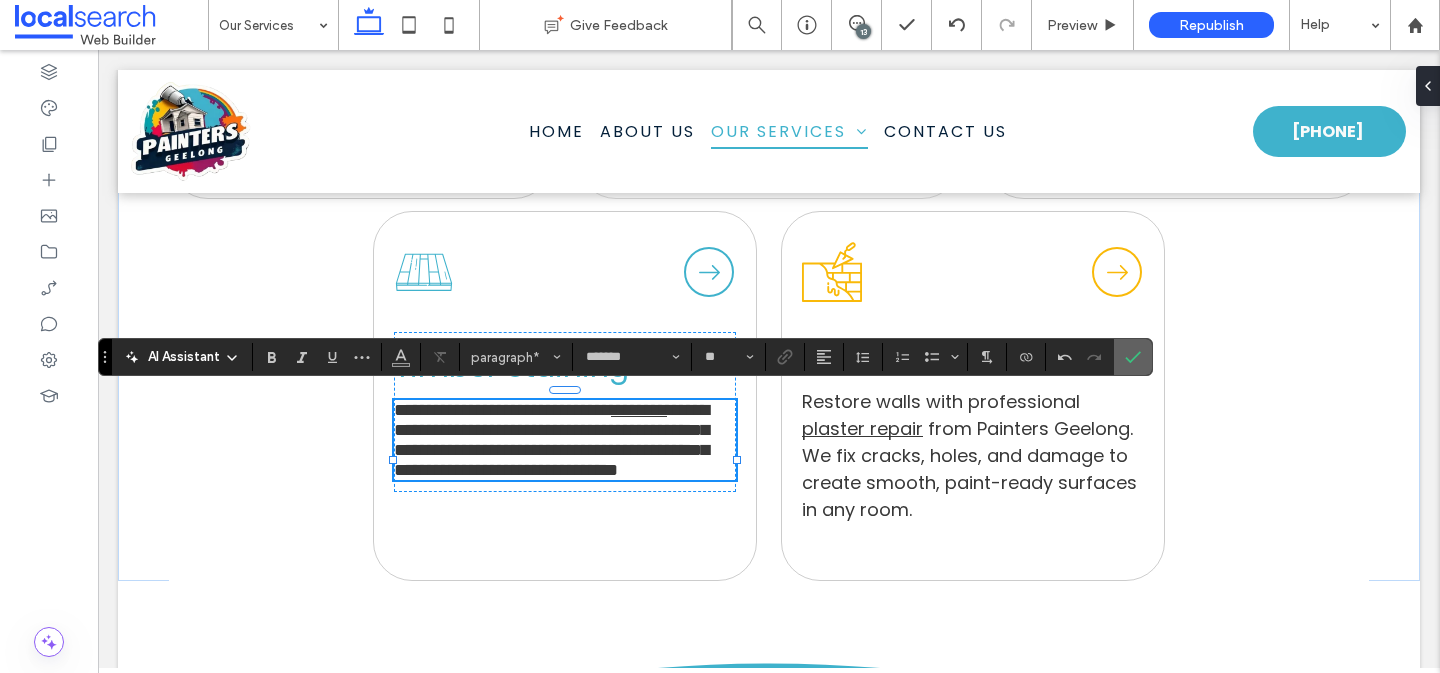 drag, startPoint x: 1139, startPoint y: 363, endPoint x: 1021, endPoint y: 313, distance: 128.15616 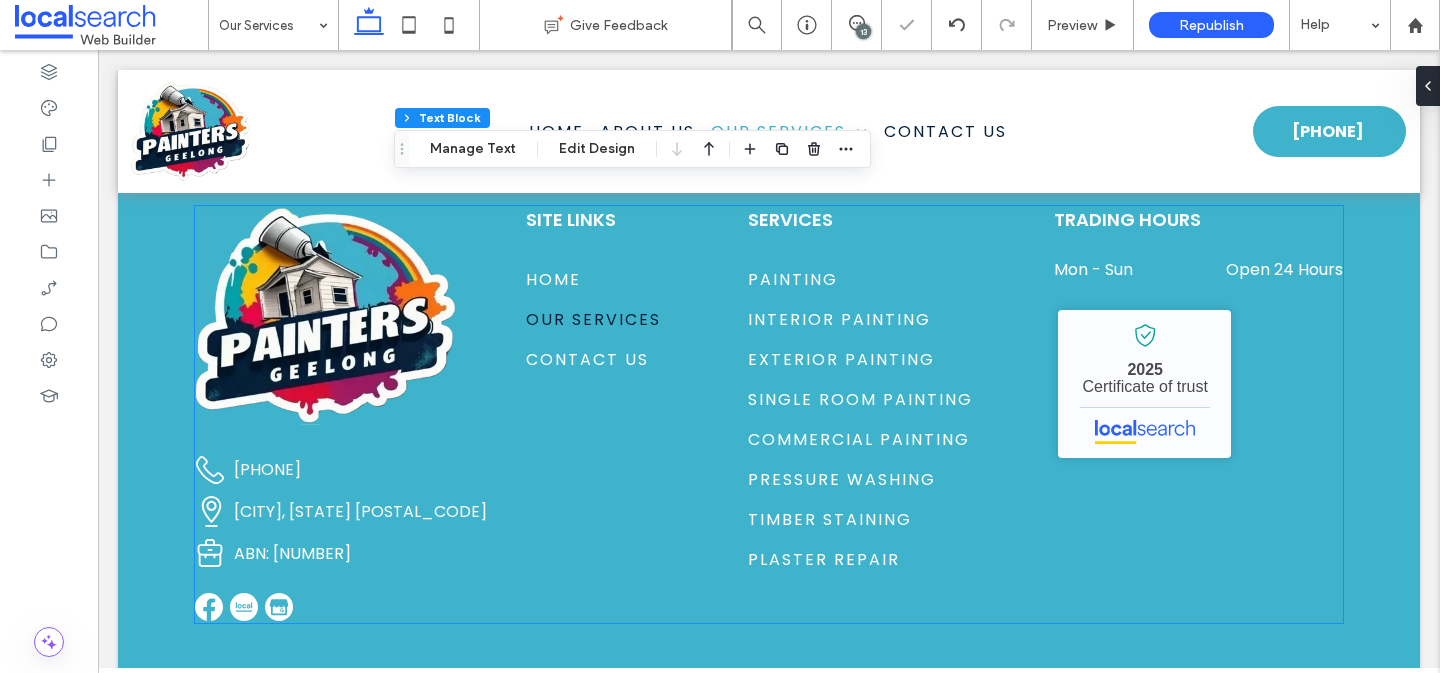 scroll, scrollTop: 2867, scrollLeft: 0, axis: vertical 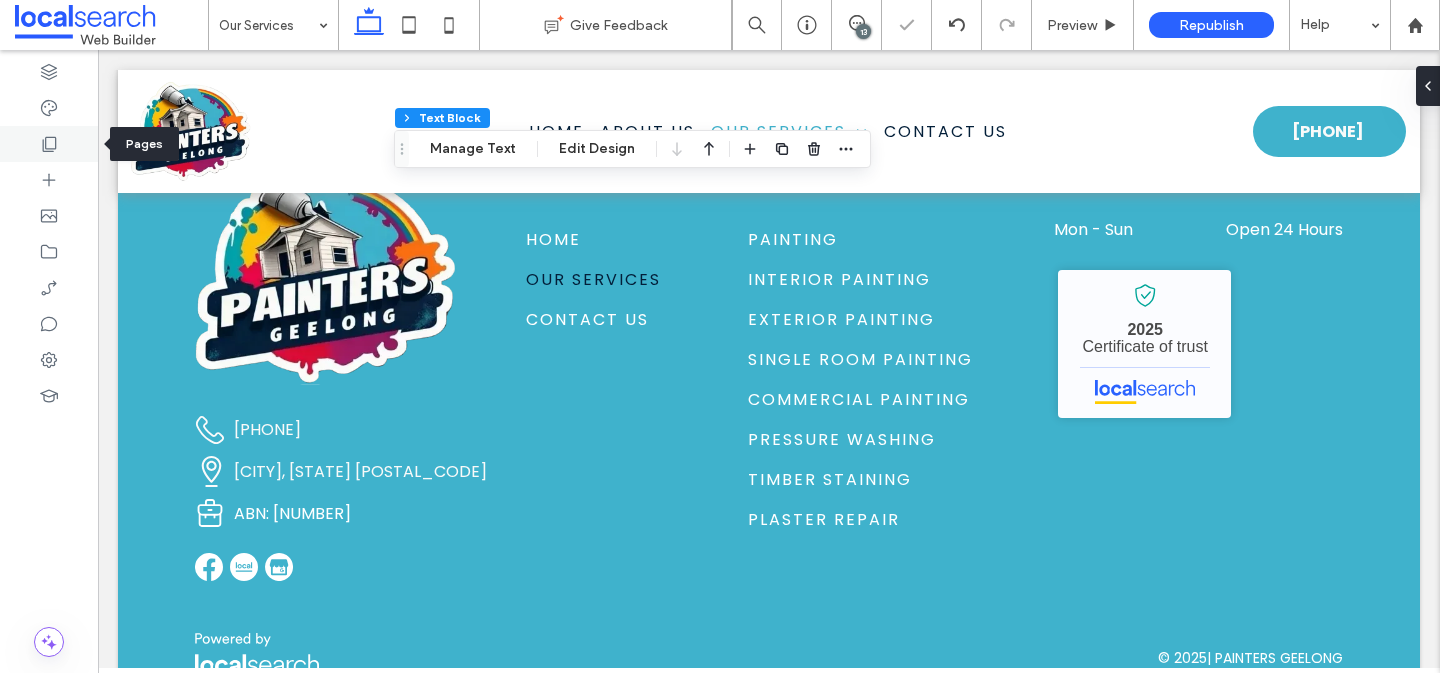 click 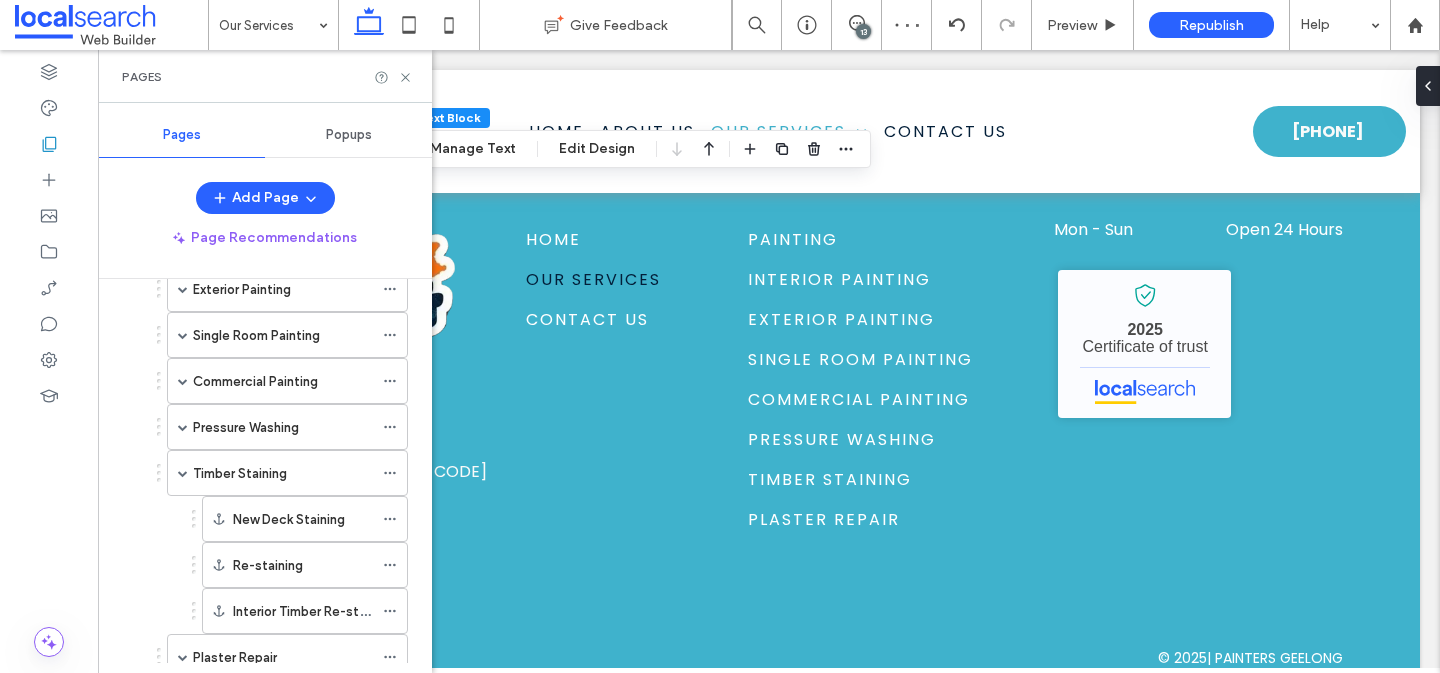 scroll, scrollTop: 420, scrollLeft: 0, axis: vertical 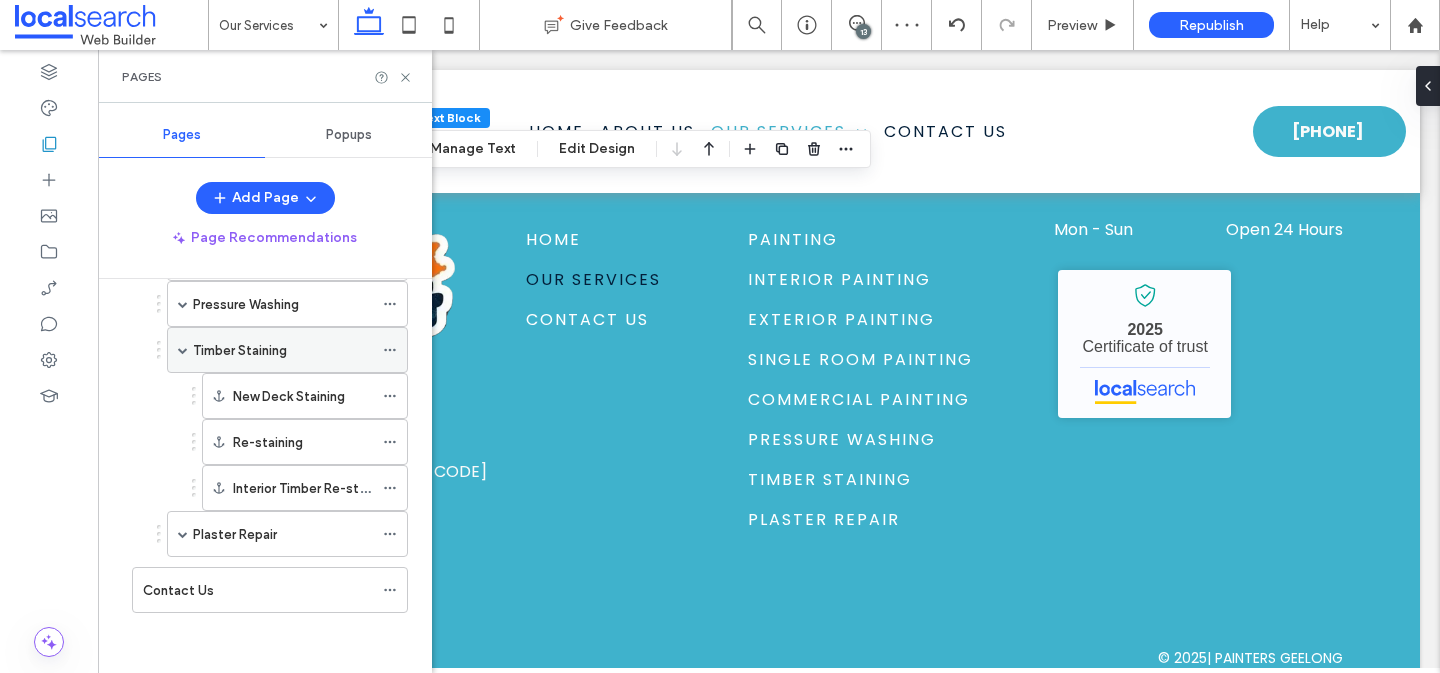 click on "Timber Staining" at bounding box center (240, 350) 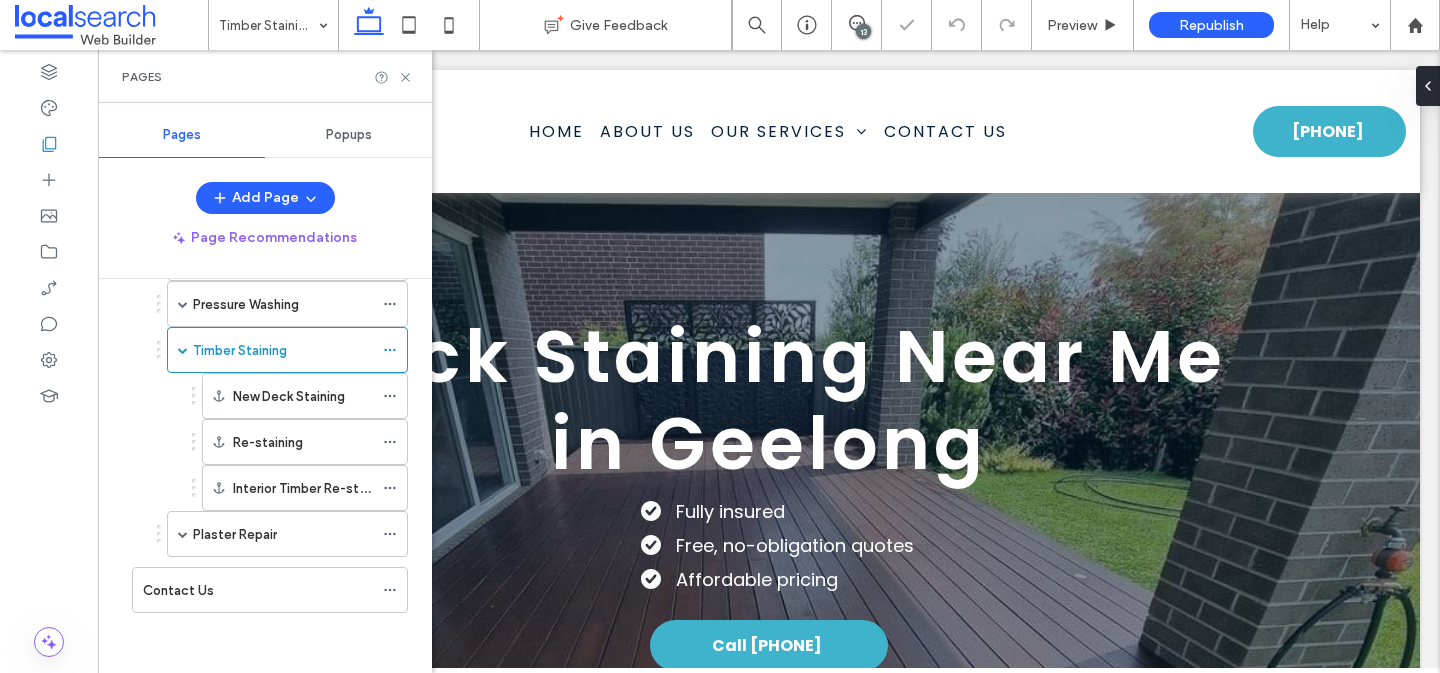 scroll, scrollTop: 0, scrollLeft: 0, axis: both 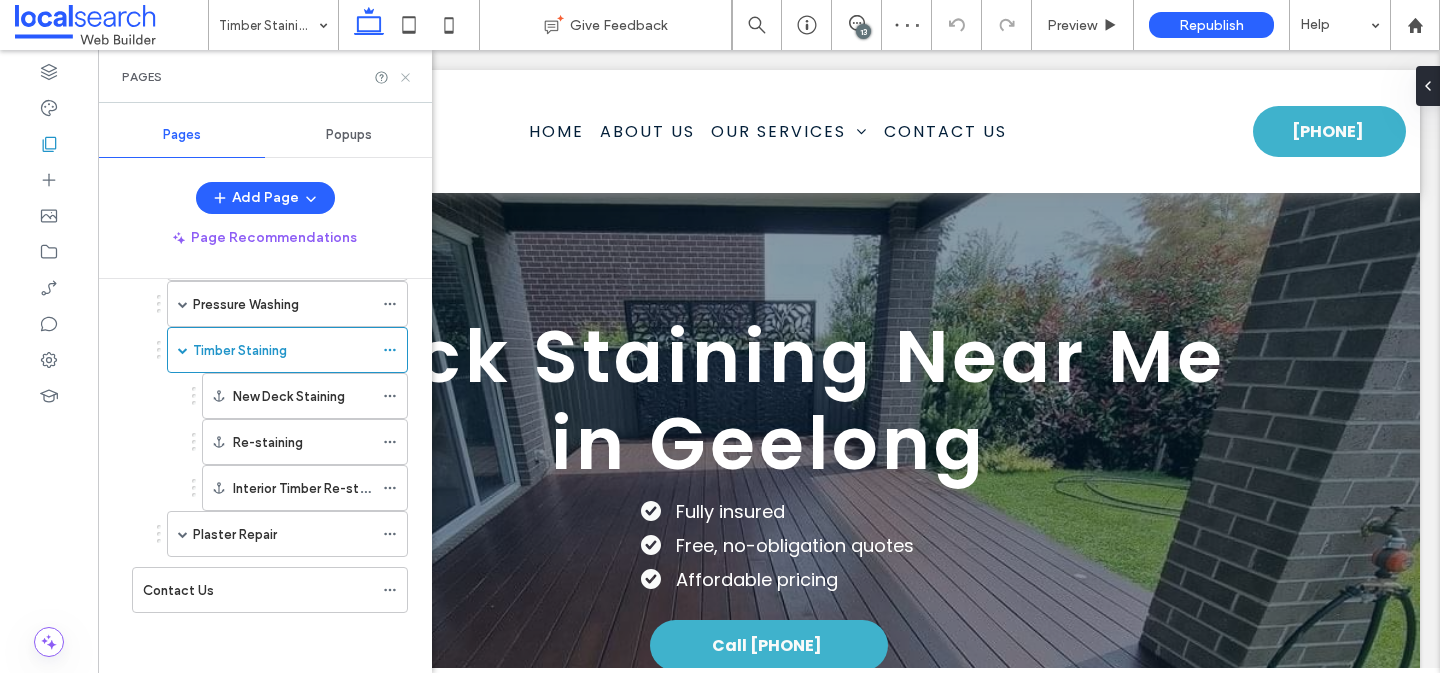 click 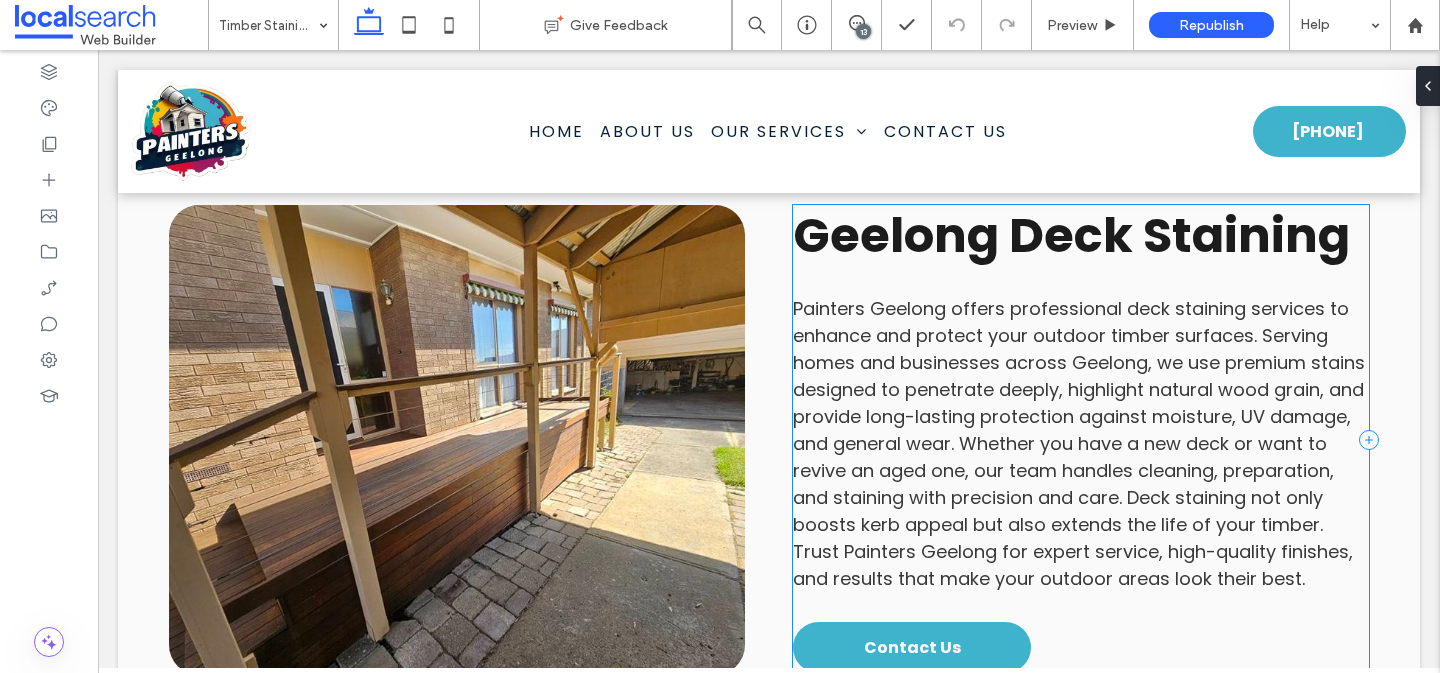scroll, scrollTop: 1059, scrollLeft: 0, axis: vertical 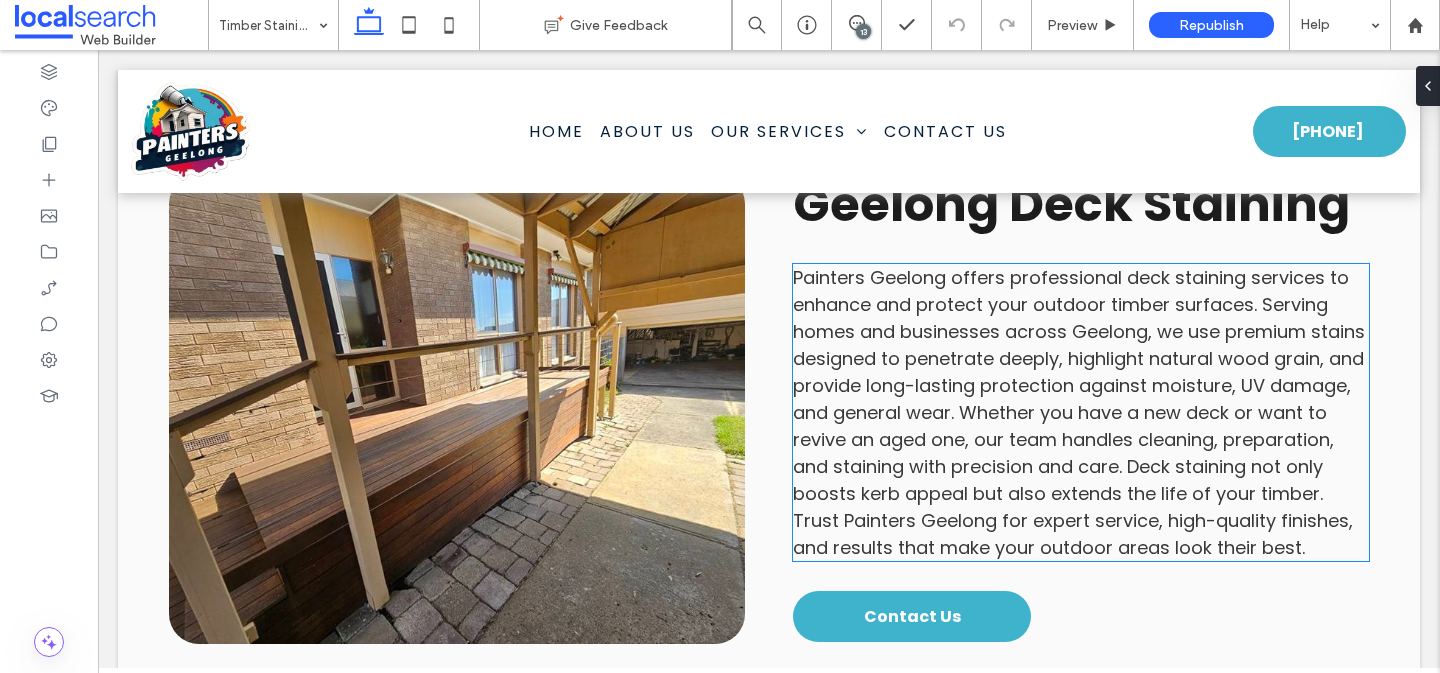 click on "Painters Geelong offers professional deck staining services to enhance and protect your outdoor timber surfaces. Serving homes and businesses across Geelong, we use premium stains designed to penetrate deeply, highlight natural wood grain, and provide long-lasting protection against moisture, UV damage, and general wear. Whether you have a new deck or want to revive an aged one, our team handles cleaning, preparation, and staining with precision and care. Deck staining not only boosts kerb appeal but also extends the life of your timber. Trust Painters Geelong for expert service, high-quality finishes, and results that make your outdoor areas look their best." at bounding box center (1079, 412) 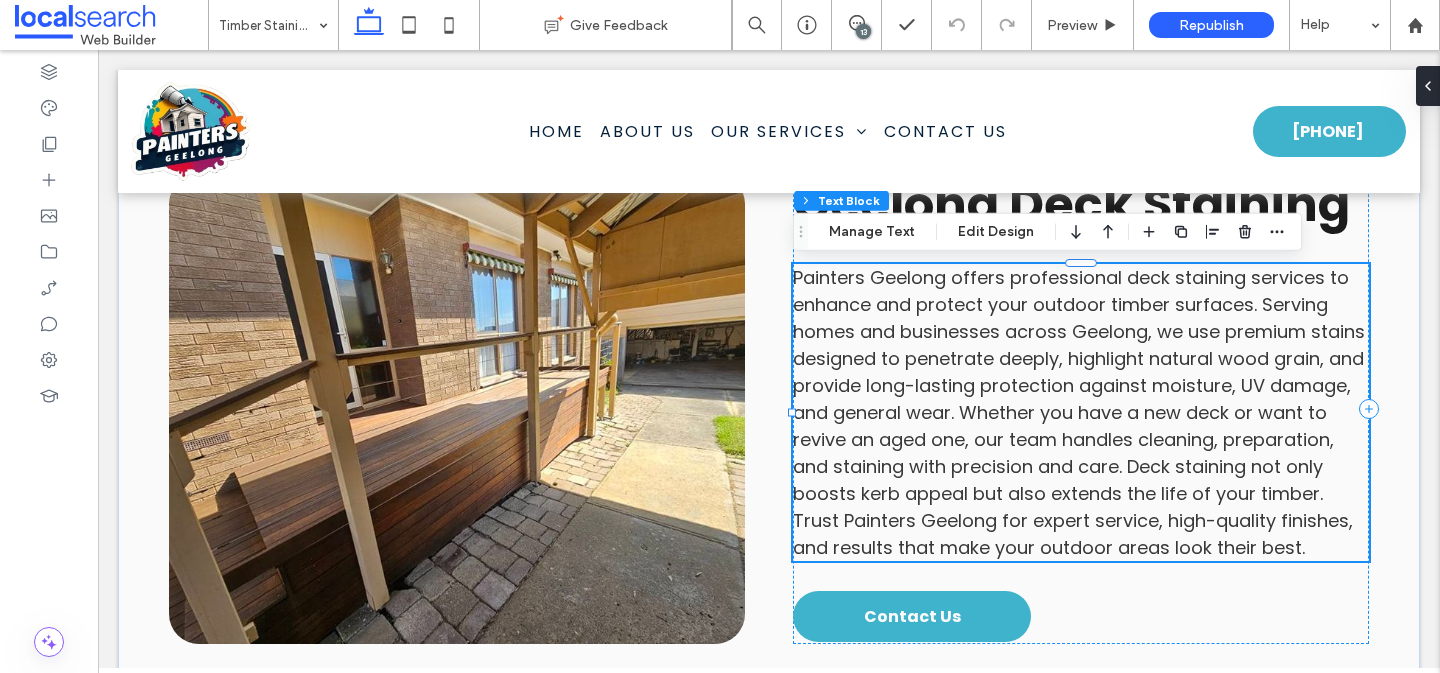 click on "Painters Geelong offers professional deck staining services to enhance and protect your outdoor timber surfaces. Serving homes and businesses across Geelong, we use premium stains designed to penetrate deeply, highlight natural wood grain, and provide long-lasting protection against moisture, UV damage, and general wear. Whether you have a new deck or want to revive an aged one, our team handles cleaning, preparation, and staining with precision and care. Deck staining not only boosts kerb appeal but also extends the life of your timber. Trust Painters Geelong for expert service, high-quality finishes, and results that make your outdoor areas look their best." at bounding box center (1079, 412) 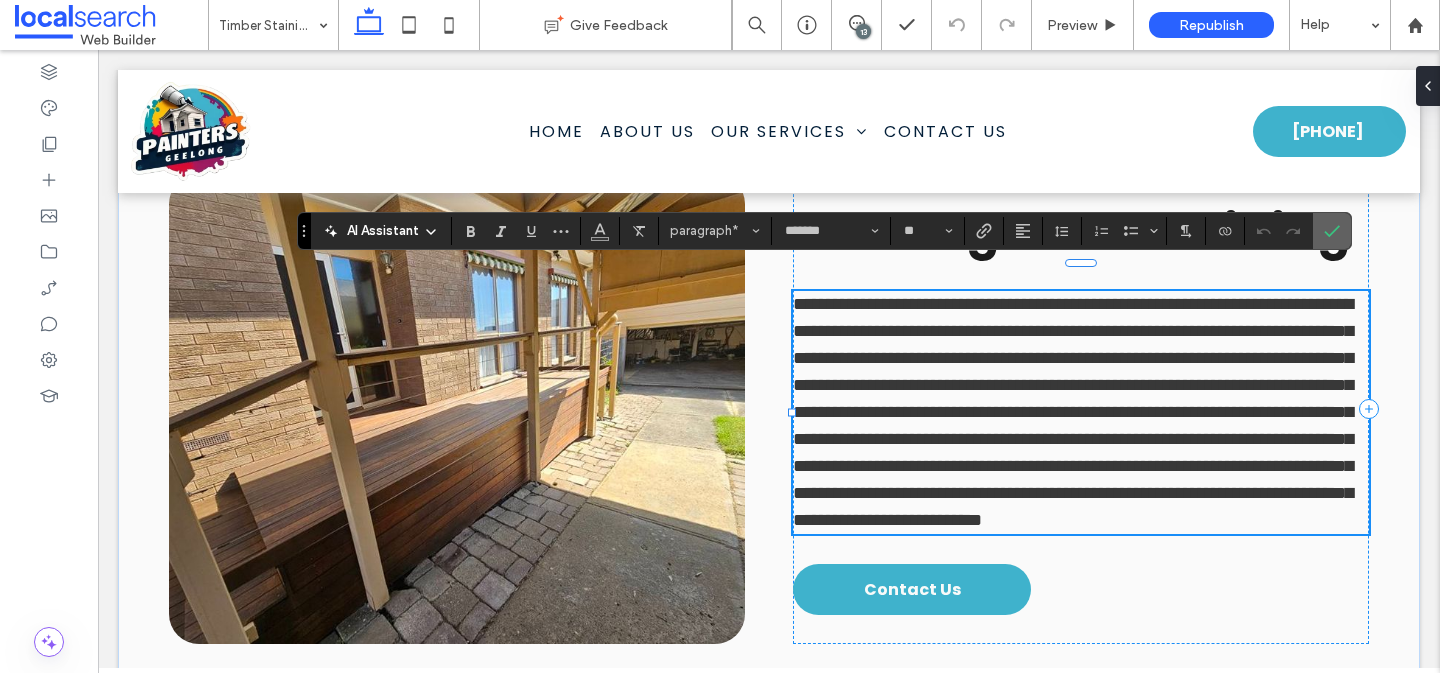drag, startPoint x: 1341, startPoint y: 237, endPoint x: 1318, endPoint y: 64, distance: 174.5222 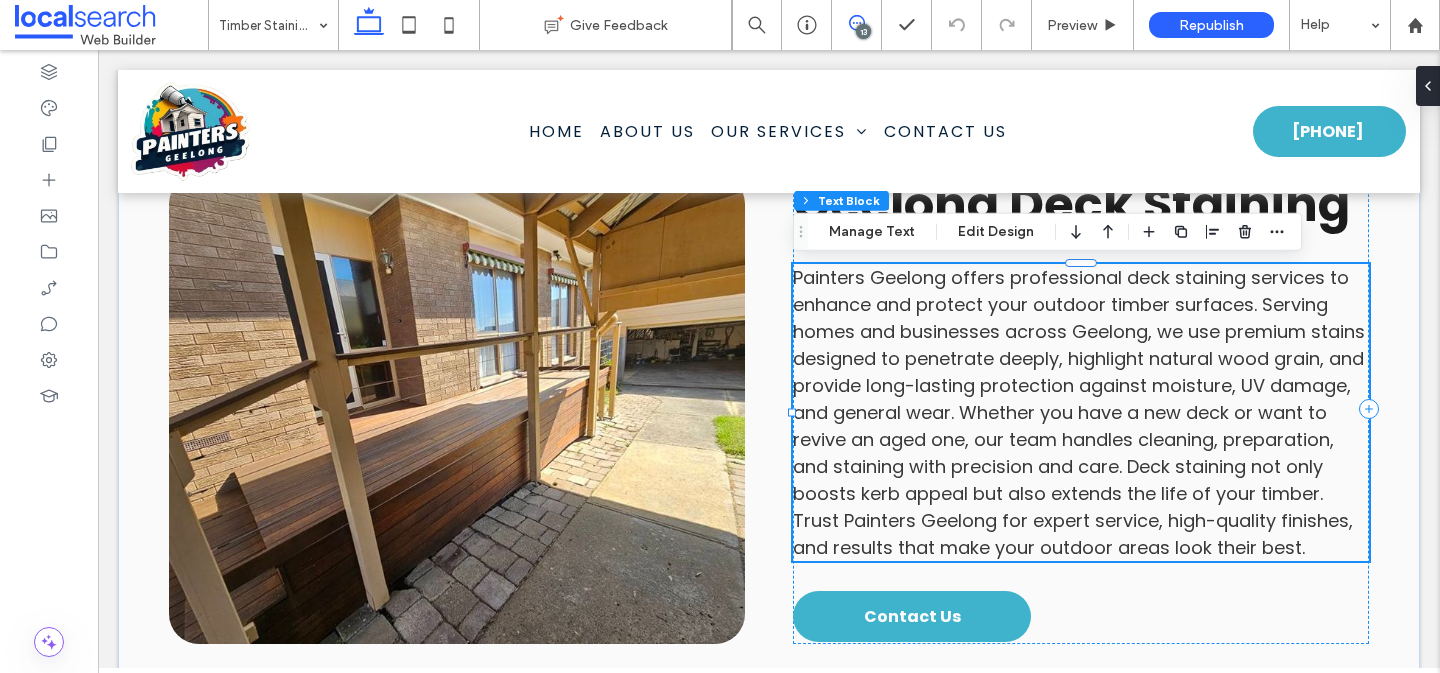 click 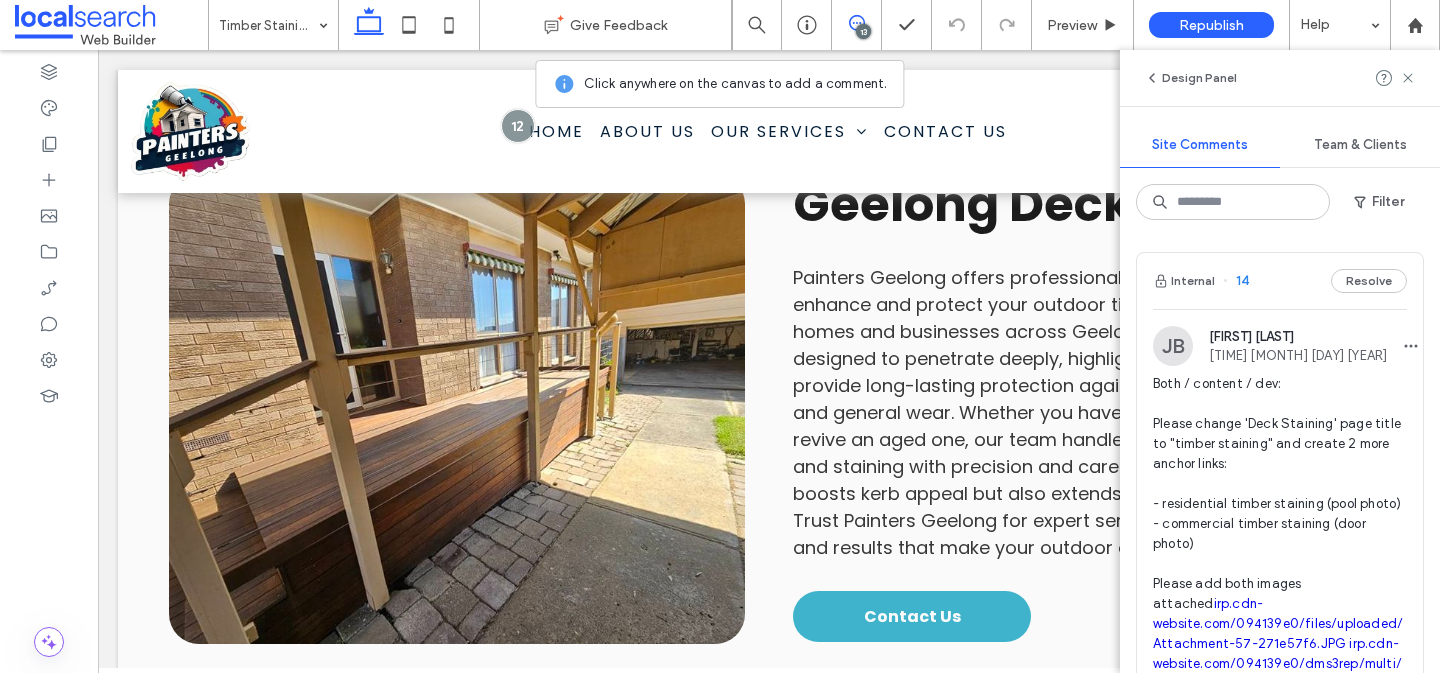 click on "Both / content / dev:
Please change 'Deck Staining' page title to "timber staining" and create 2 more anchor links:
- residential timber staining (pool photo)
- commercial timber staining (door photo)
Please add both images attached
irp.cdn-website.com/094139e0/files/uploaded/Attachment-57-271e57f6.JPG   irp.cdn-website.com/094139e0/dms3rep/multi/Attachment-40-.JPG" at bounding box center [1280, 534] 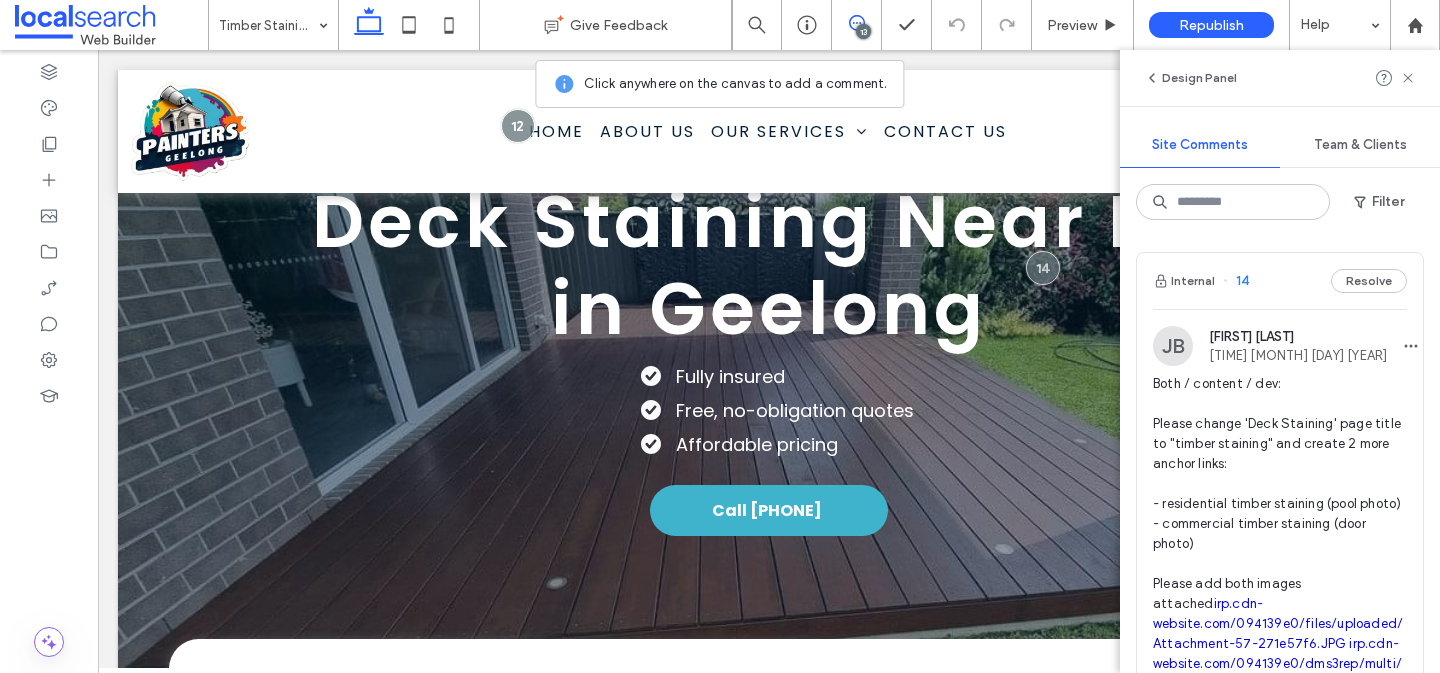 scroll, scrollTop: 0, scrollLeft: 0, axis: both 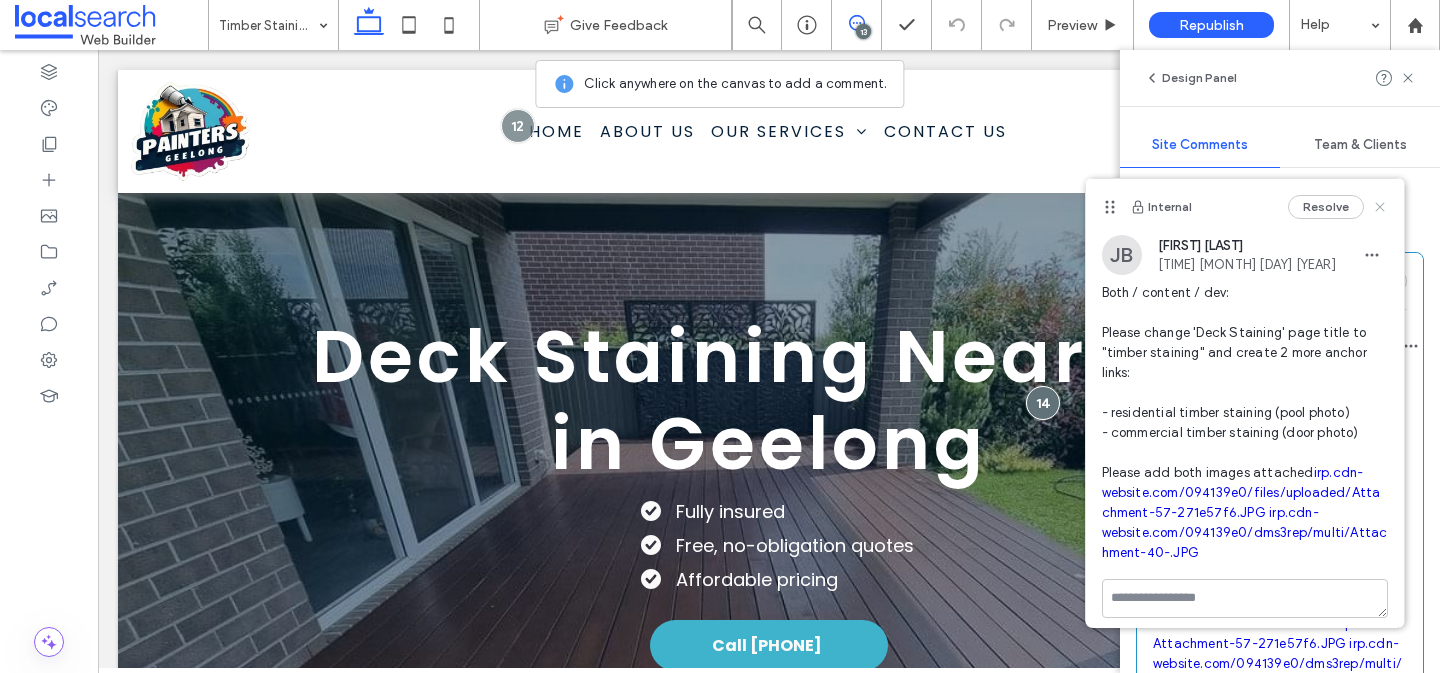 click 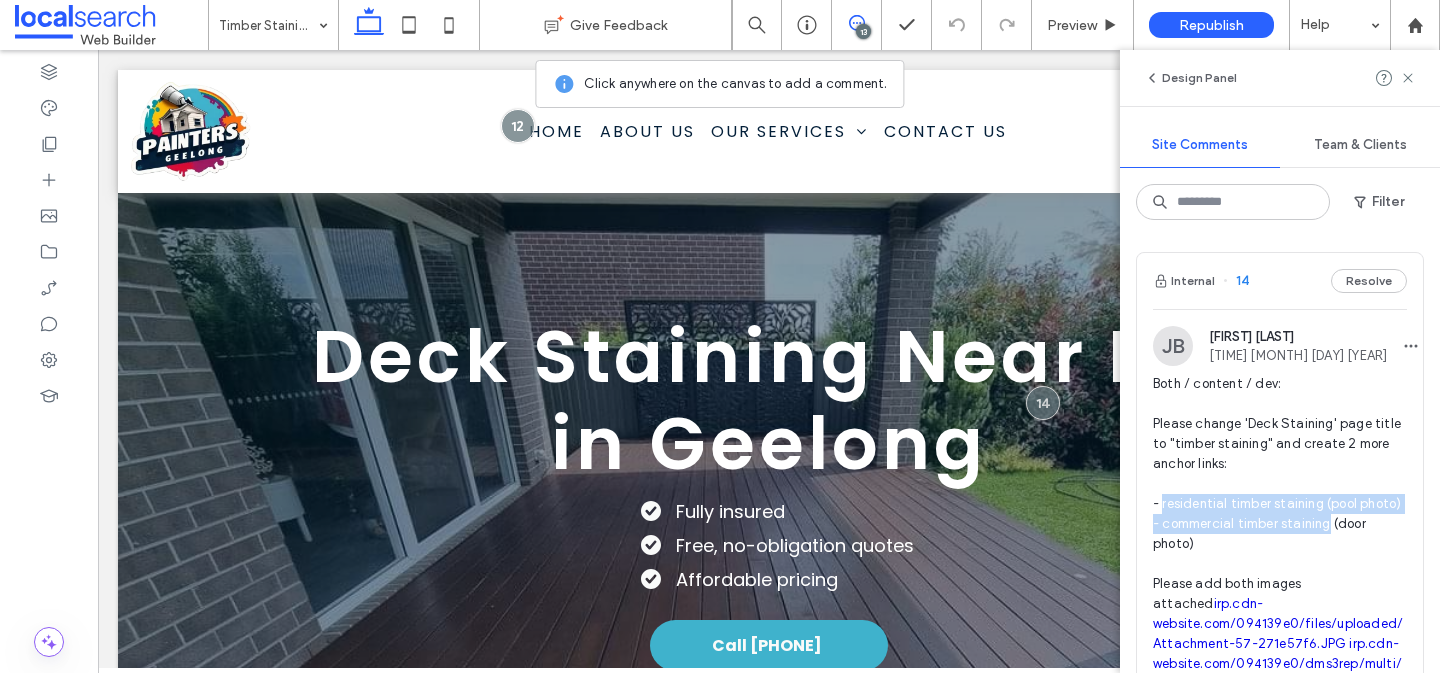 drag, startPoint x: 1327, startPoint y: 527, endPoint x: 1164, endPoint y: 503, distance: 164.7574 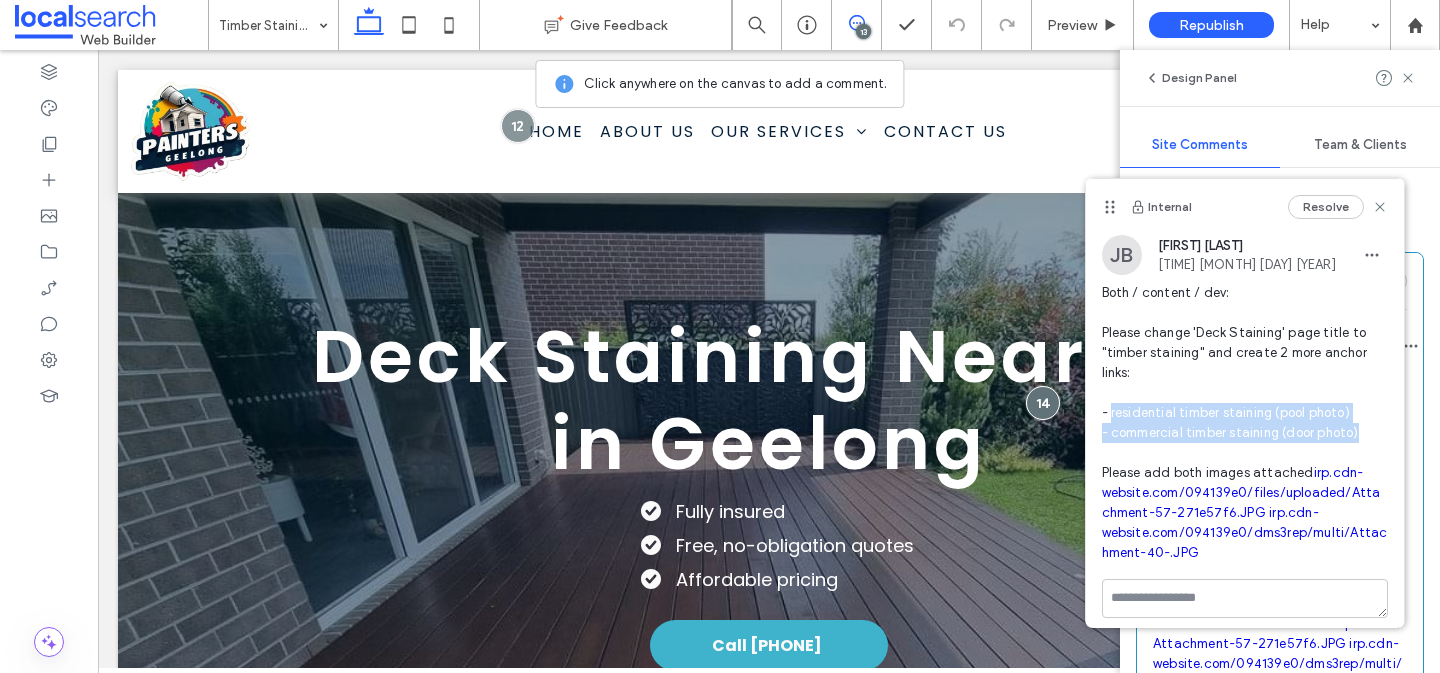drag, startPoint x: 1369, startPoint y: 432, endPoint x: 1109, endPoint y: 419, distance: 260.3248 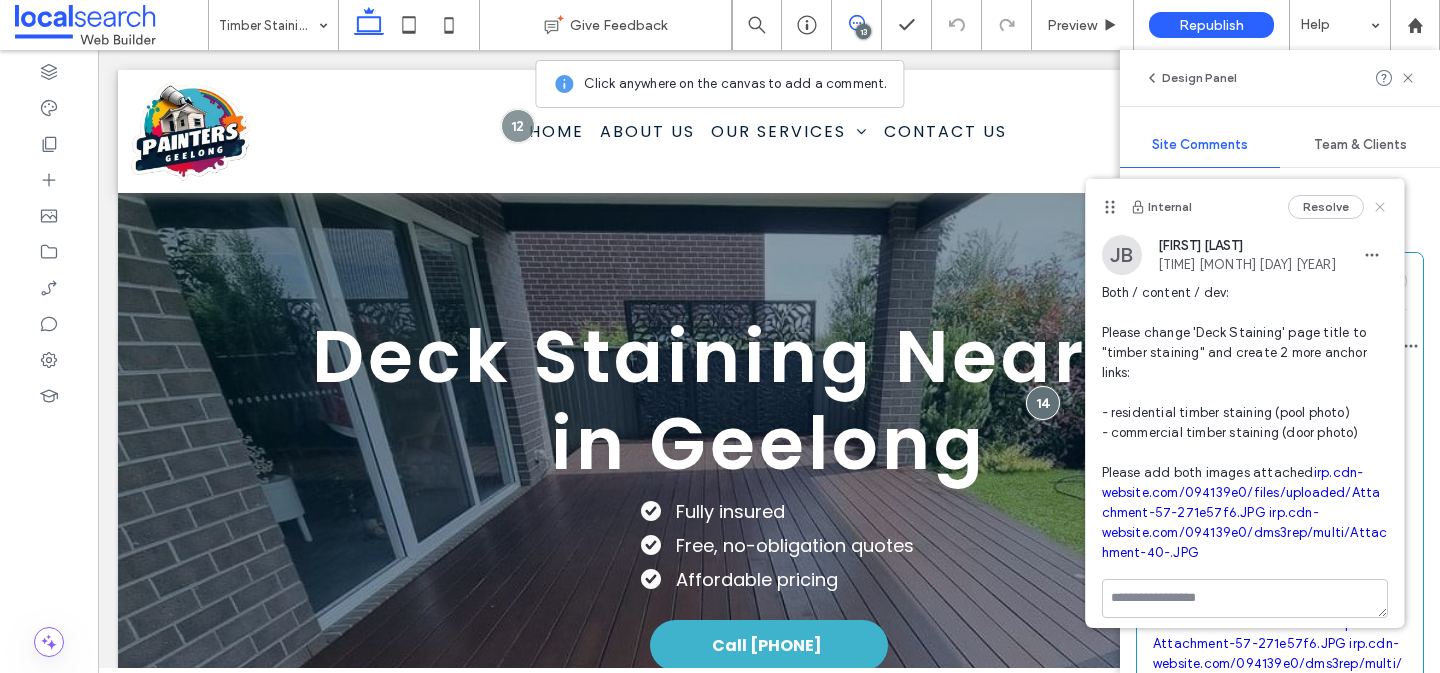 click 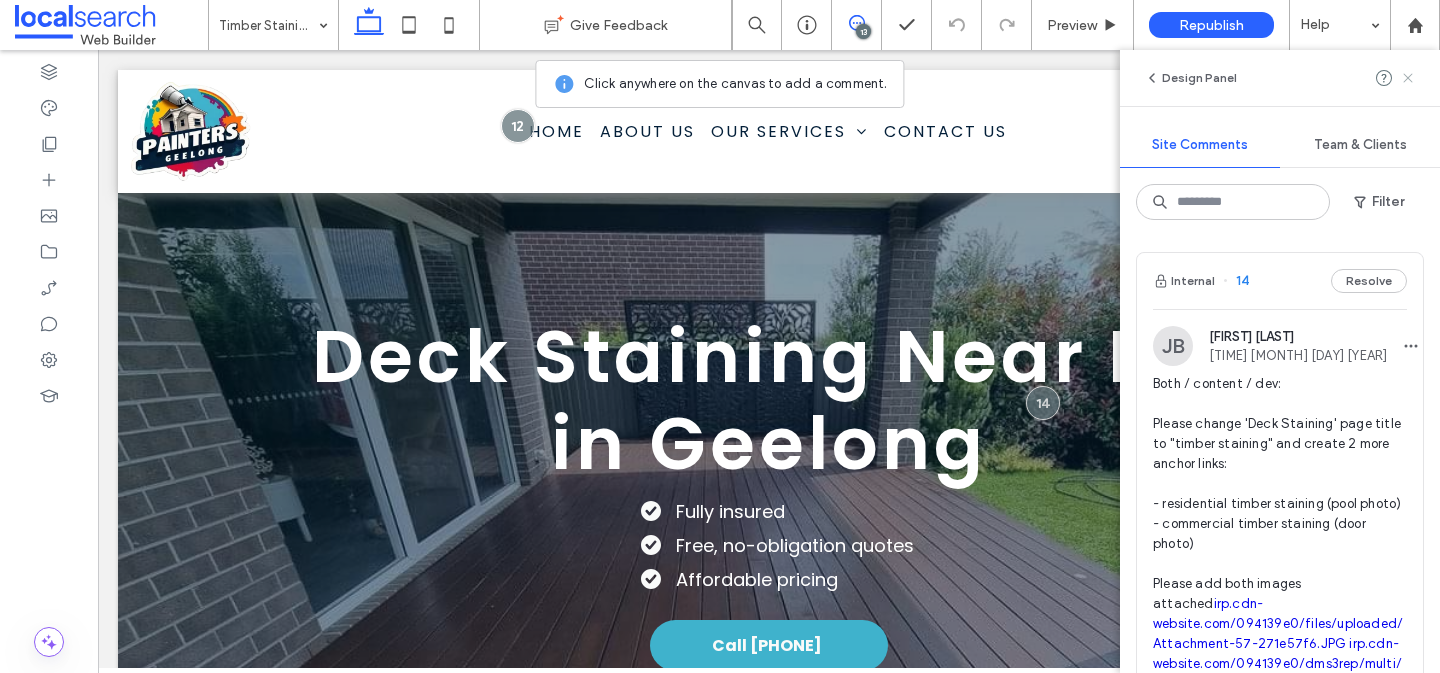 click 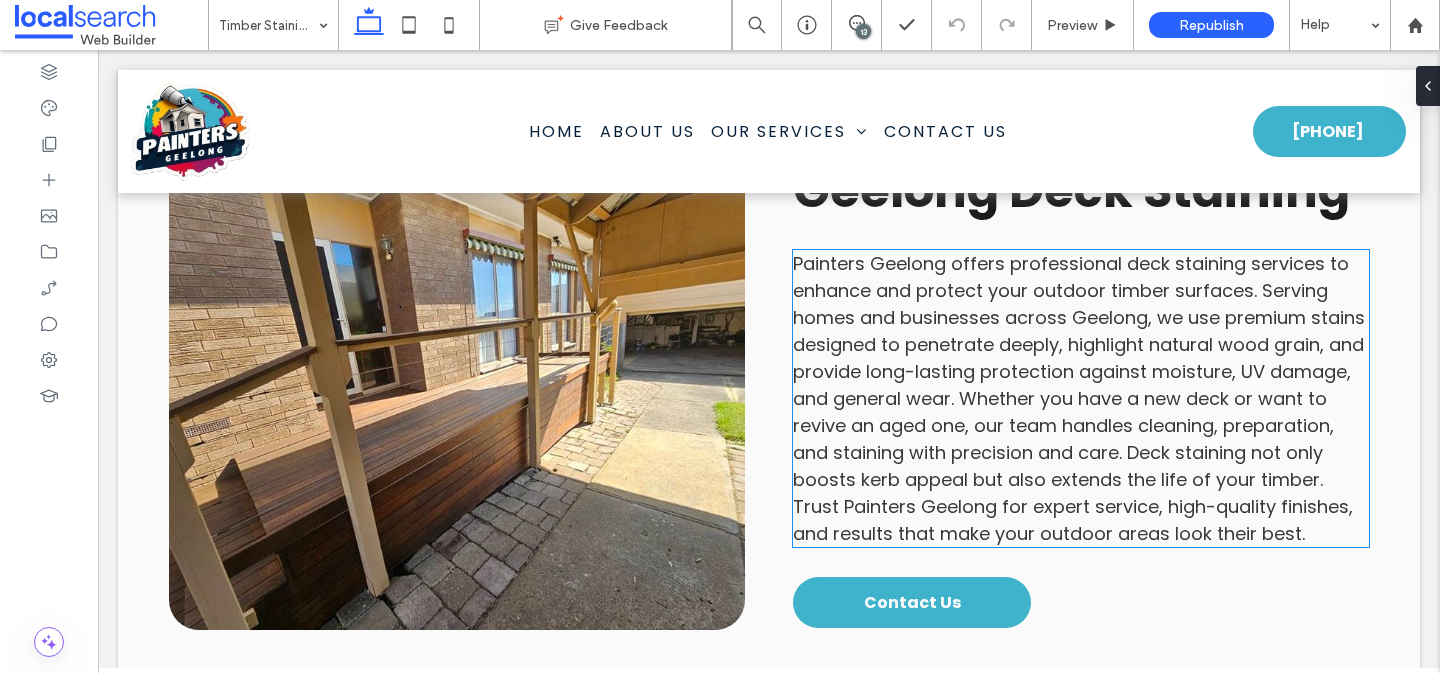 scroll, scrollTop: 1068, scrollLeft: 0, axis: vertical 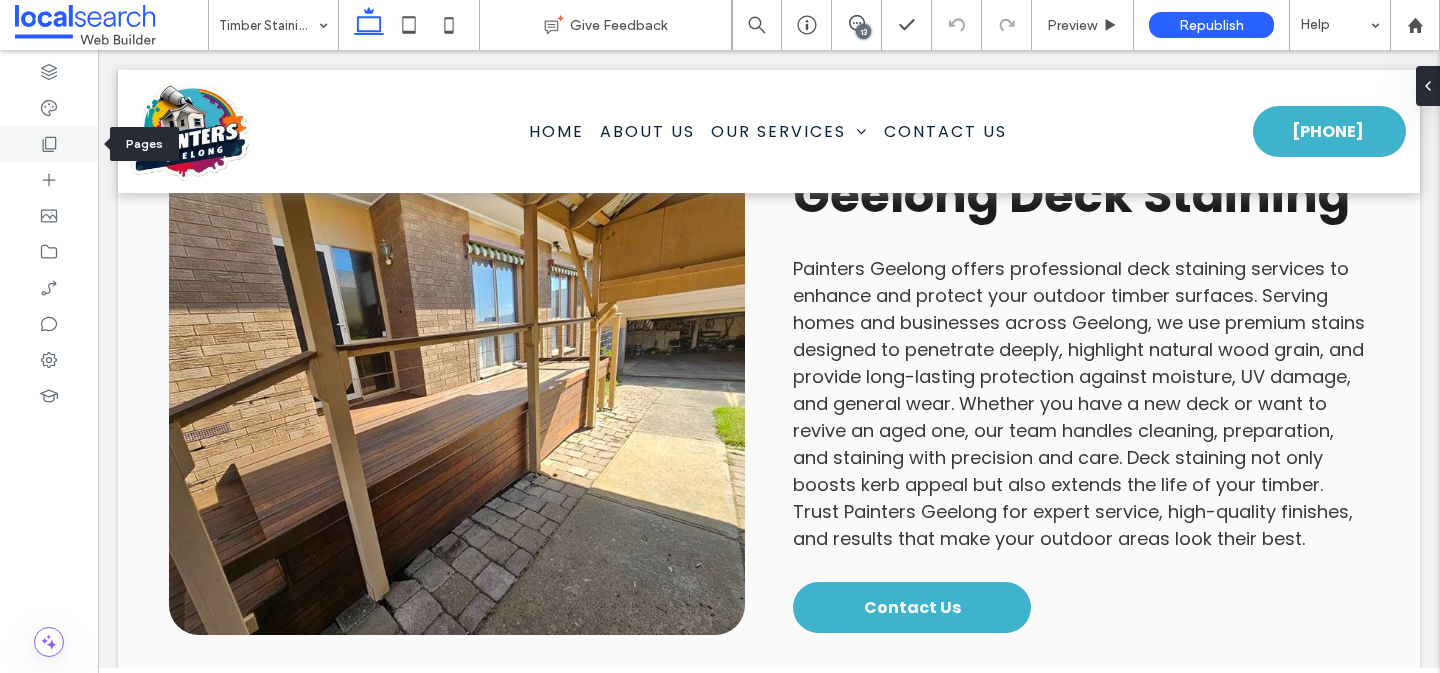 click 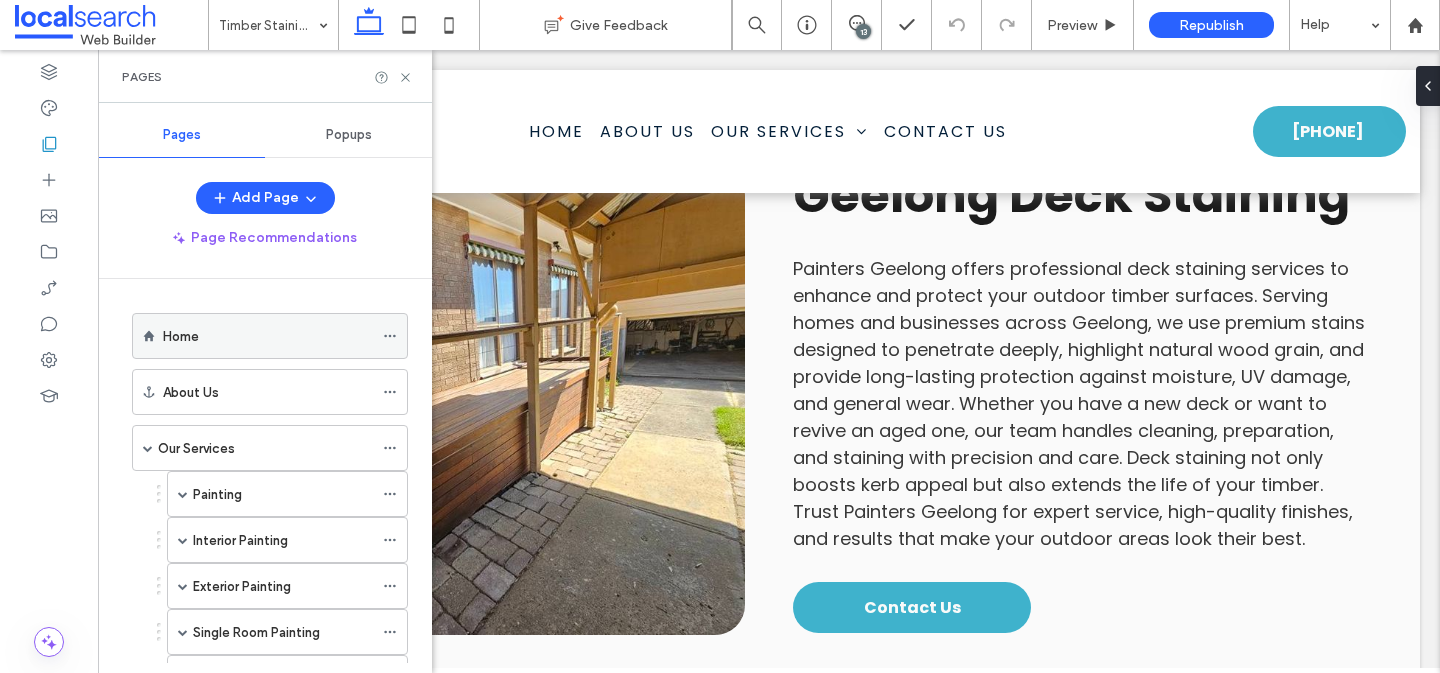 click on "Home" at bounding box center [268, 336] 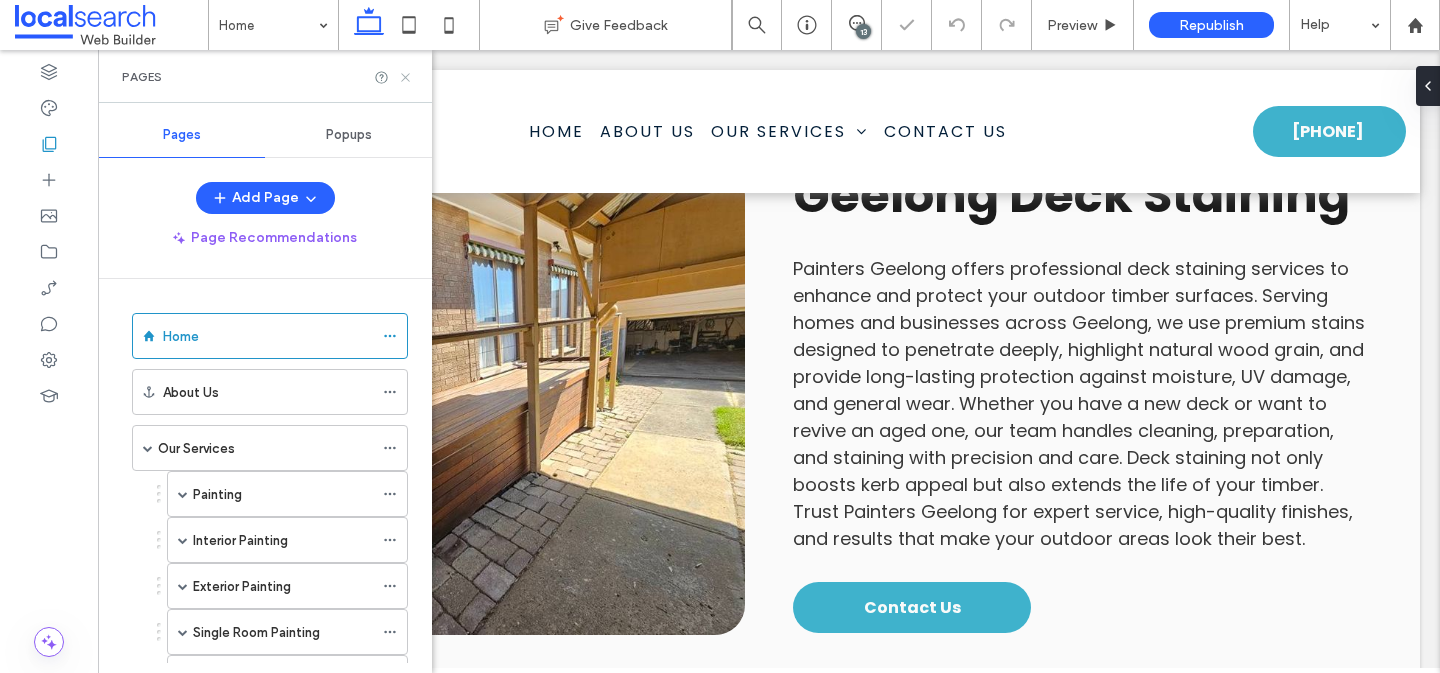 click 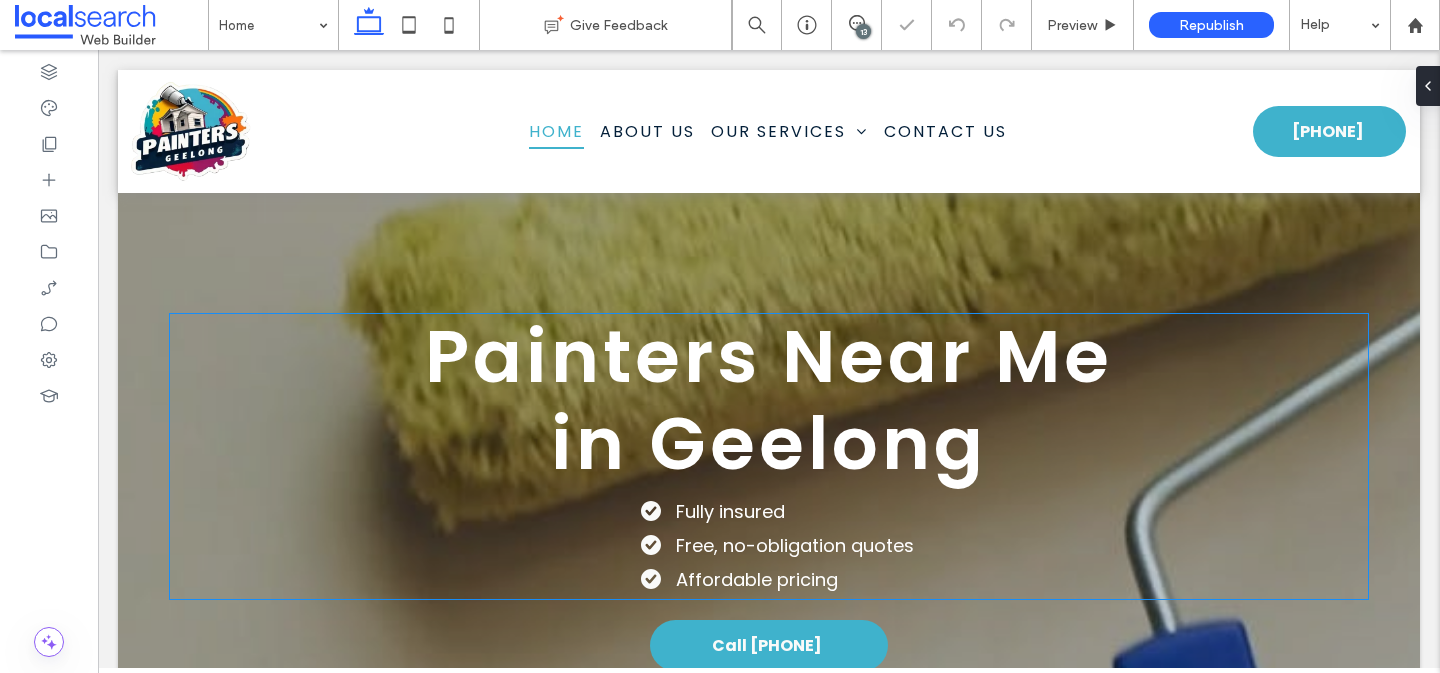 scroll, scrollTop: 0, scrollLeft: 0, axis: both 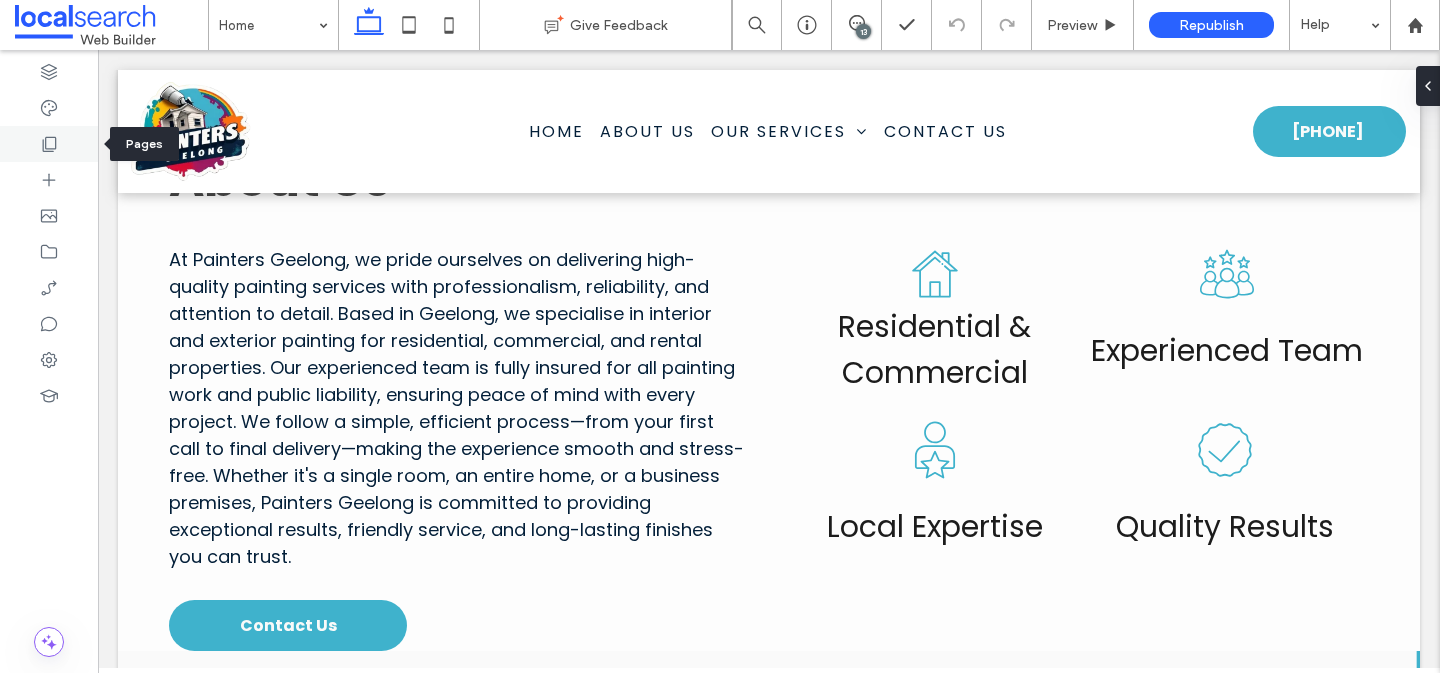 click 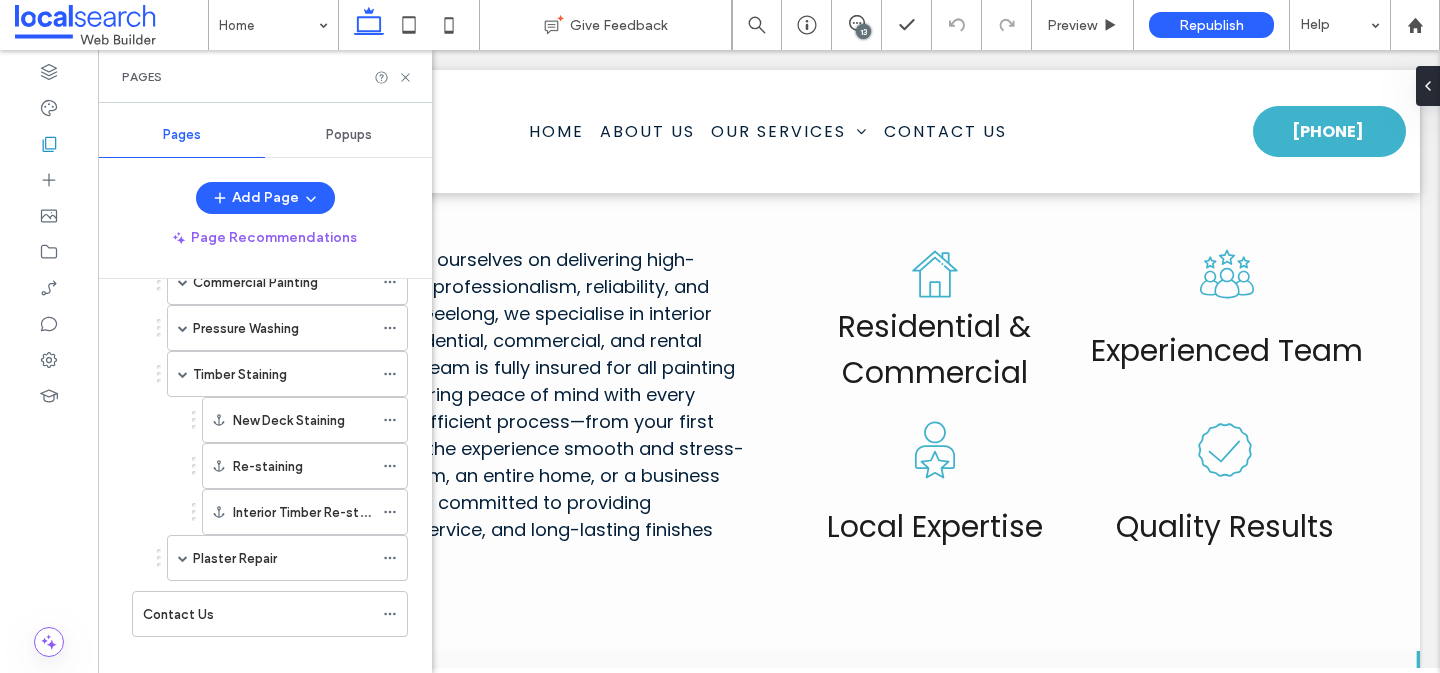 scroll, scrollTop: 414, scrollLeft: 0, axis: vertical 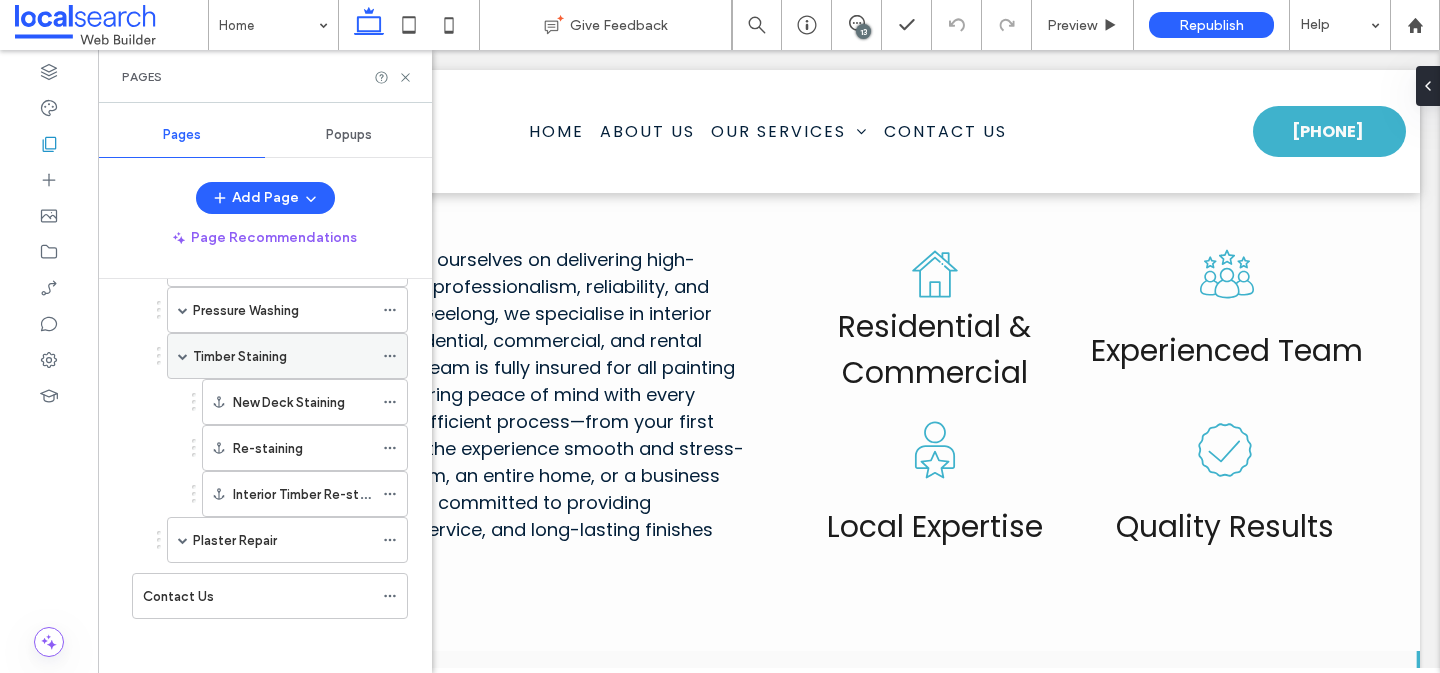 click on "Timber Staining" at bounding box center [240, 356] 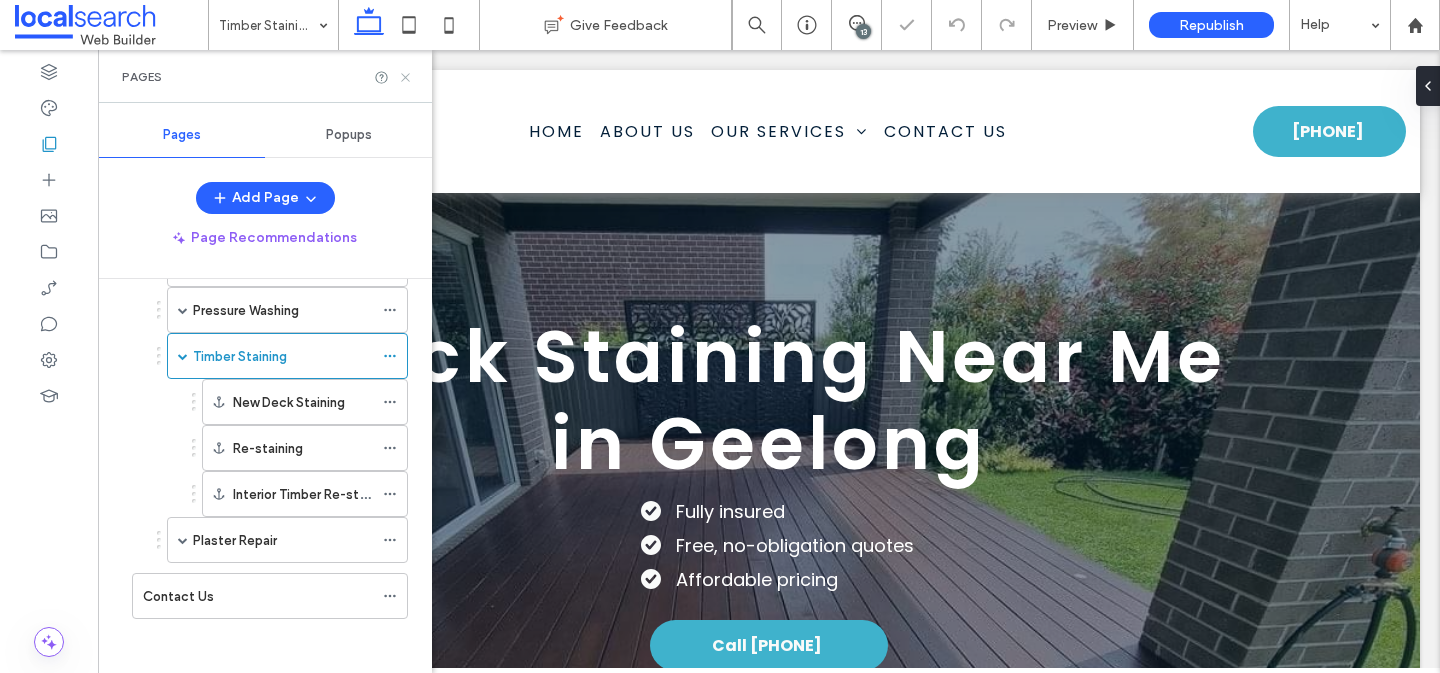 scroll, scrollTop: 0, scrollLeft: 0, axis: both 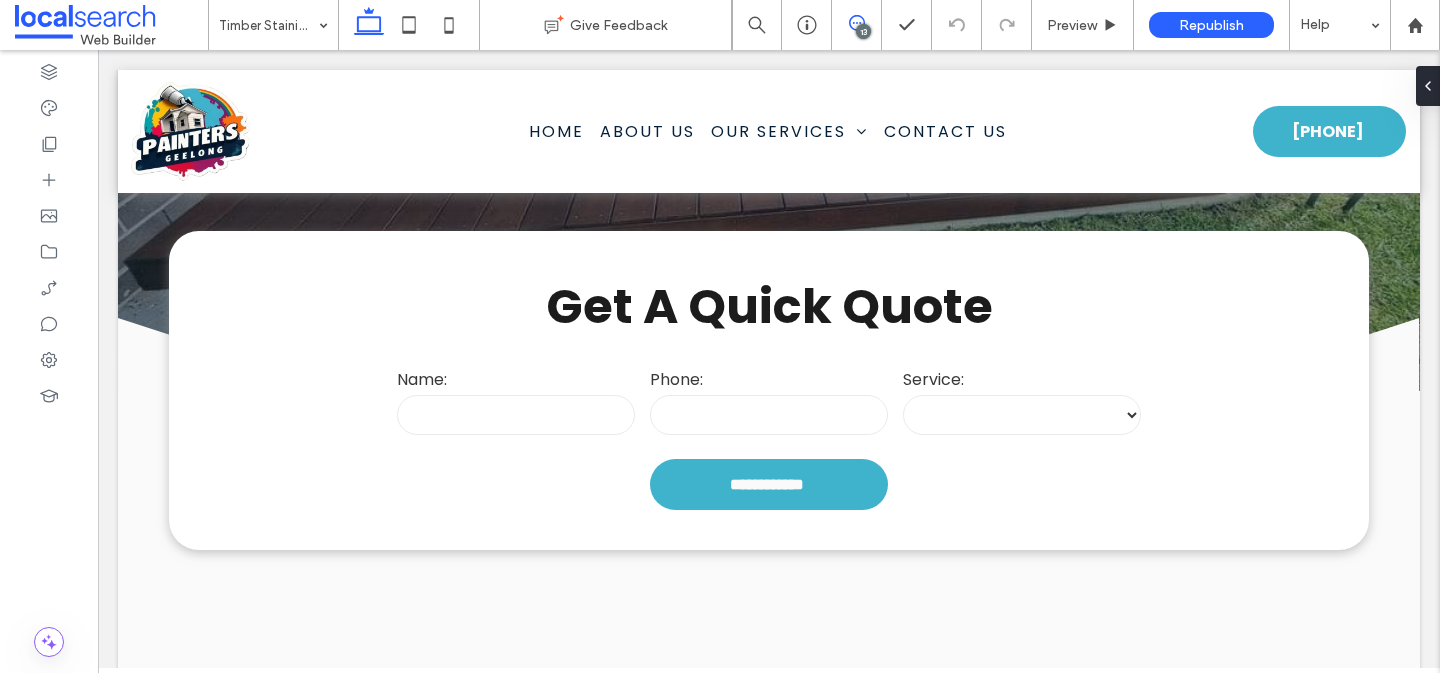 click at bounding box center (856, 23) 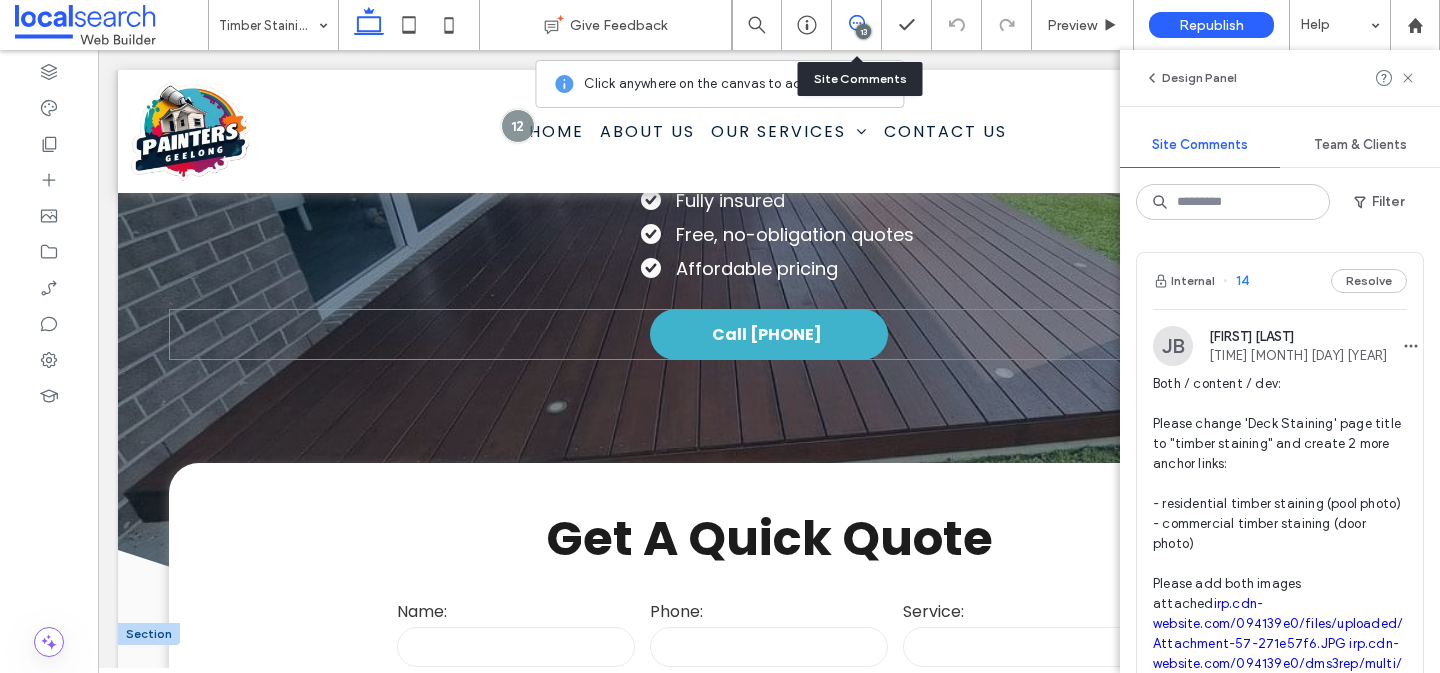 scroll, scrollTop: 262, scrollLeft: 0, axis: vertical 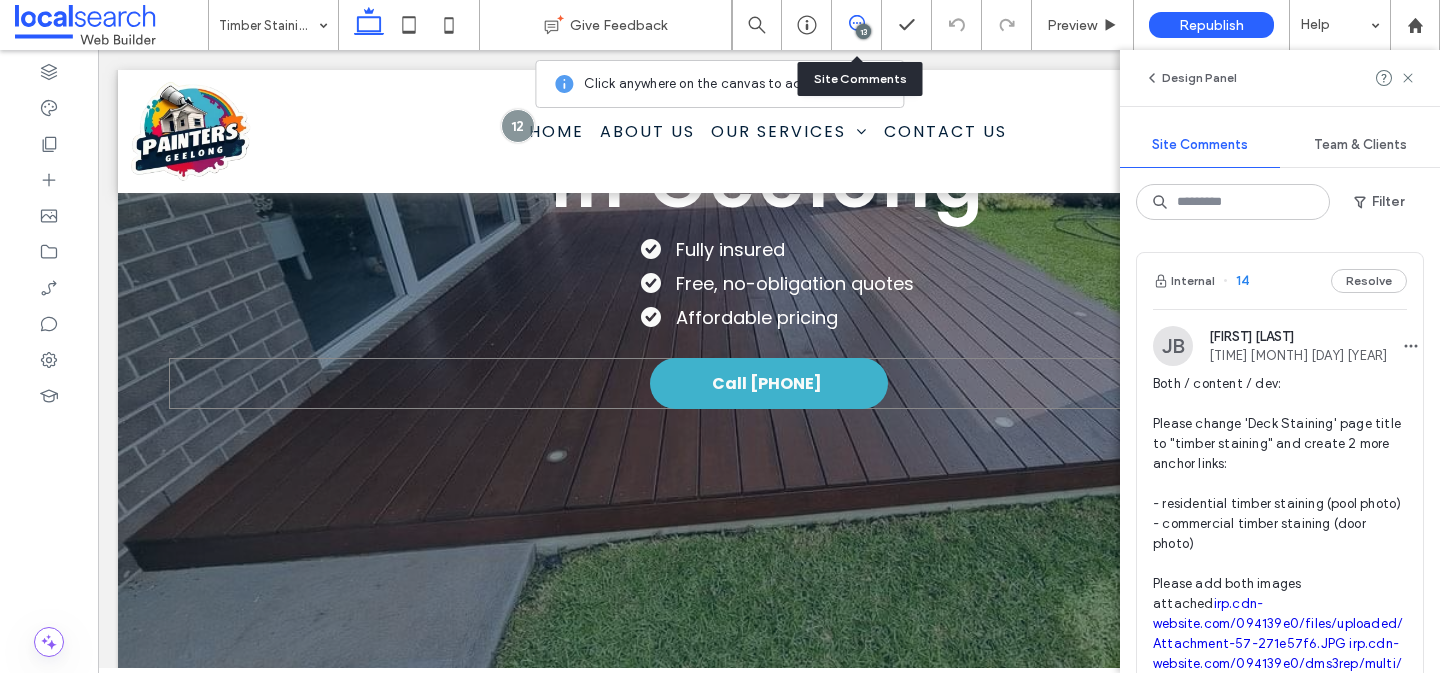 click on "Call [PHONE]" at bounding box center (769, 383) 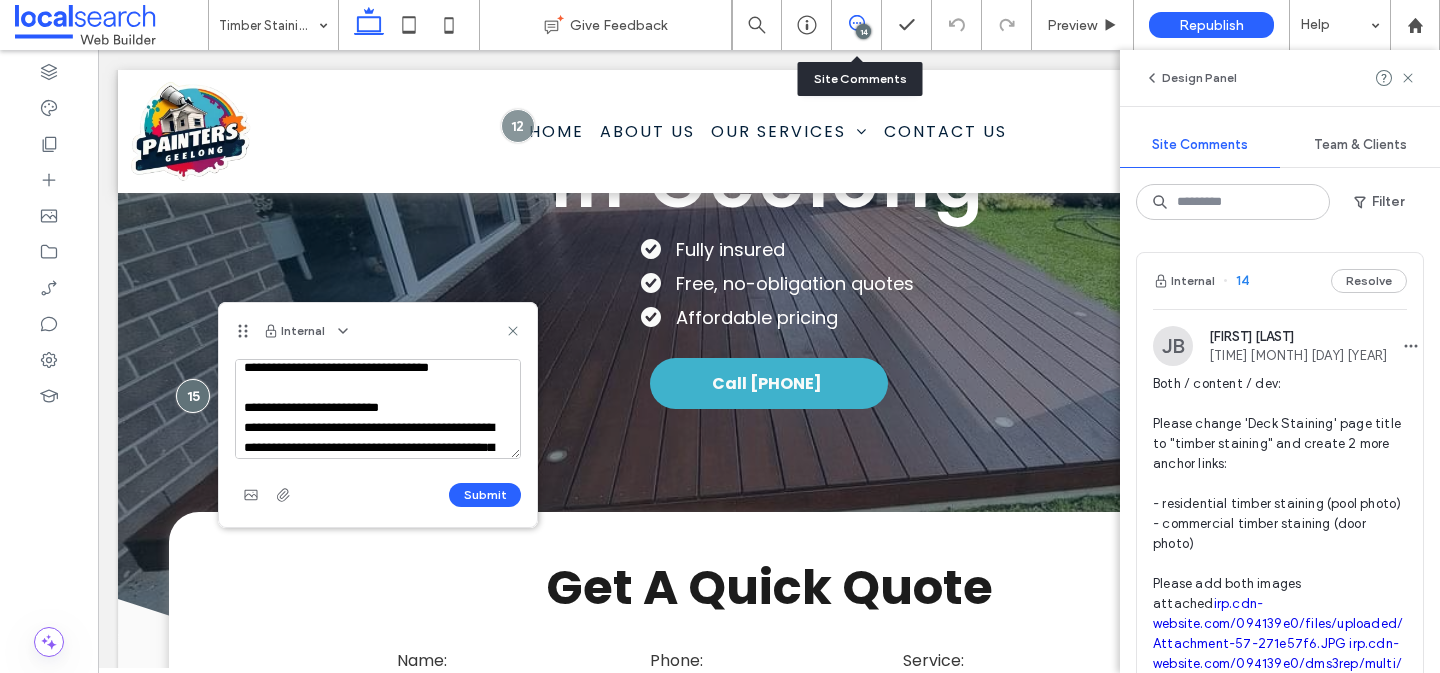 scroll, scrollTop: 0, scrollLeft: 0, axis: both 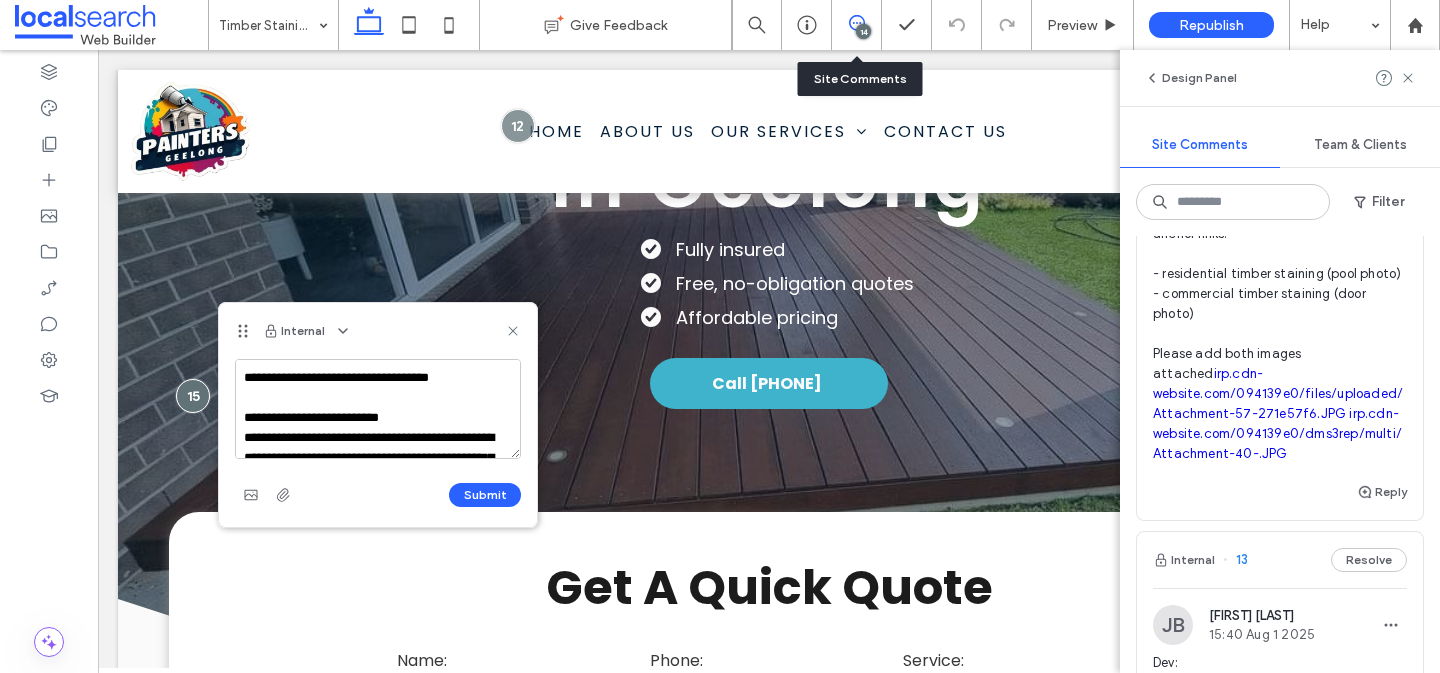 click on "**********" at bounding box center (378, 409) 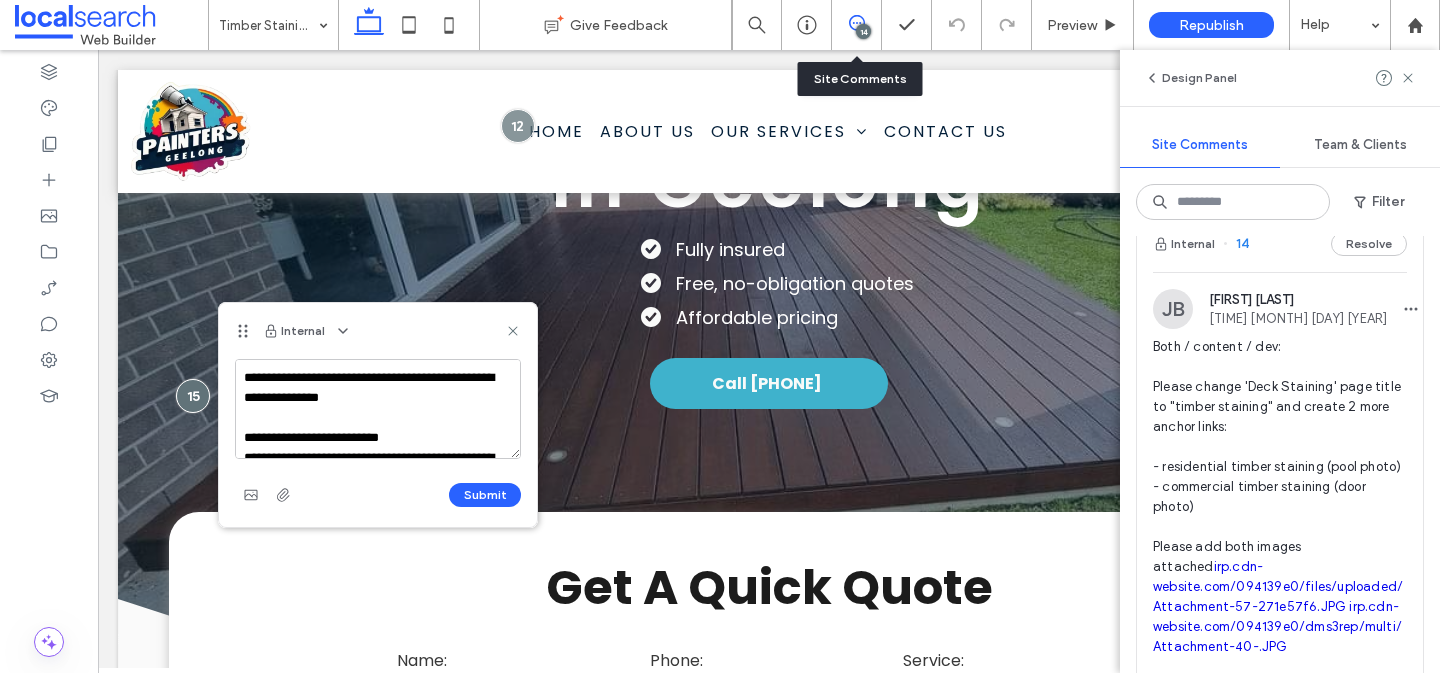 scroll, scrollTop: 32, scrollLeft: 0, axis: vertical 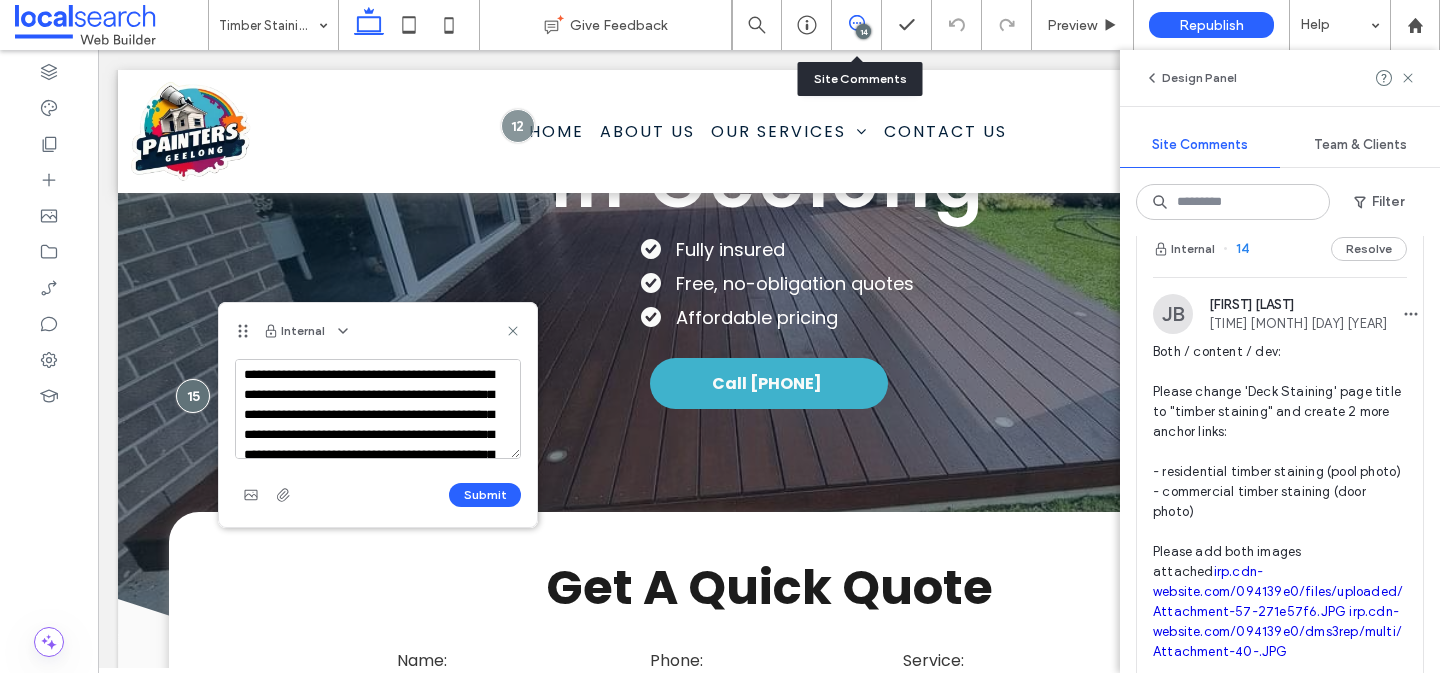 drag, startPoint x: 431, startPoint y: 439, endPoint x: 290, endPoint y: 422, distance: 142.02112 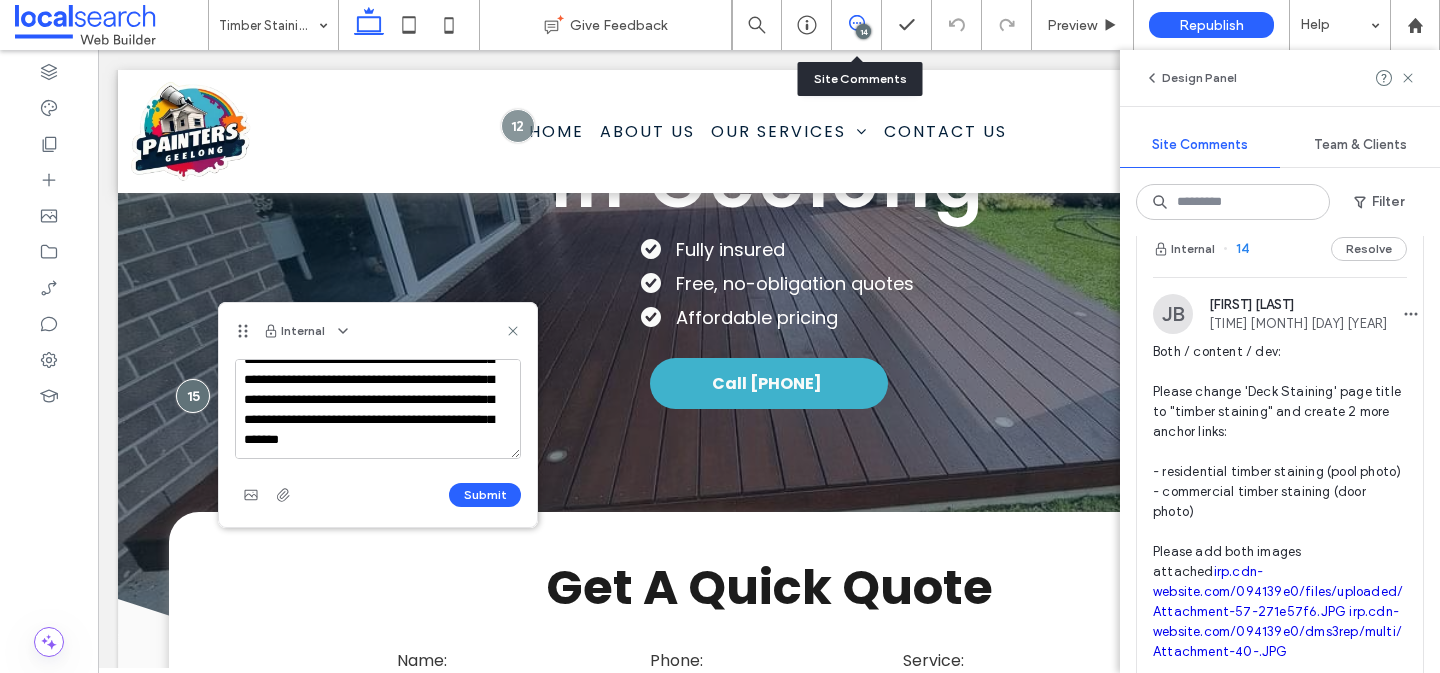 scroll, scrollTop: 358, scrollLeft: 0, axis: vertical 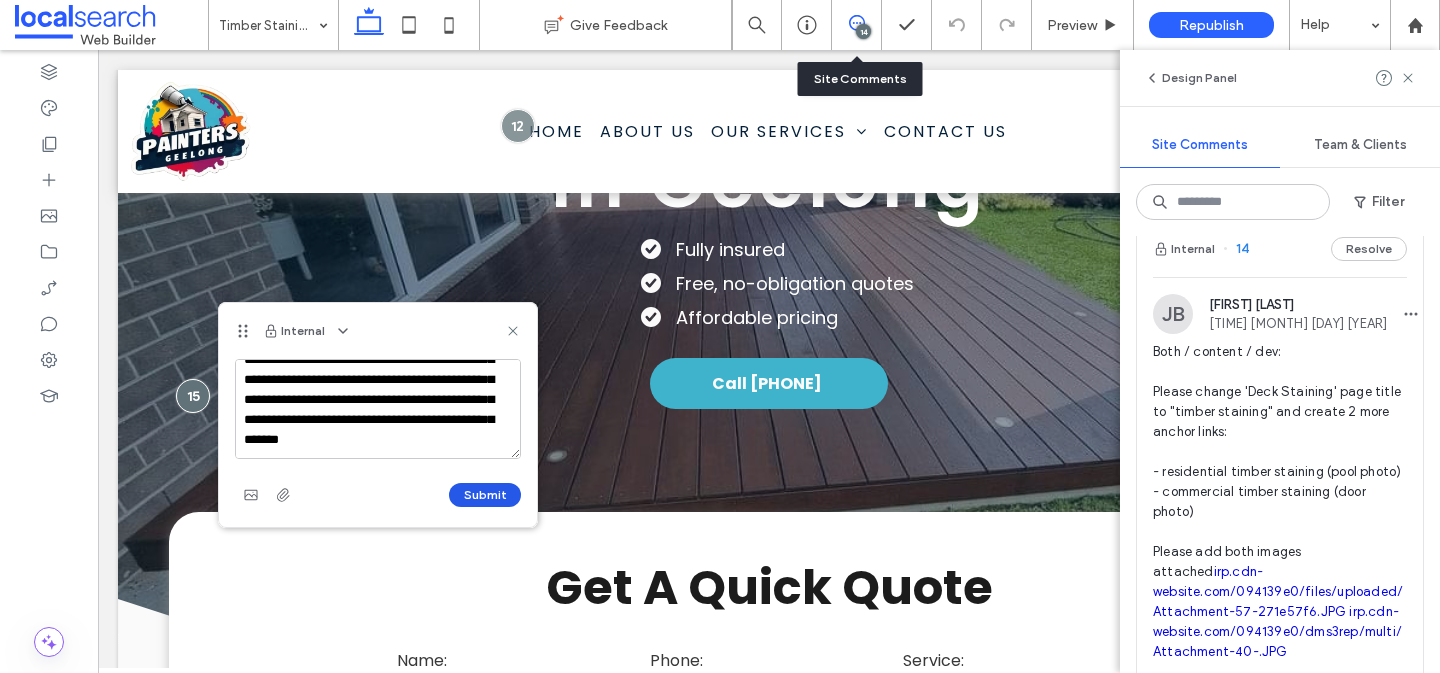 type on "**********" 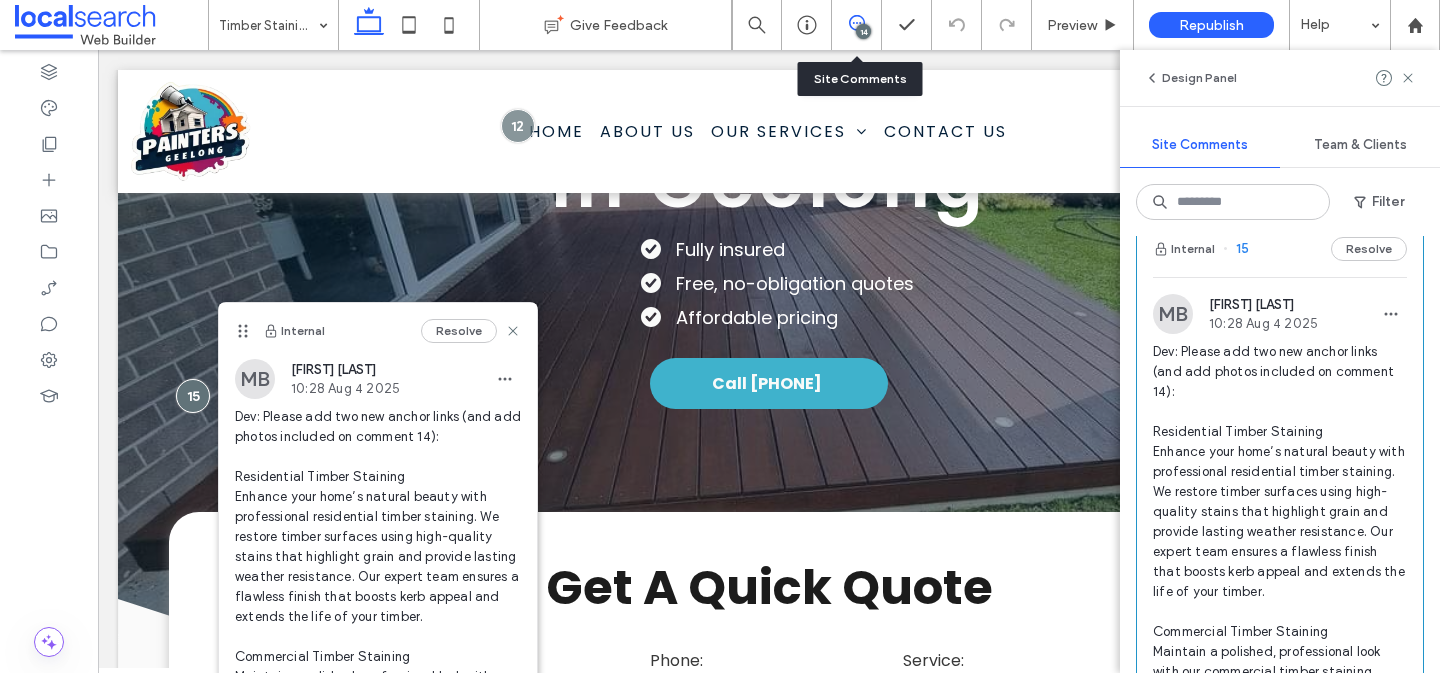 scroll, scrollTop: 0, scrollLeft: 0, axis: both 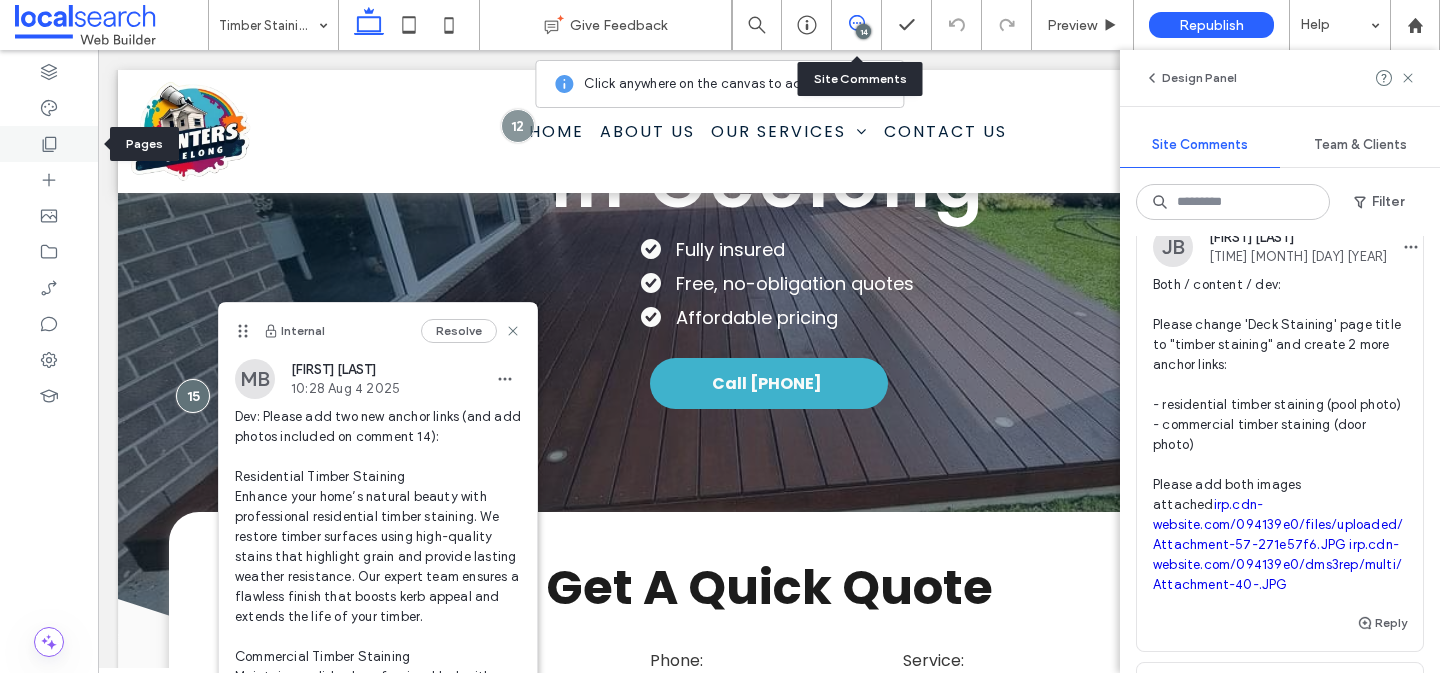 click at bounding box center (49, 144) 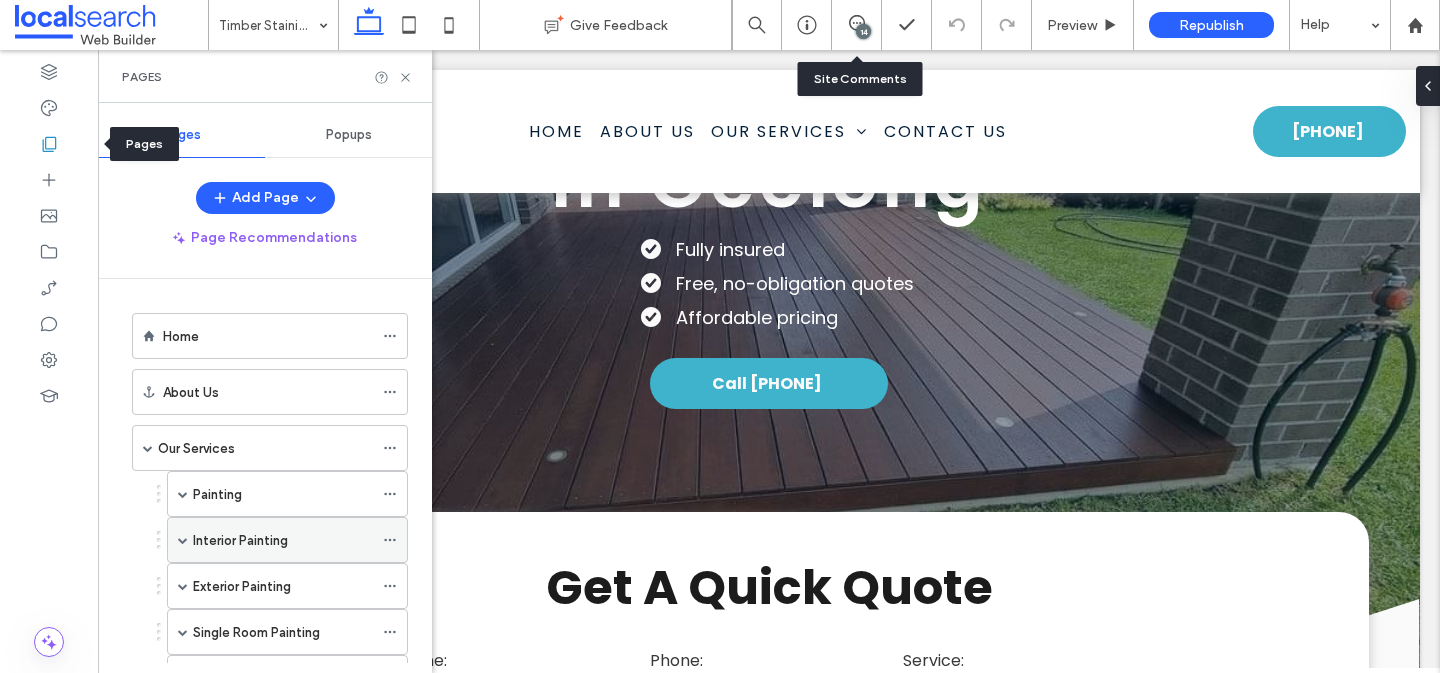 scroll, scrollTop: 0, scrollLeft: 0, axis: both 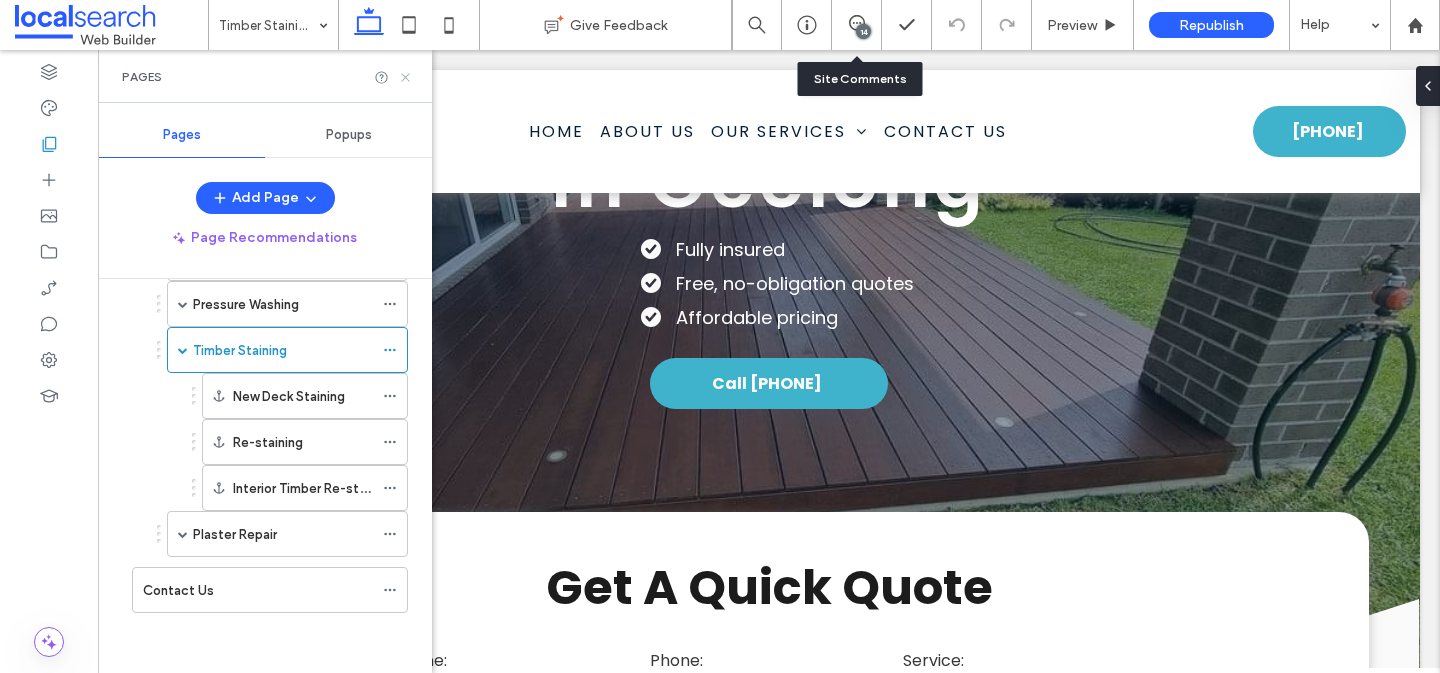click 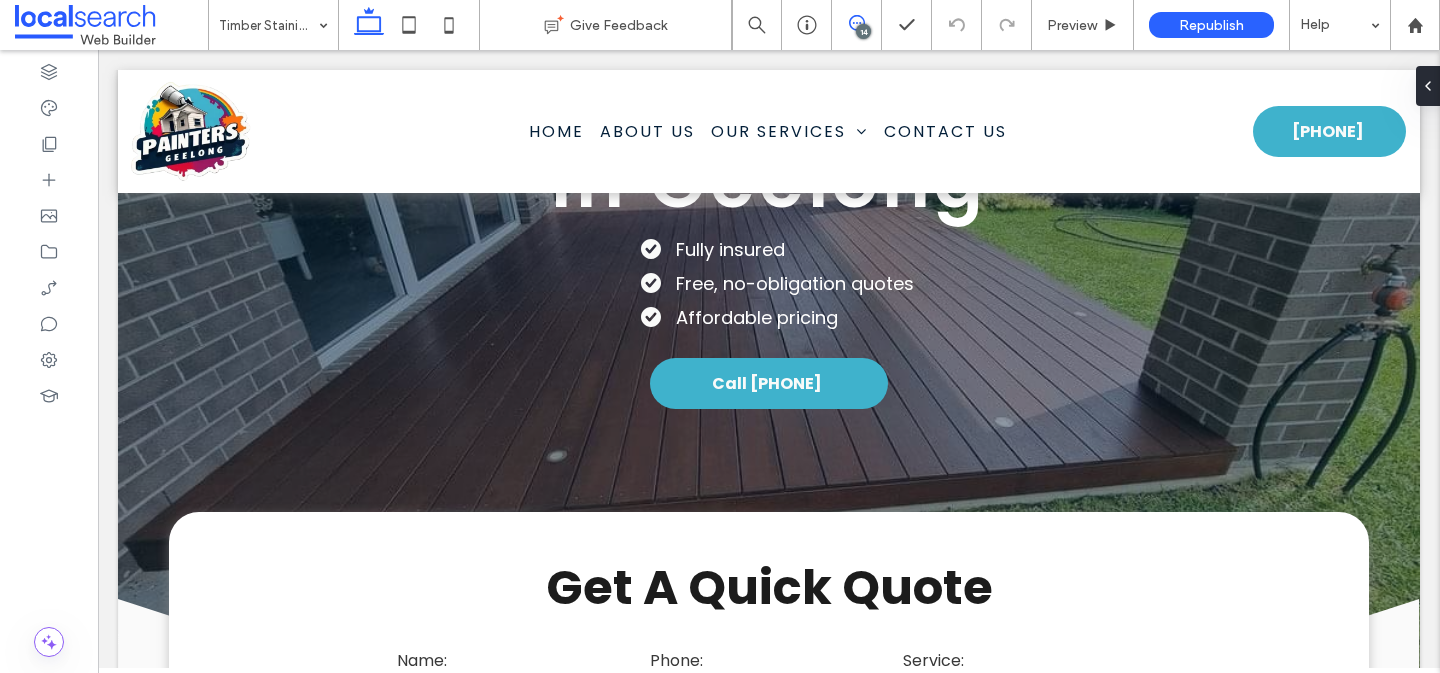 click 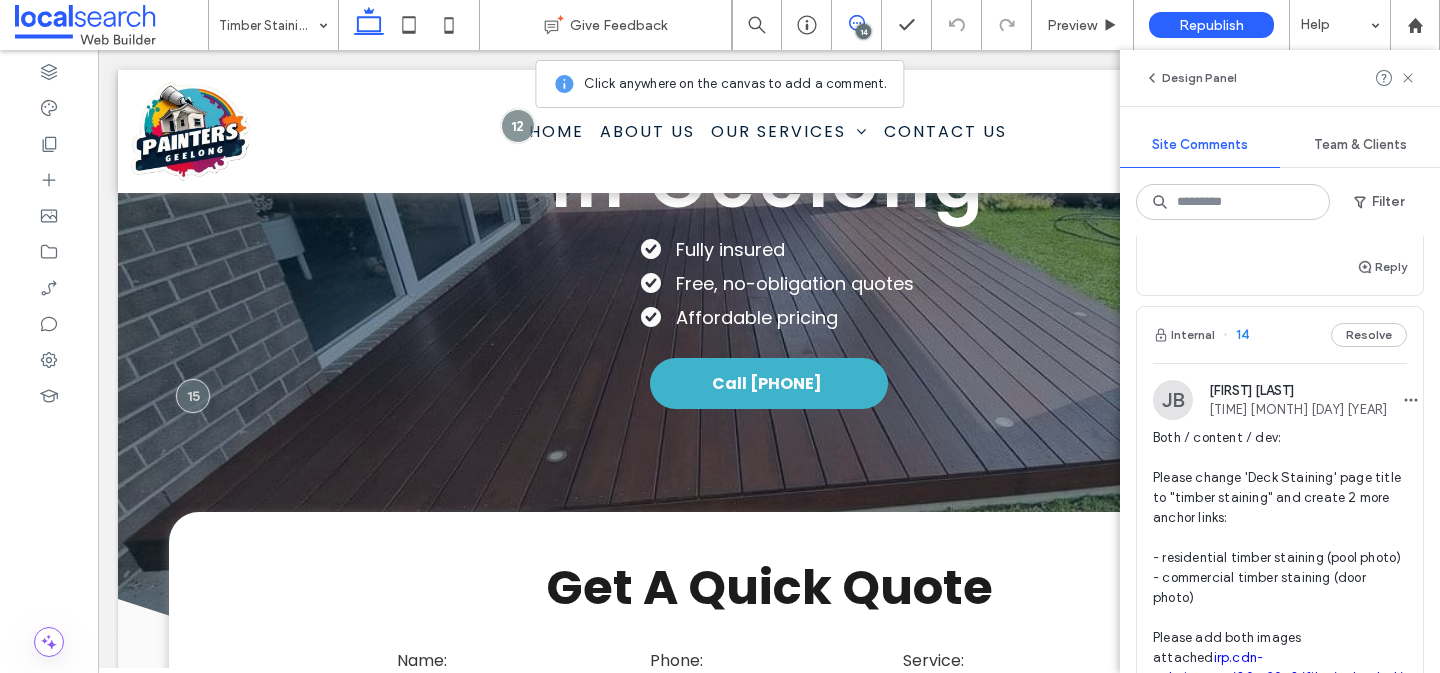 scroll, scrollTop: 640, scrollLeft: 0, axis: vertical 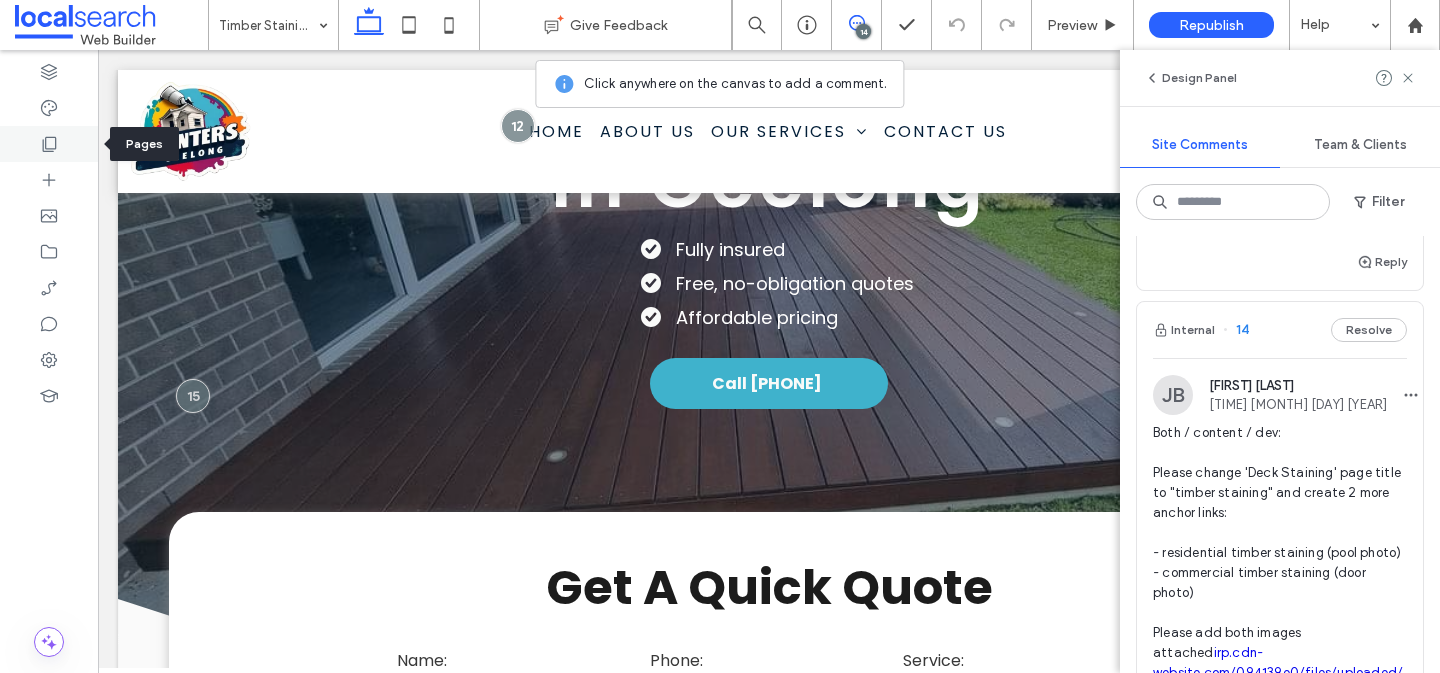 click at bounding box center [49, 144] 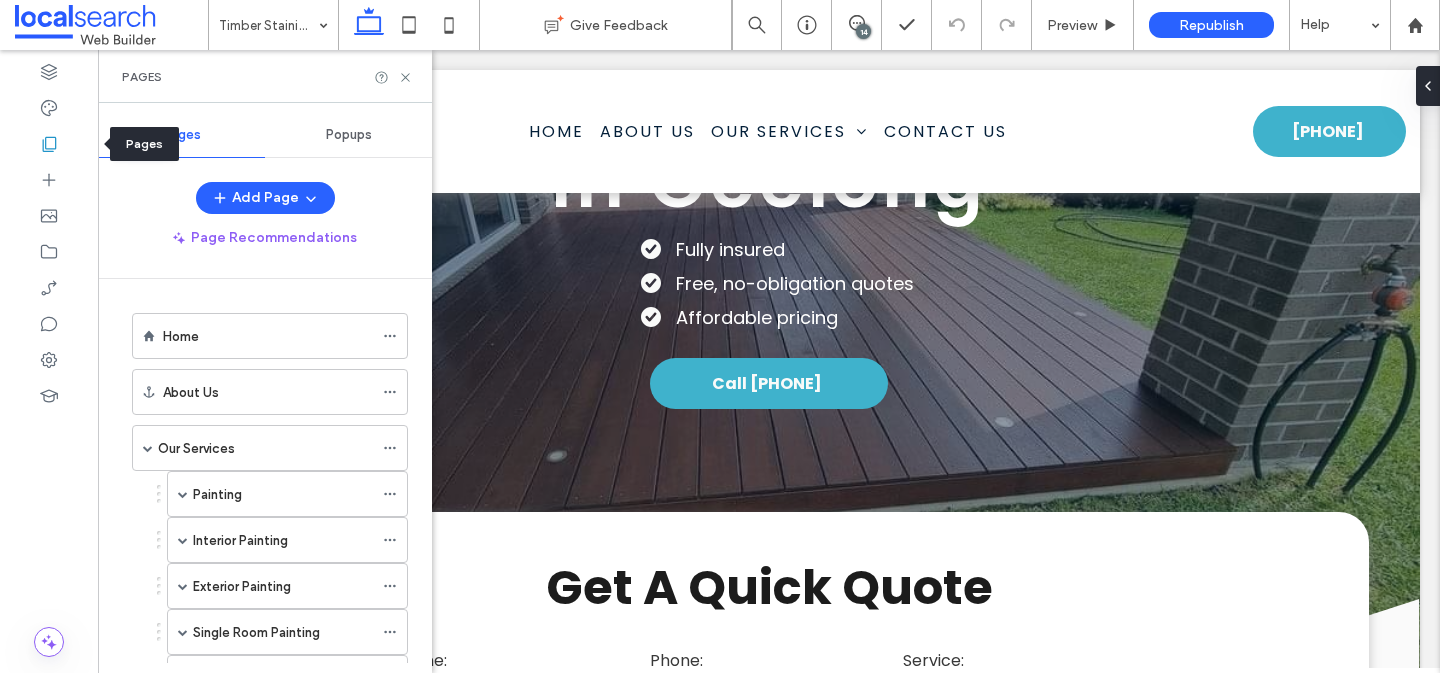 scroll, scrollTop: 0, scrollLeft: 0, axis: both 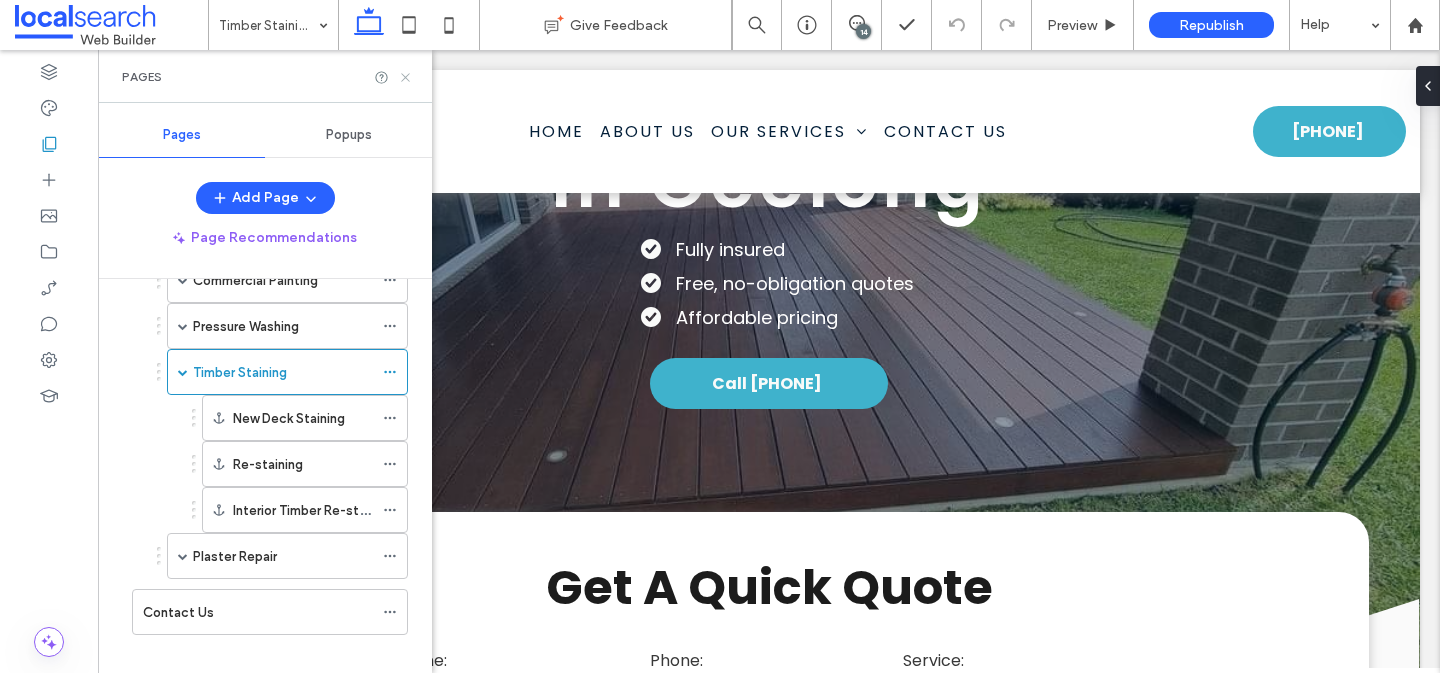 click 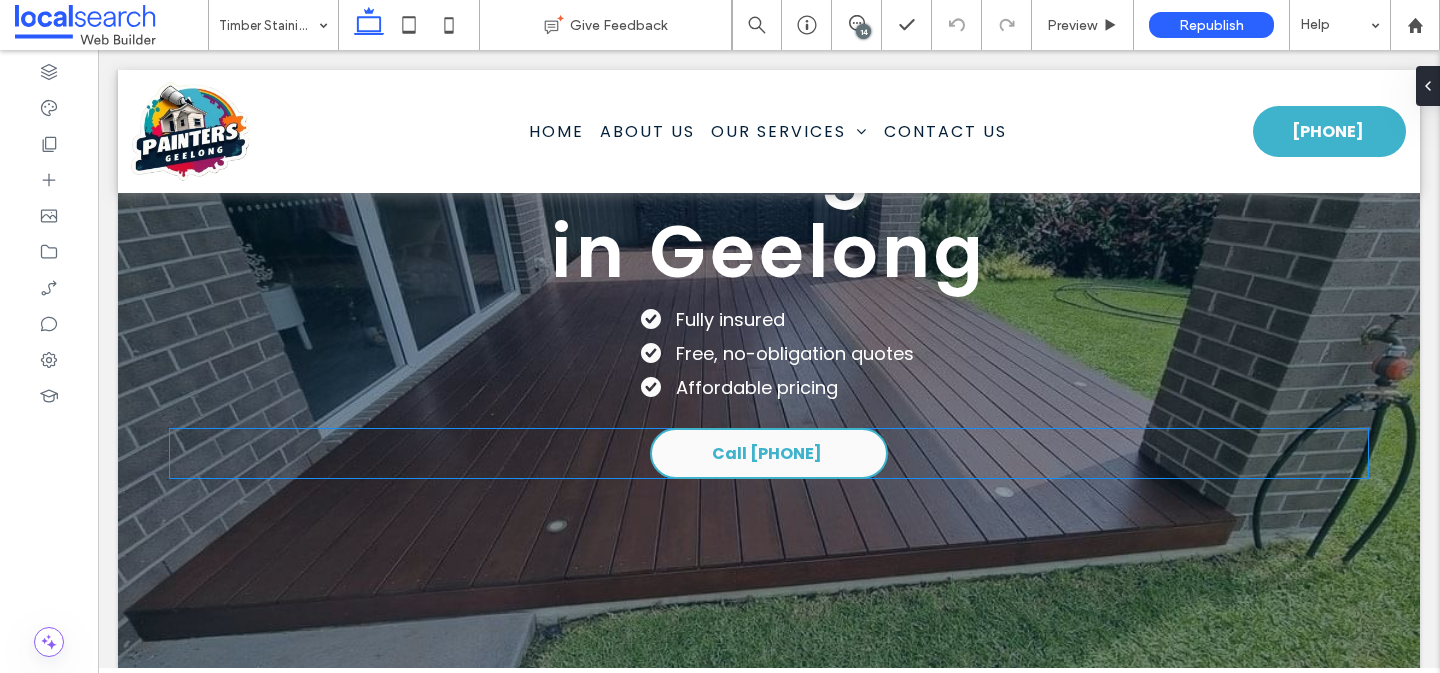 scroll, scrollTop: 191, scrollLeft: 0, axis: vertical 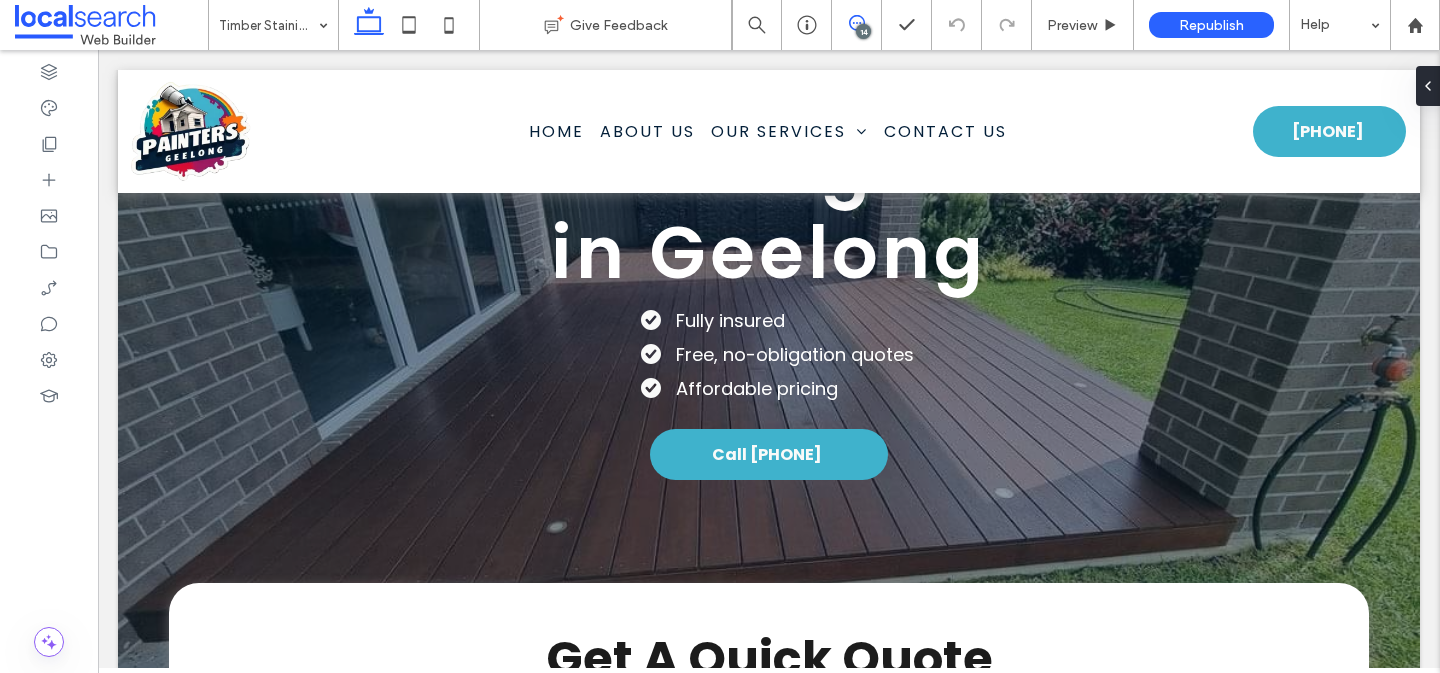 click 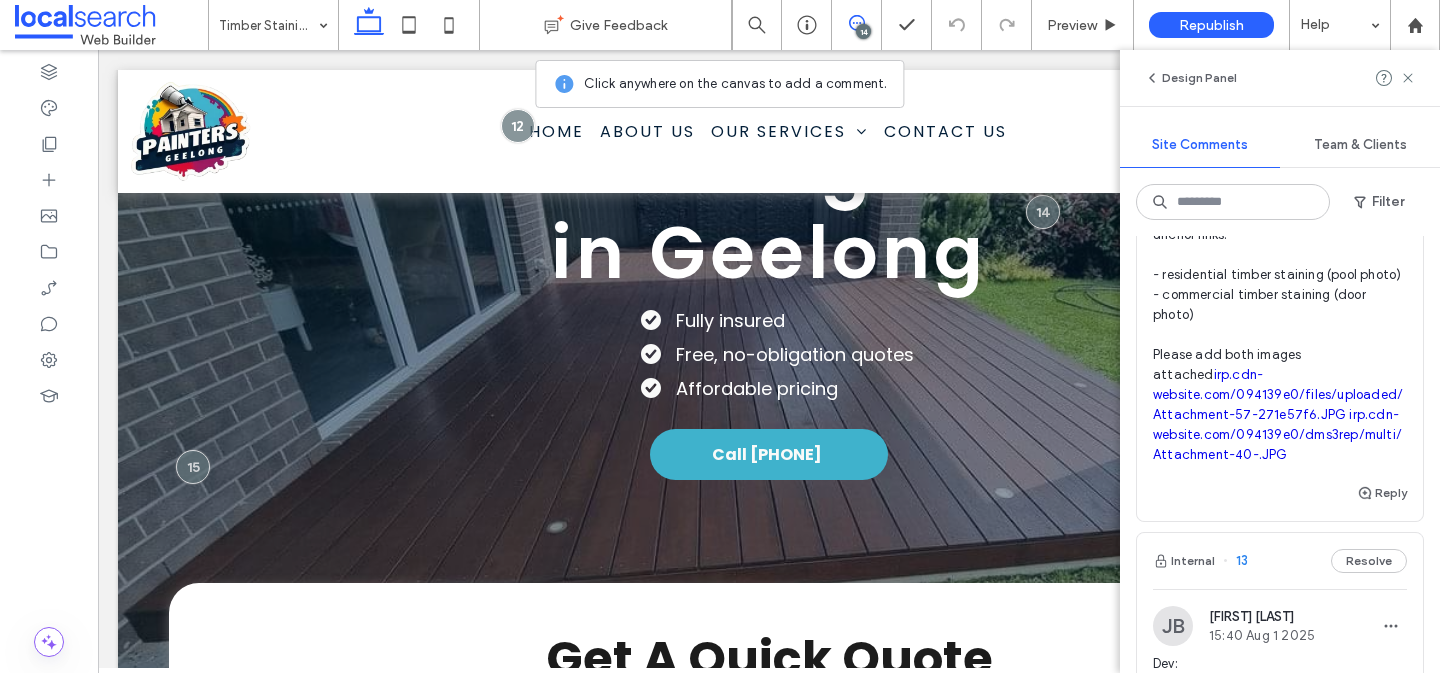 scroll, scrollTop: 930, scrollLeft: 0, axis: vertical 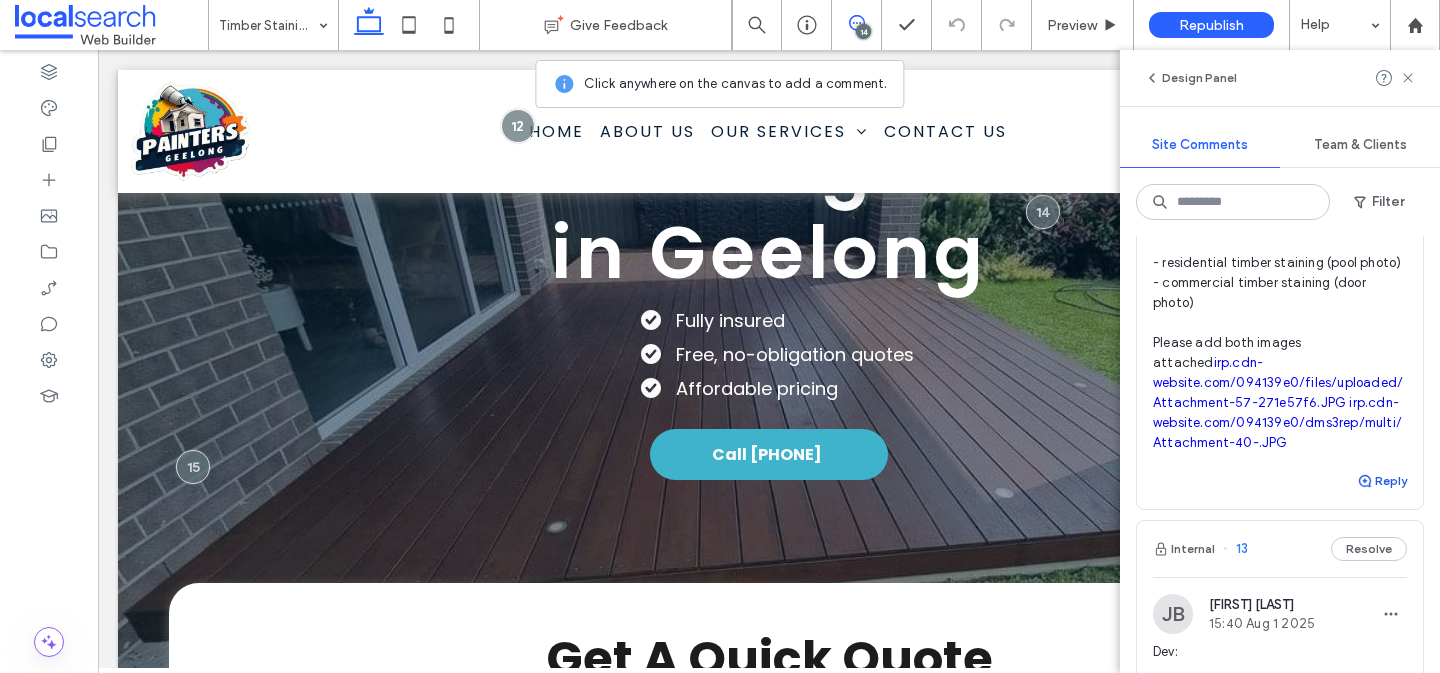 click on "Reply" at bounding box center [1382, 481] 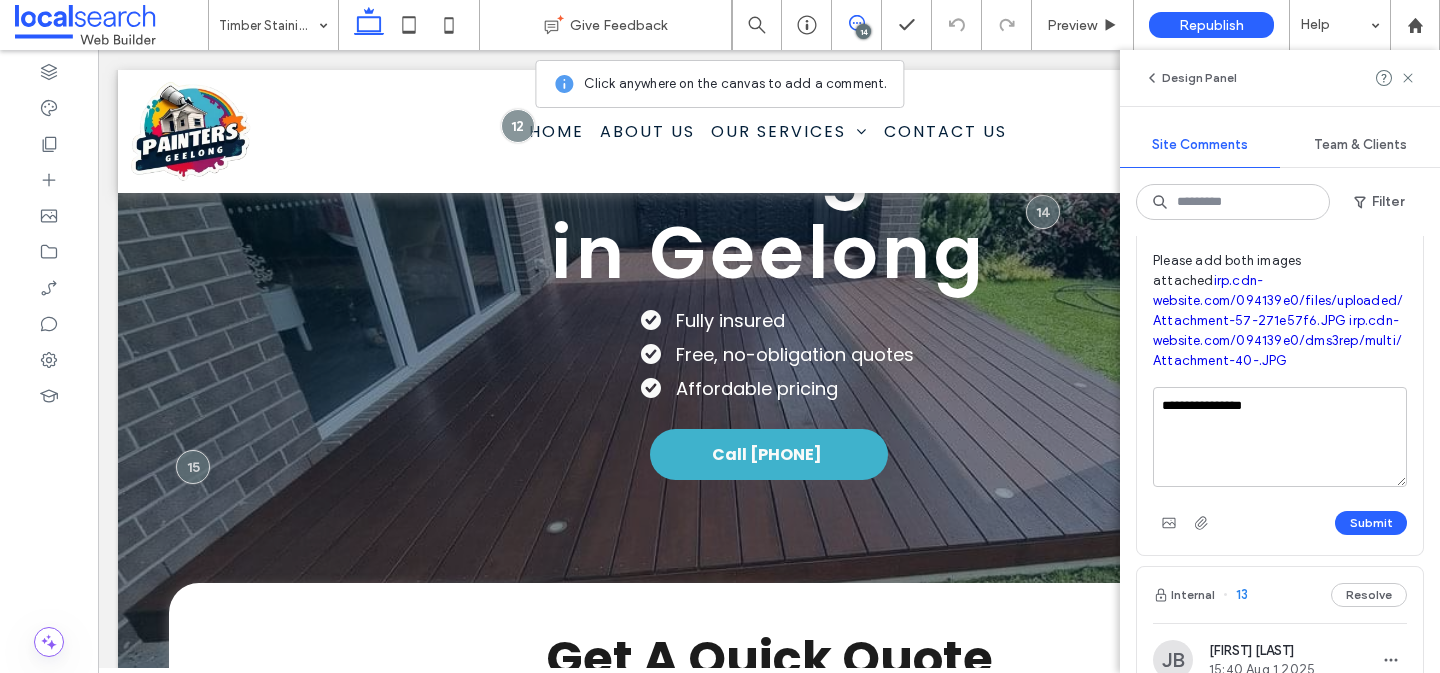 scroll, scrollTop: 1024, scrollLeft: 0, axis: vertical 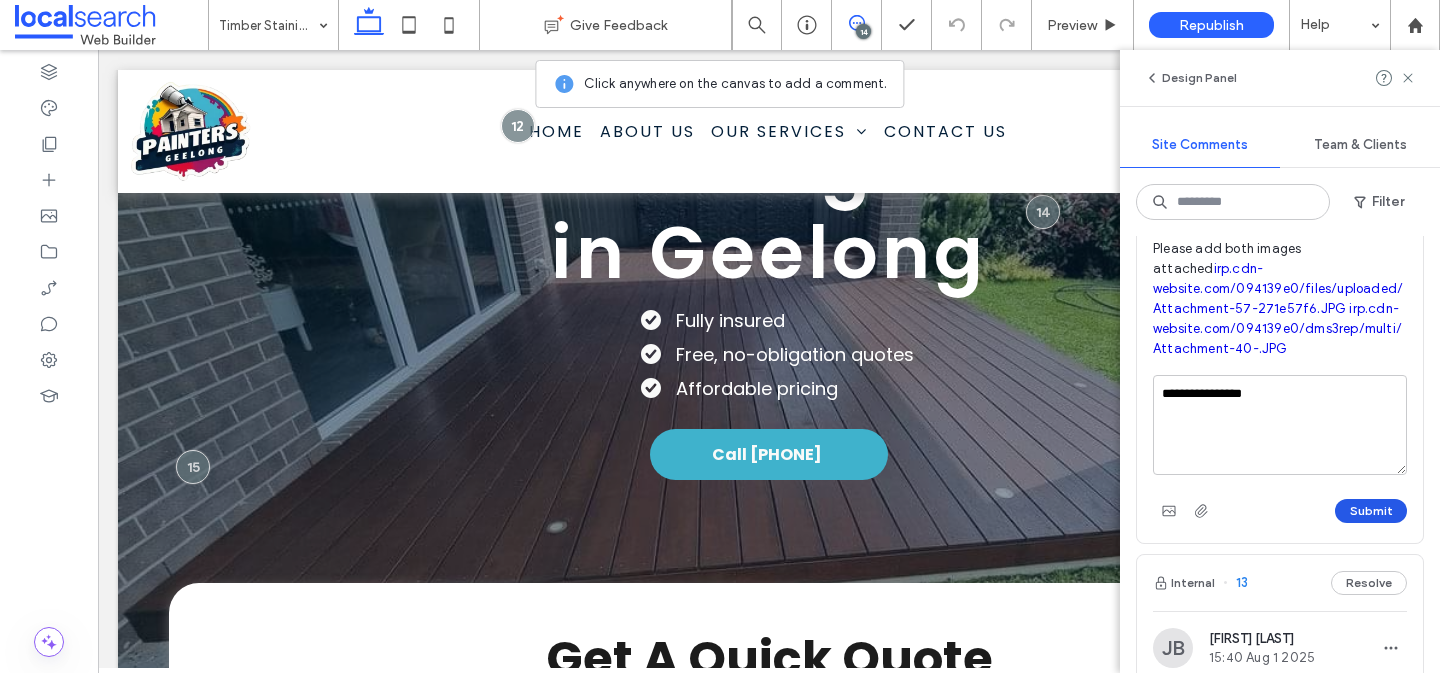type on "**********" 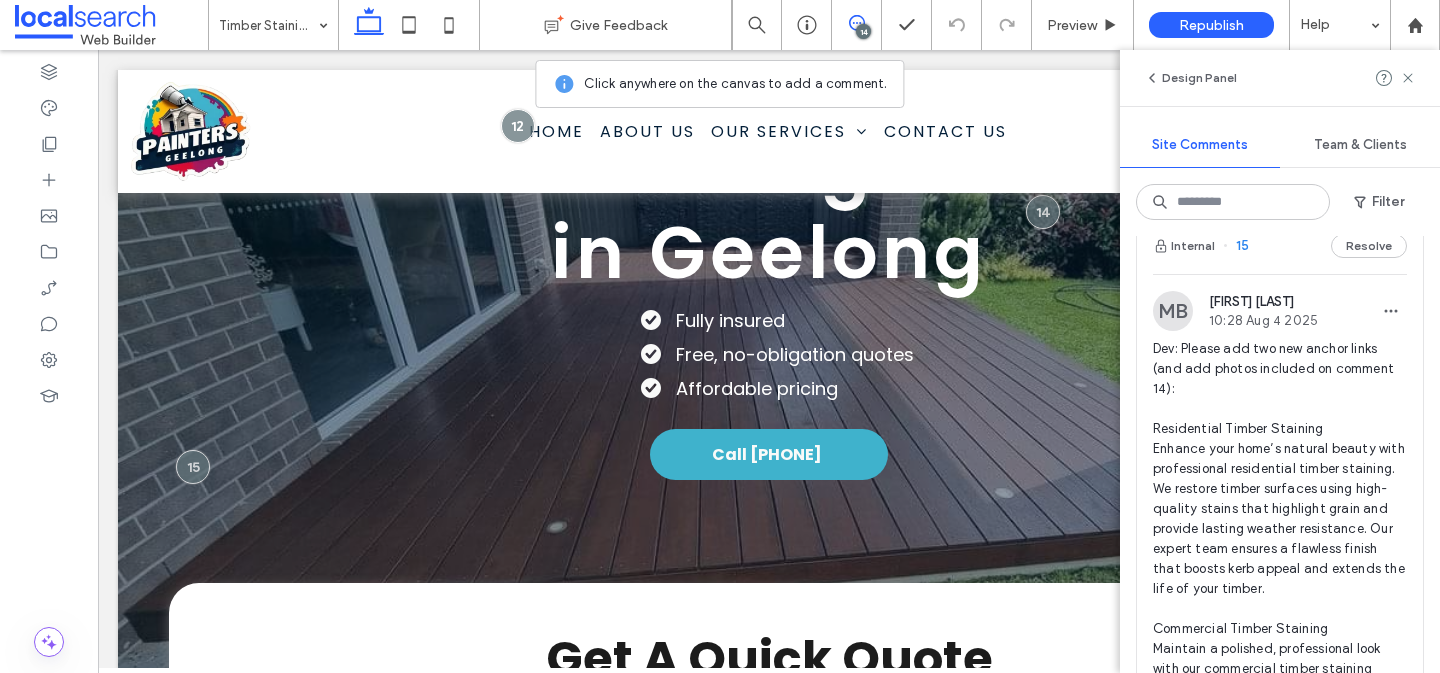 scroll, scrollTop: 0, scrollLeft: 0, axis: both 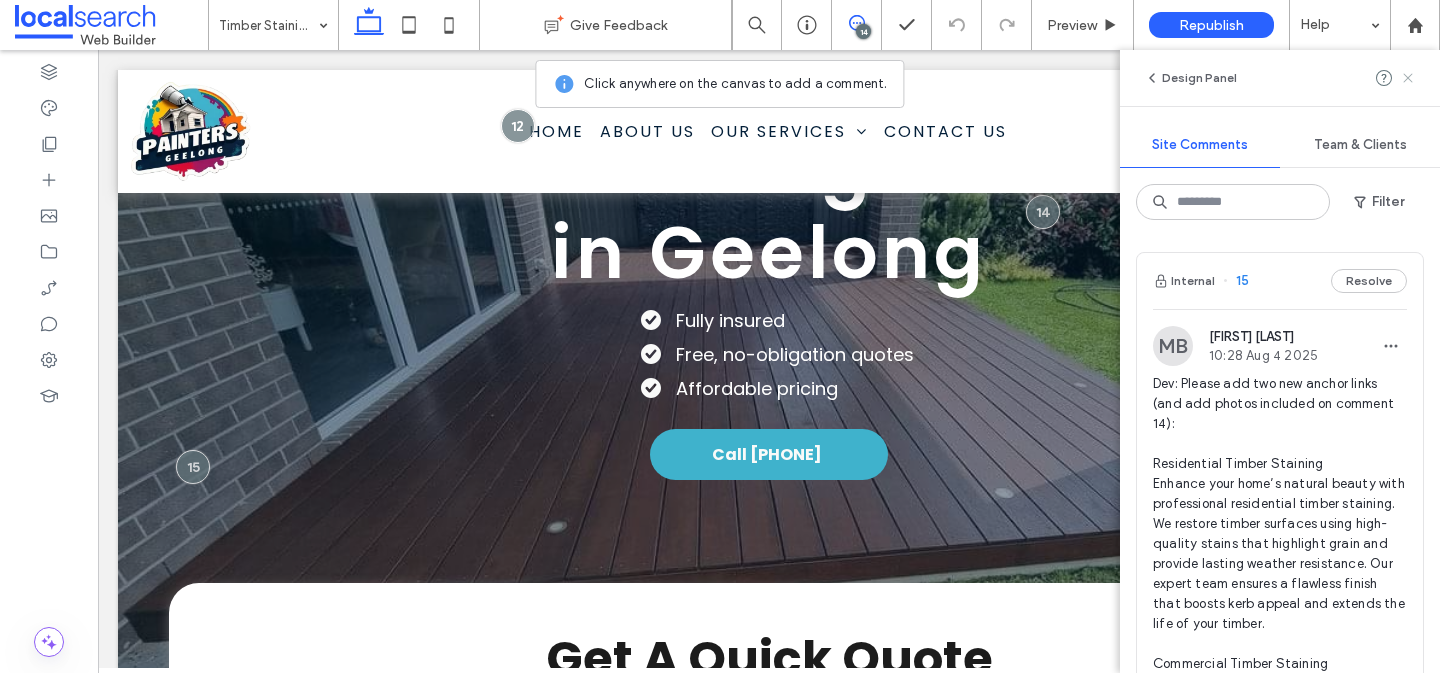 click 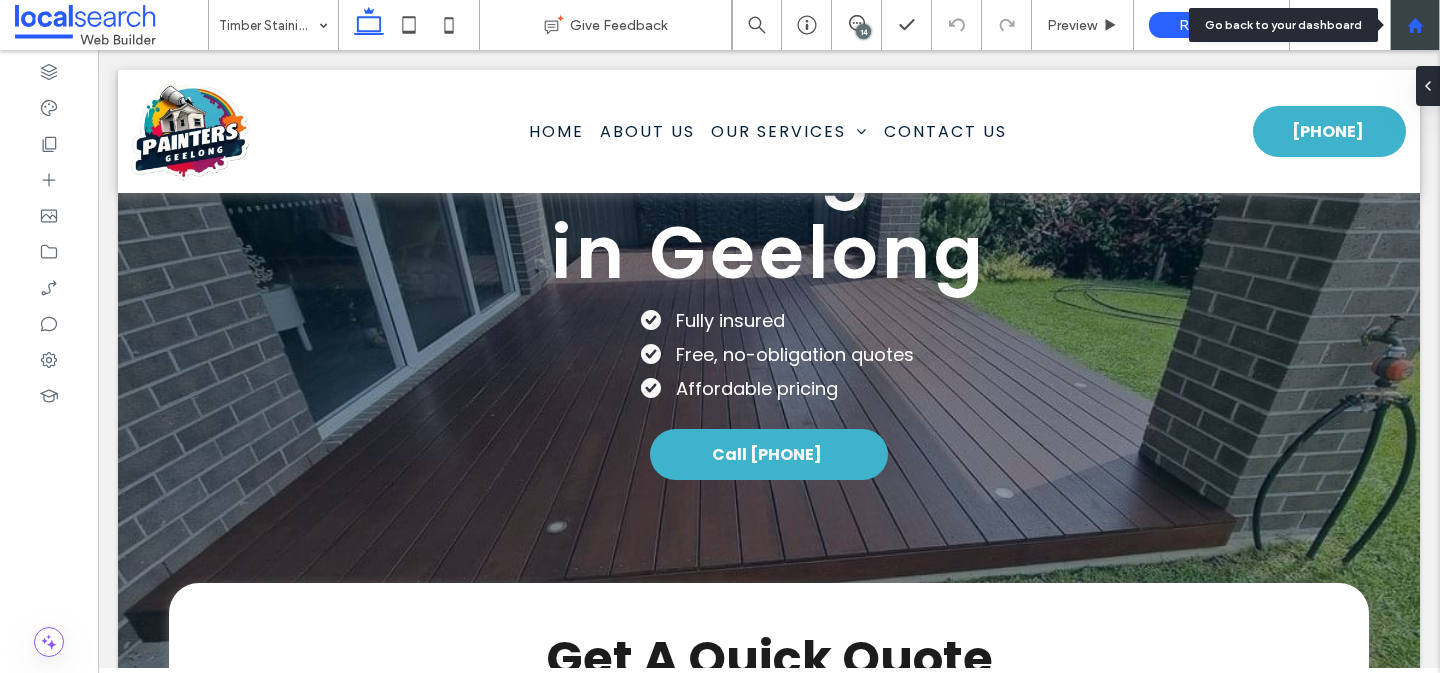 click 